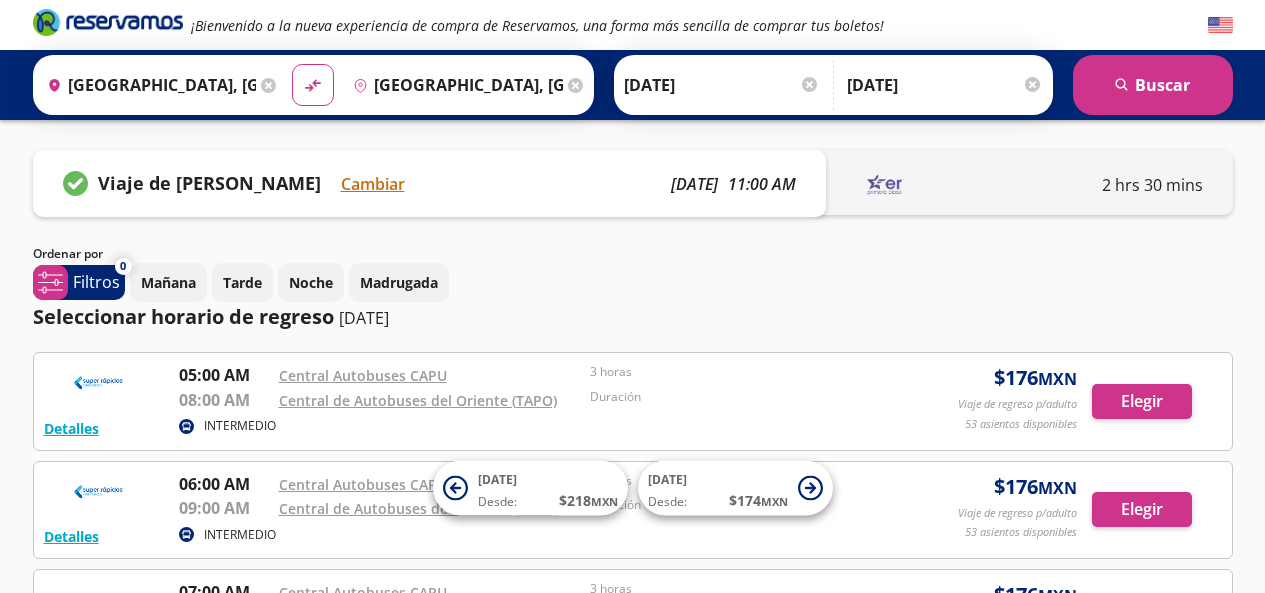 scroll, scrollTop: 1577, scrollLeft: 0, axis: vertical 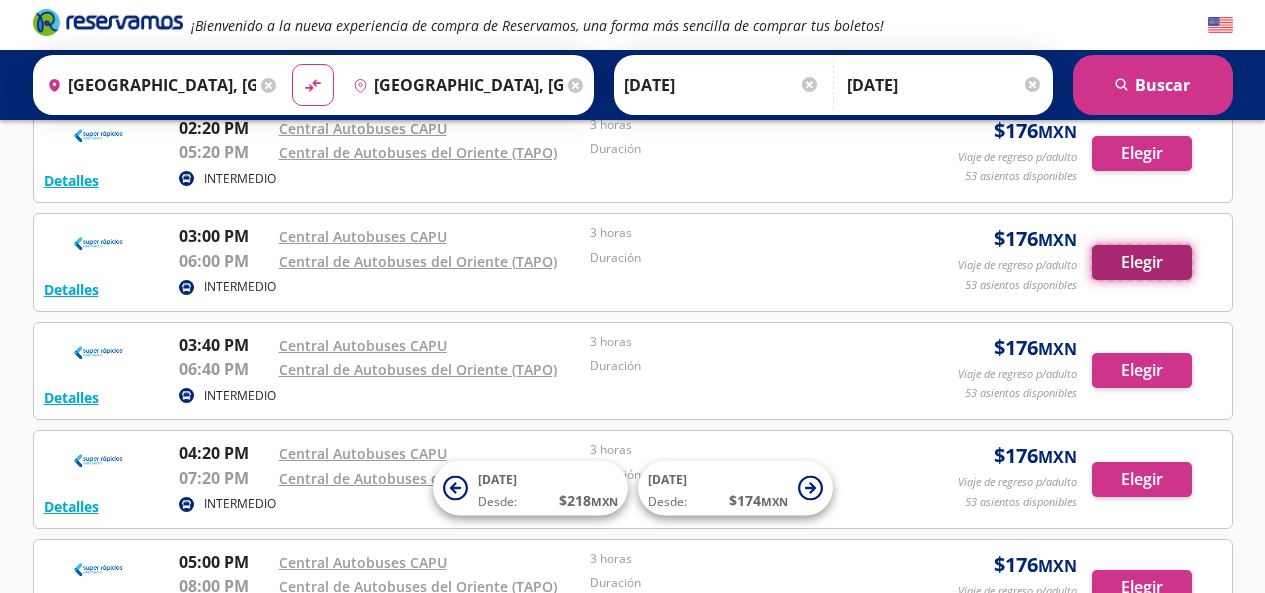 click on "Elegir" at bounding box center (1142, 262) 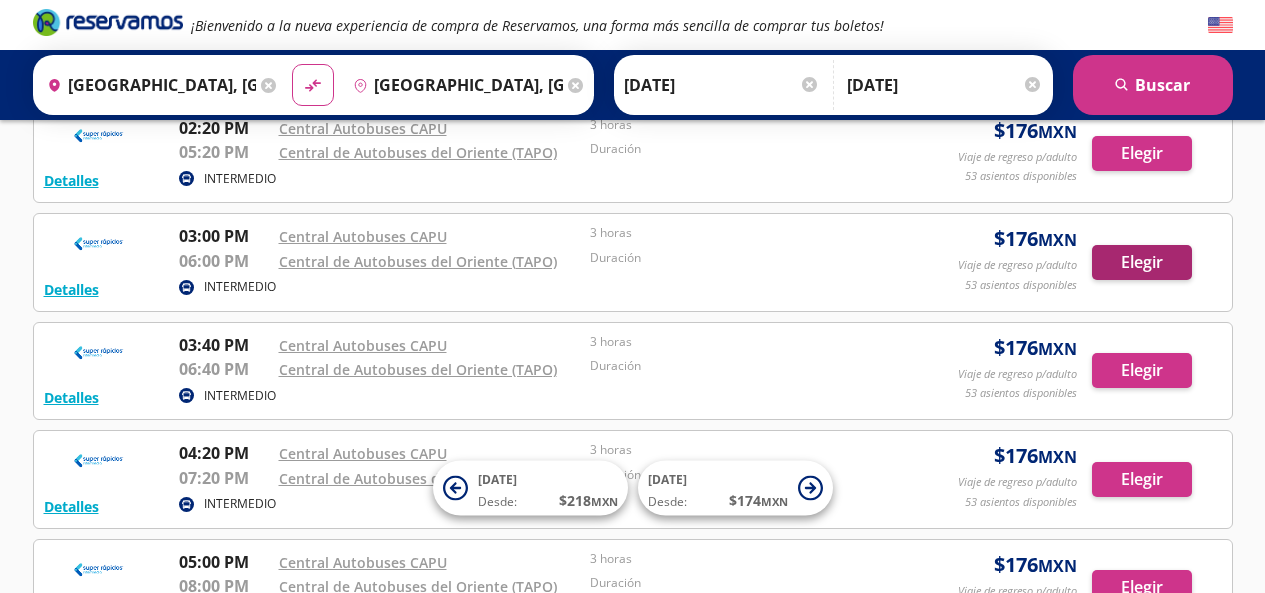 scroll, scrollTop: 0, scrollLeft: 0, axis: both 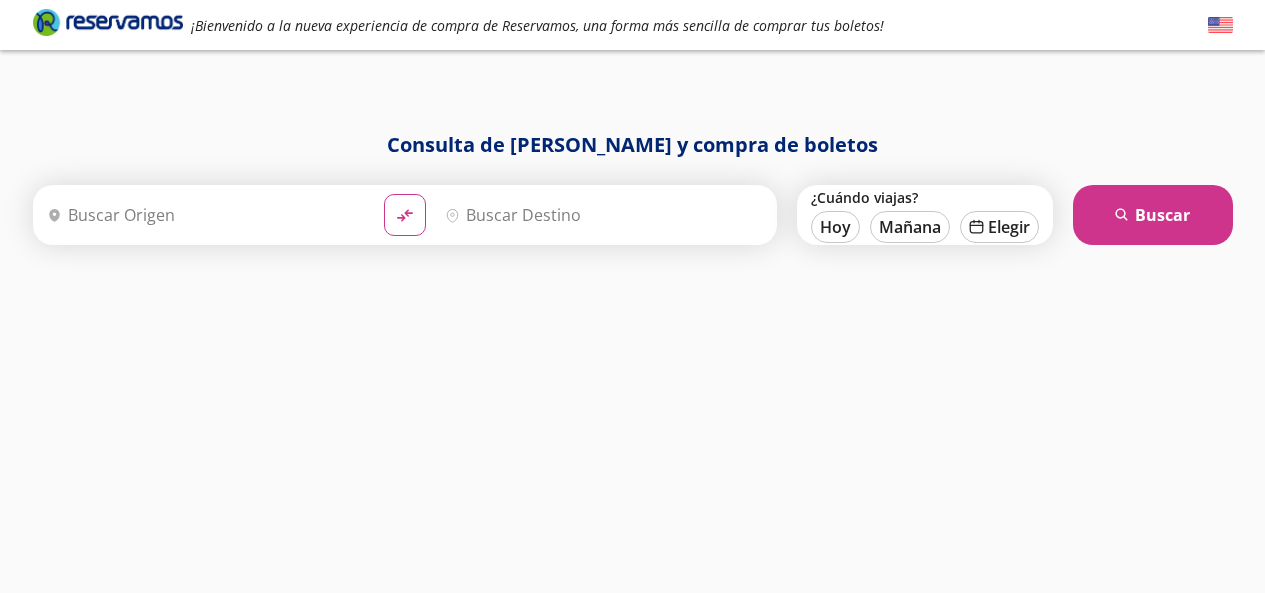 click on "Origen" at bounding box center (203, 215) 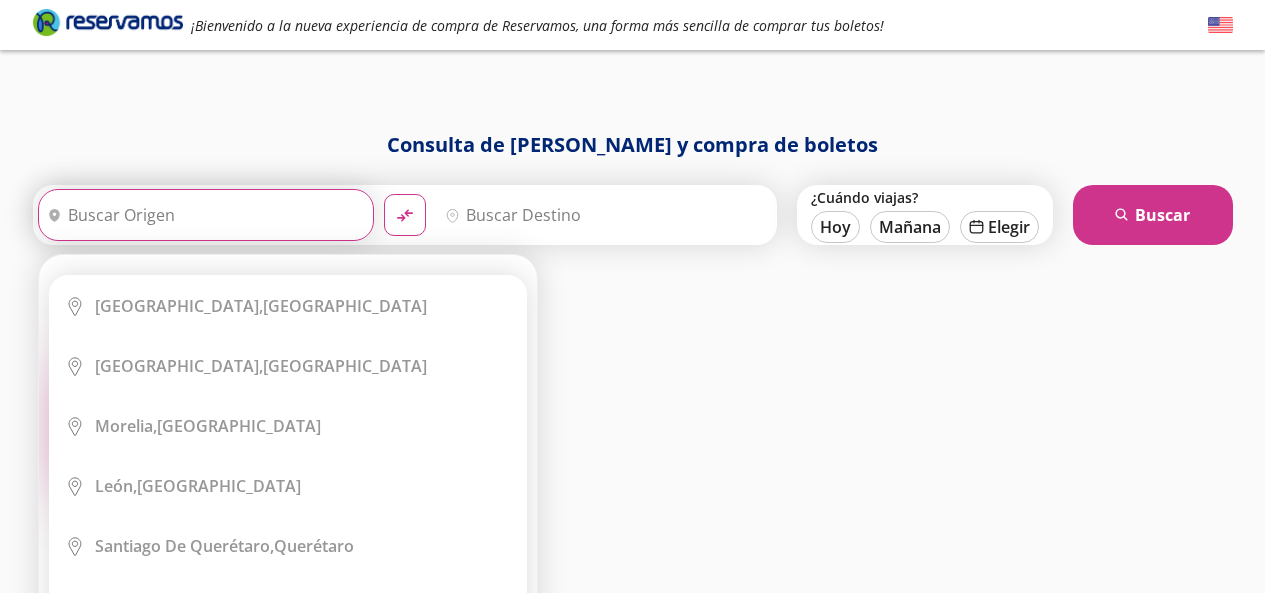 click on "Ciudad de México," at bounding box center (179, 306) 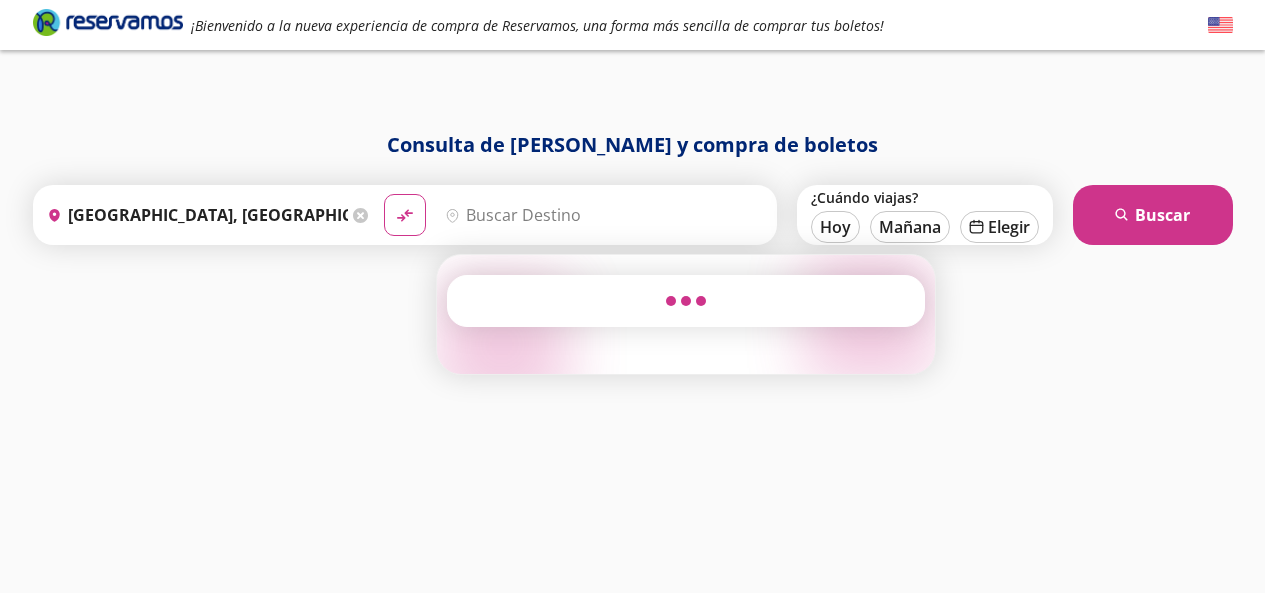 click on "Destino" at bounding box center [601, 215] 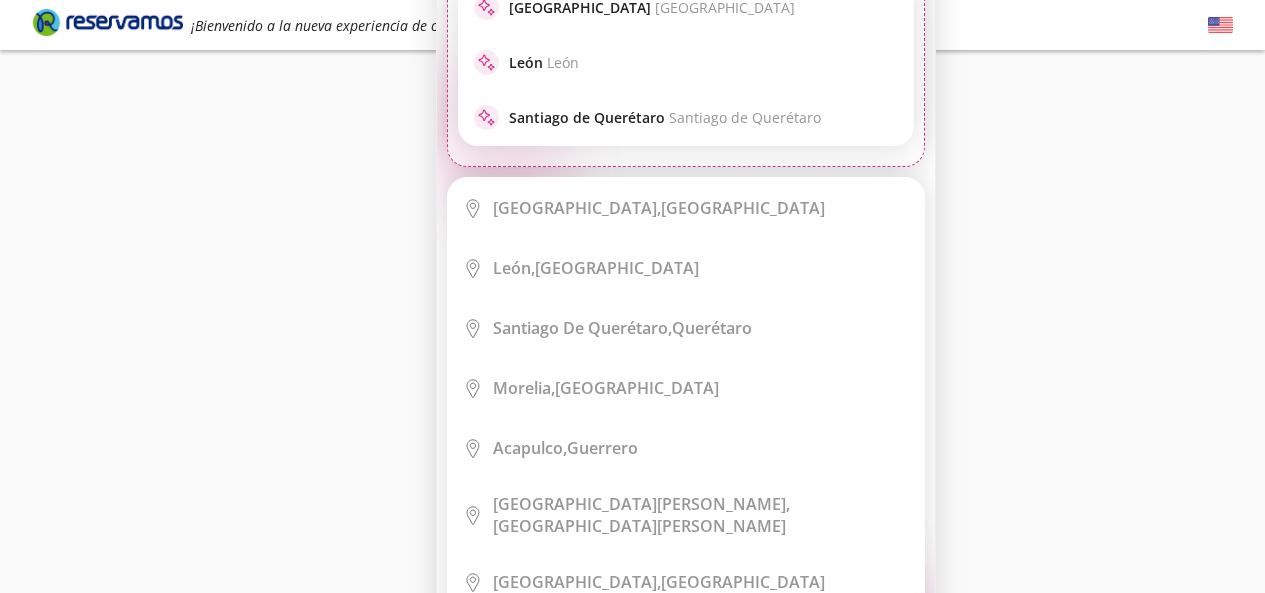 scroll, scrollTop: 353, scrollLeft: 0, axis: vertical 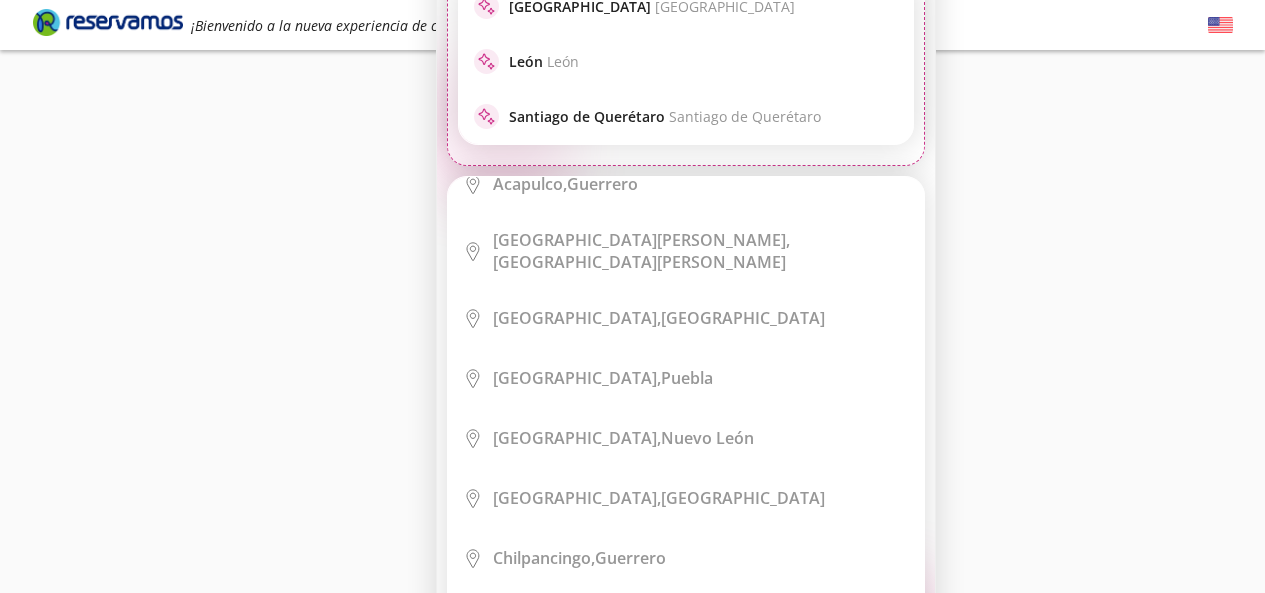 click on "Puebla," at bounding box center (577, 378) 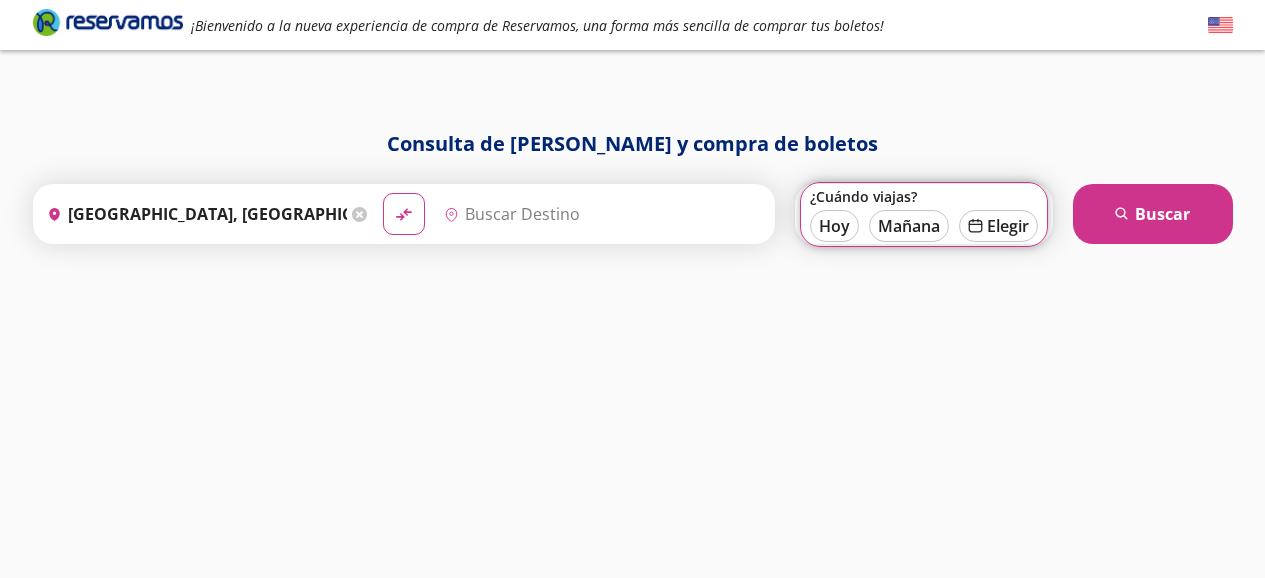 type on "Puebla, Puebla" 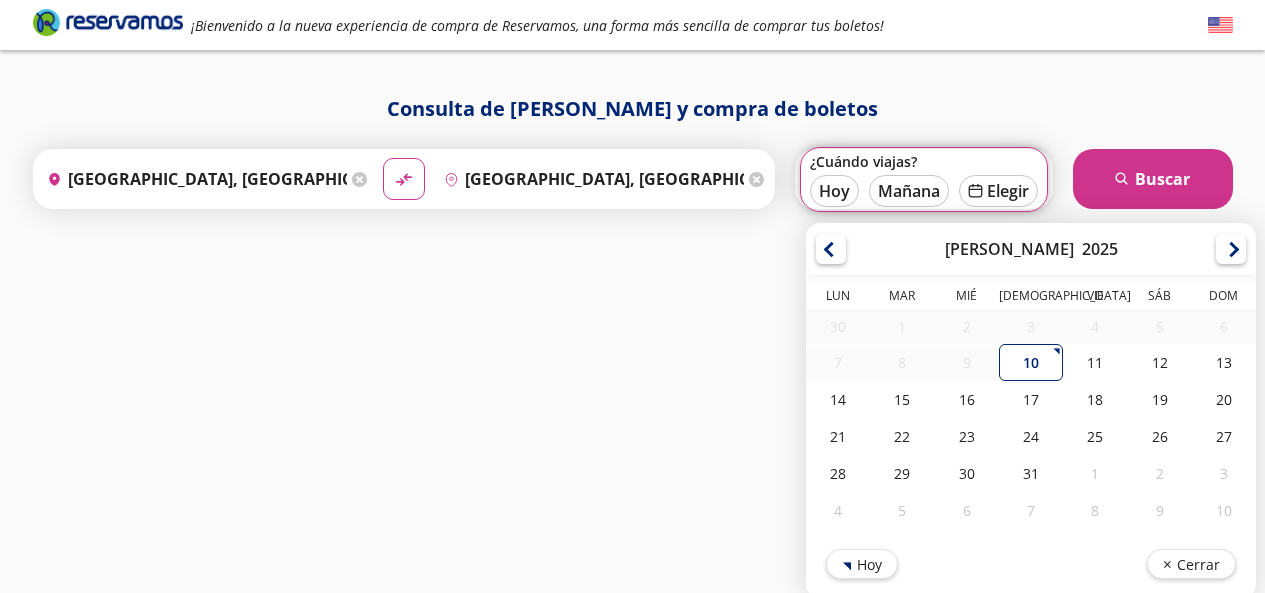 scroll, scrollTop: 41, scrollLeft: 0, axis: vertical 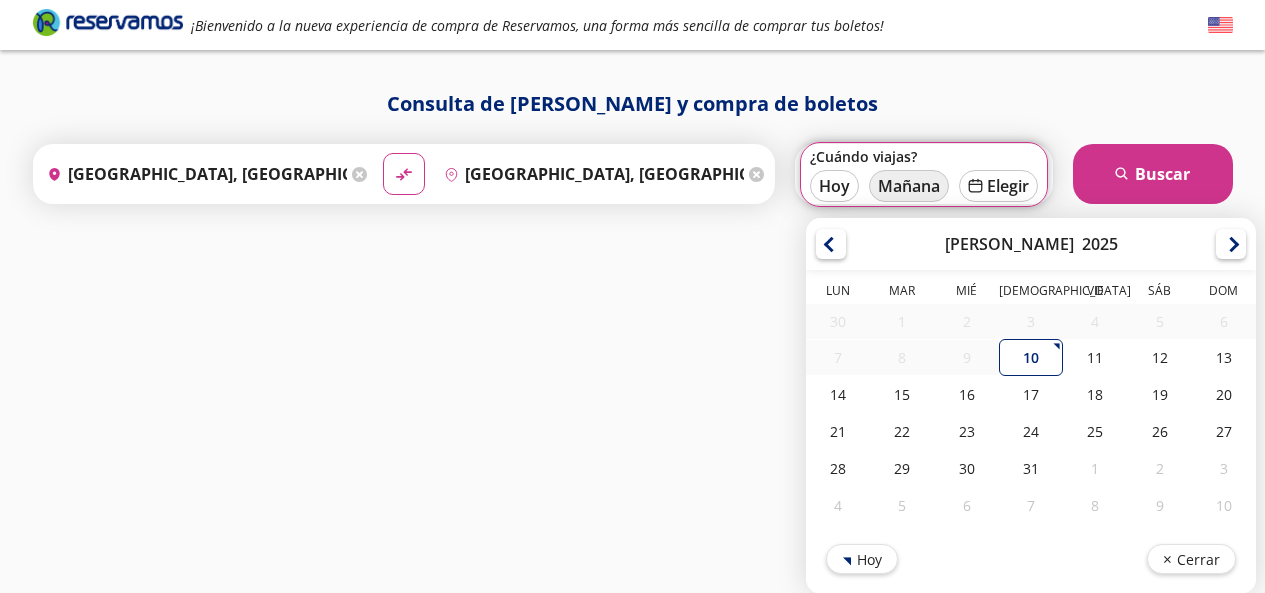 click on "Mañana" at bounding box center [909, 186] 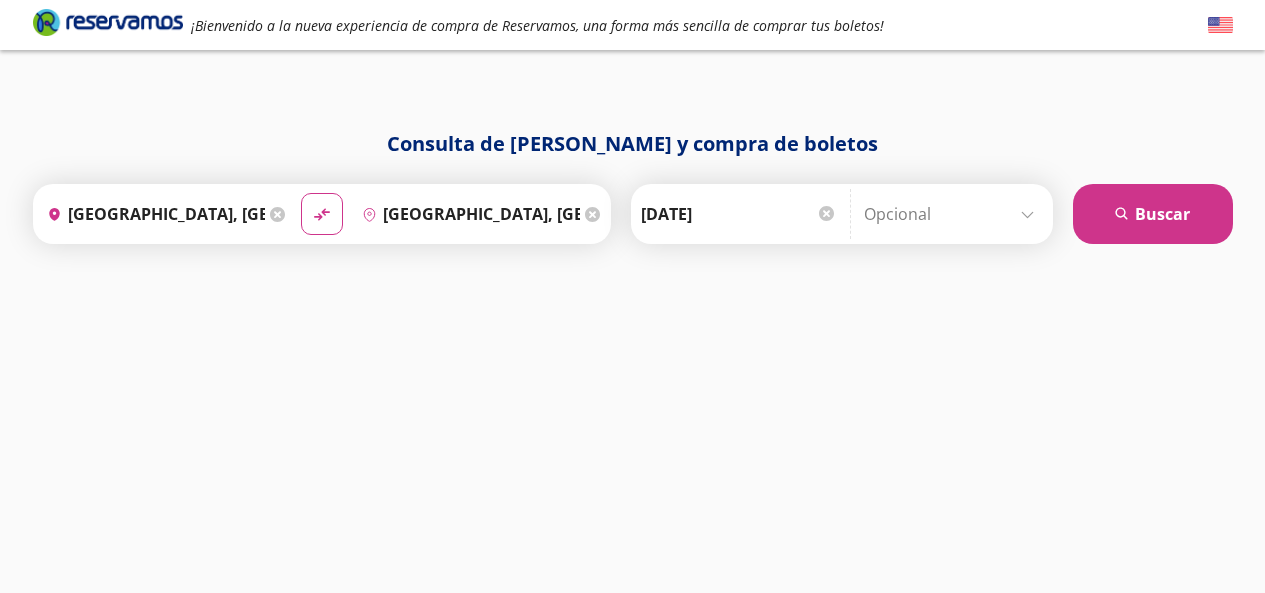 click at bounding box center (953, 214) 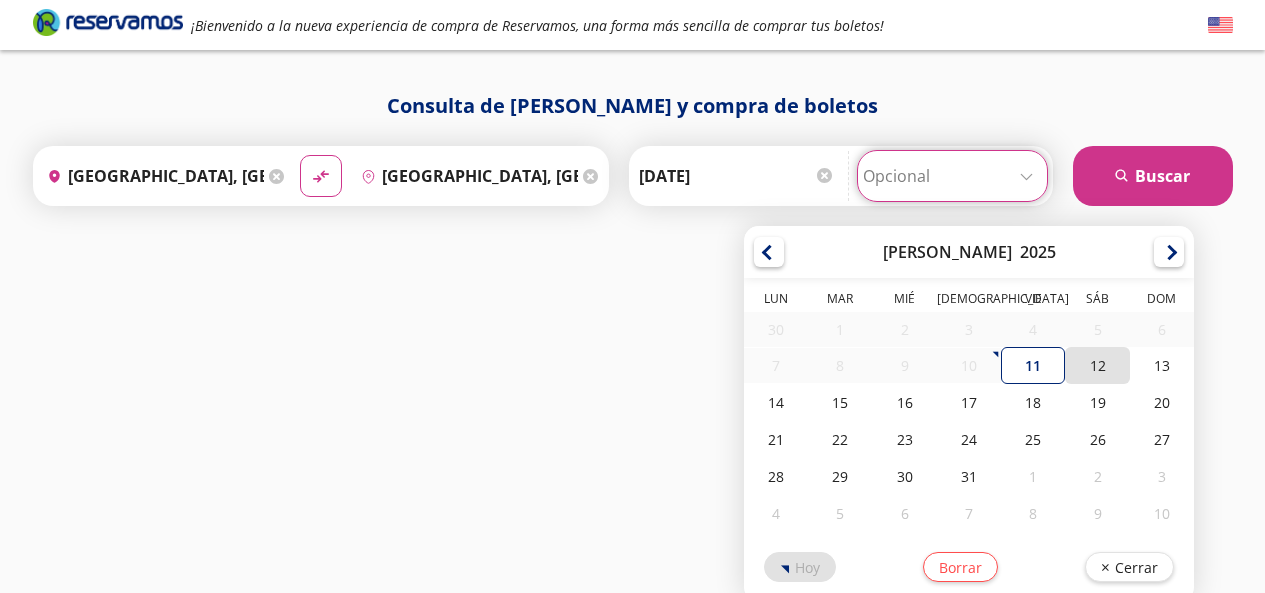click on "12" at bounding box center (1098, 365) 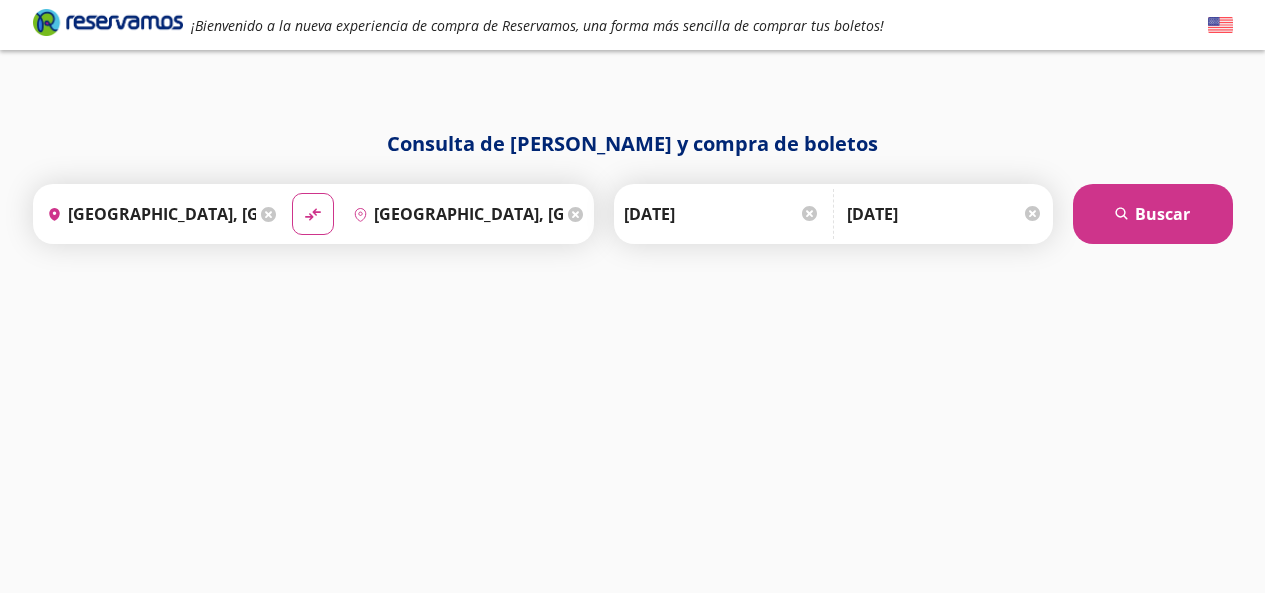 scroll, scrollTop: 1, scrollLeft: 0, axis: vertical 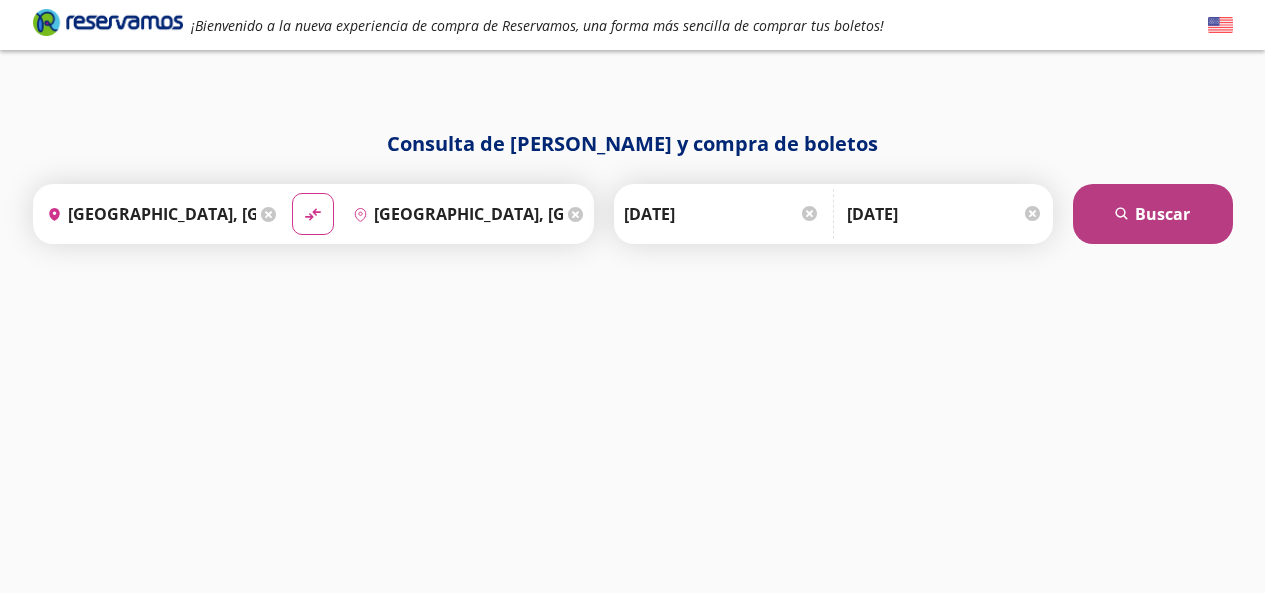 click on "search
Buscar" at bounding box center (1153, 214) 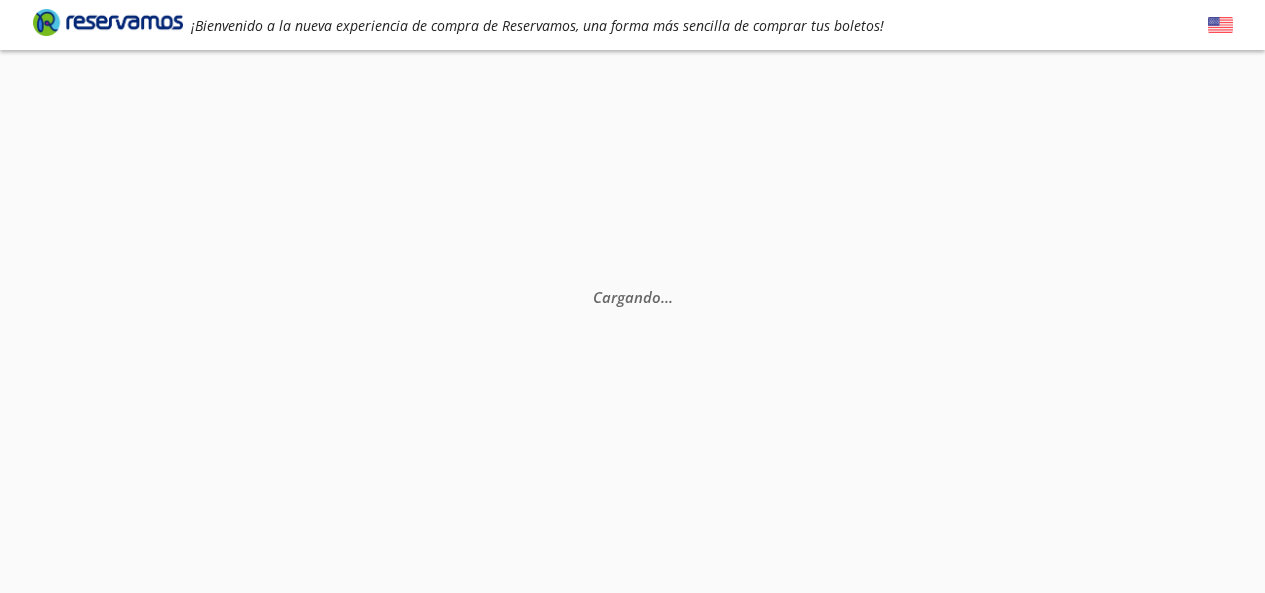 scroll, scrollTop: 0, scrollLeft: 0, axis: both 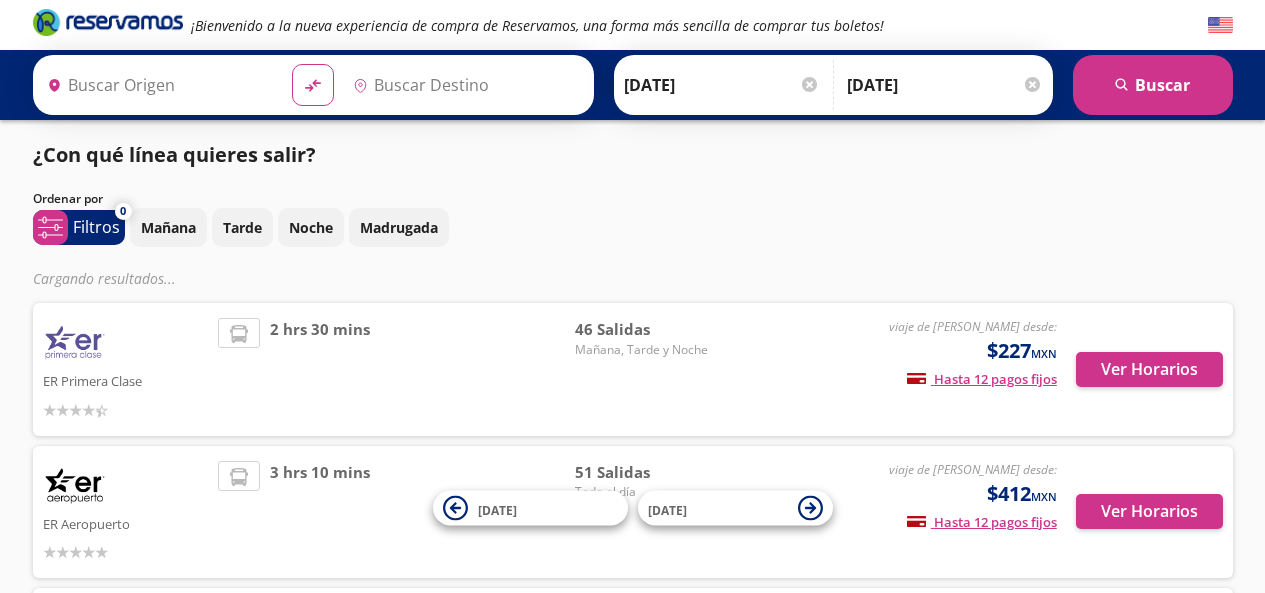 type on "Ciudad de México, Distrito Federal" 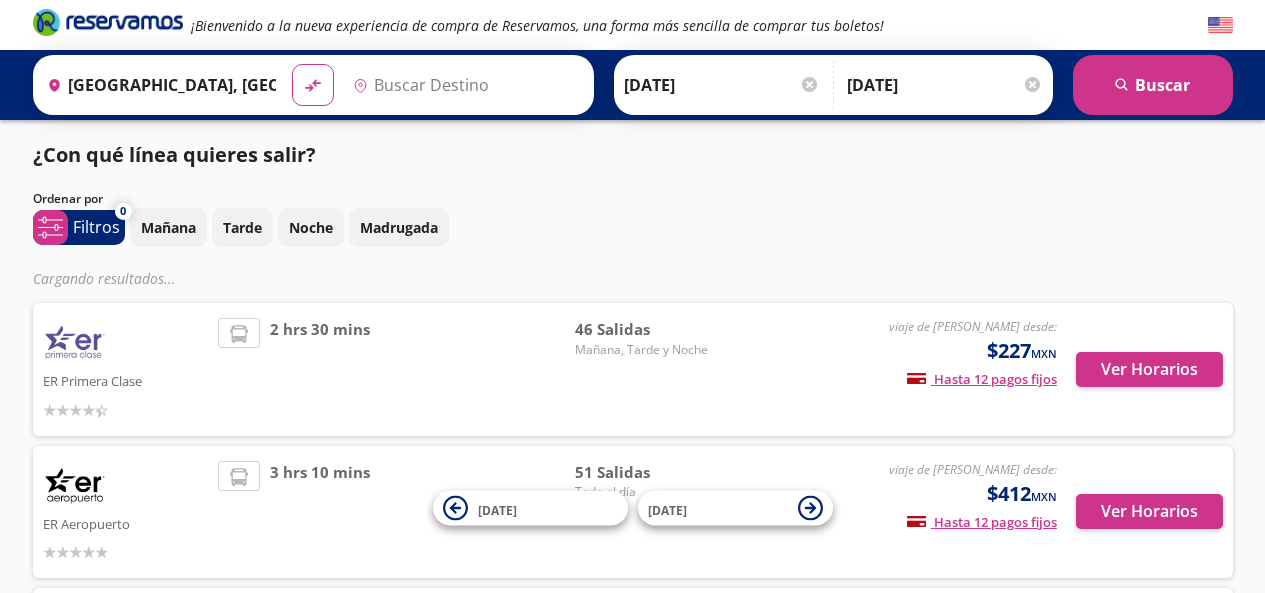type on "Puebla, Puebla" 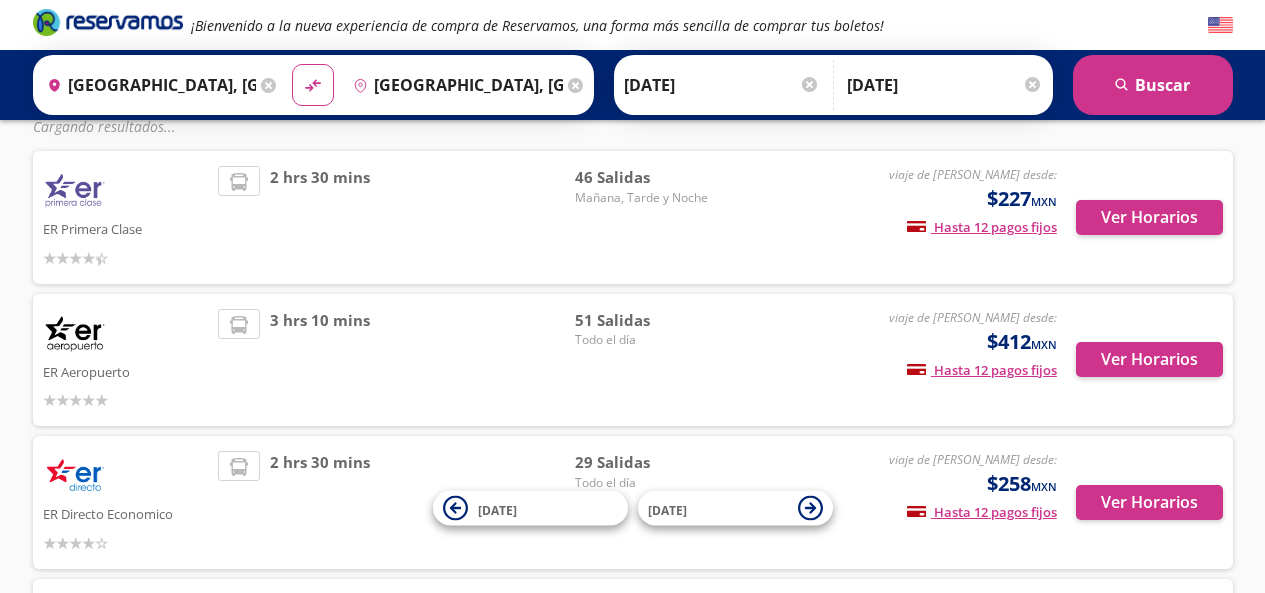 scroll, scrollTop: 154, scrollLeft: 0, axis: vertical 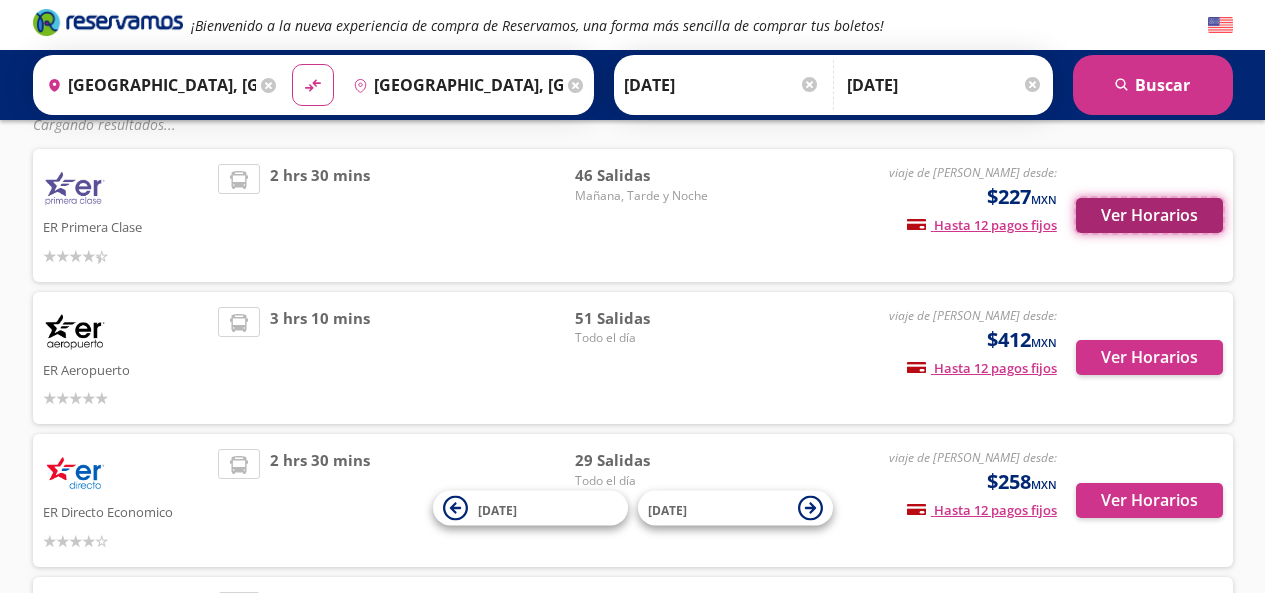 click on "Ver Horarios" at bounding box center (1149, 215) 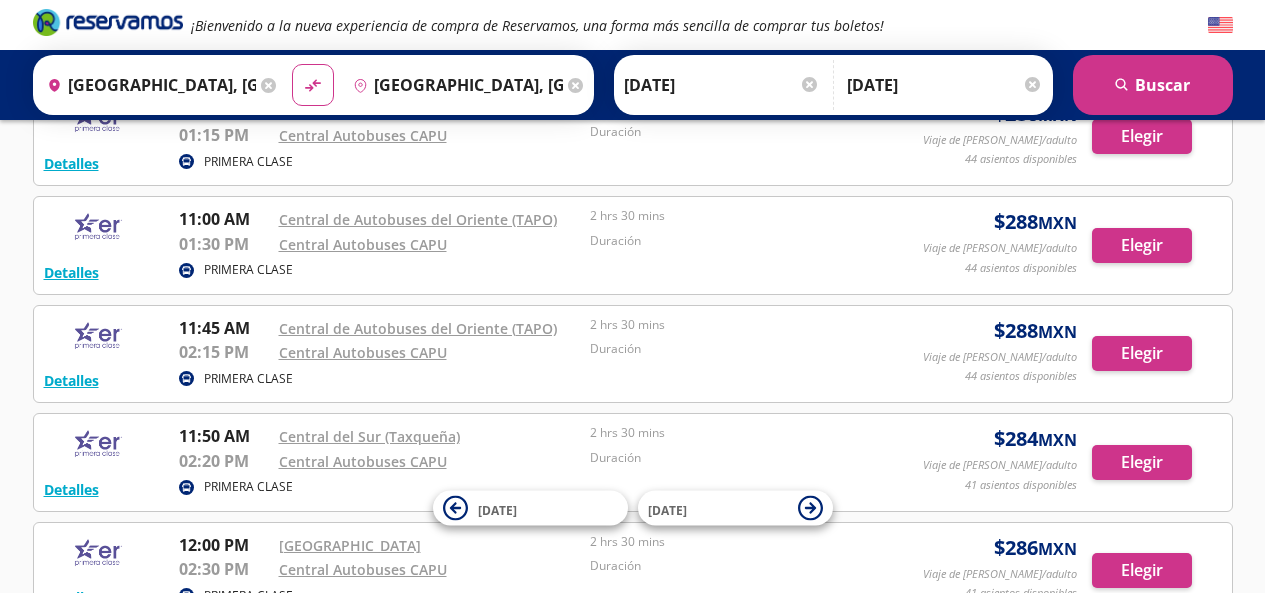 scroll, scrollTop: 1611, scrollLeft: 0, axis: vertical 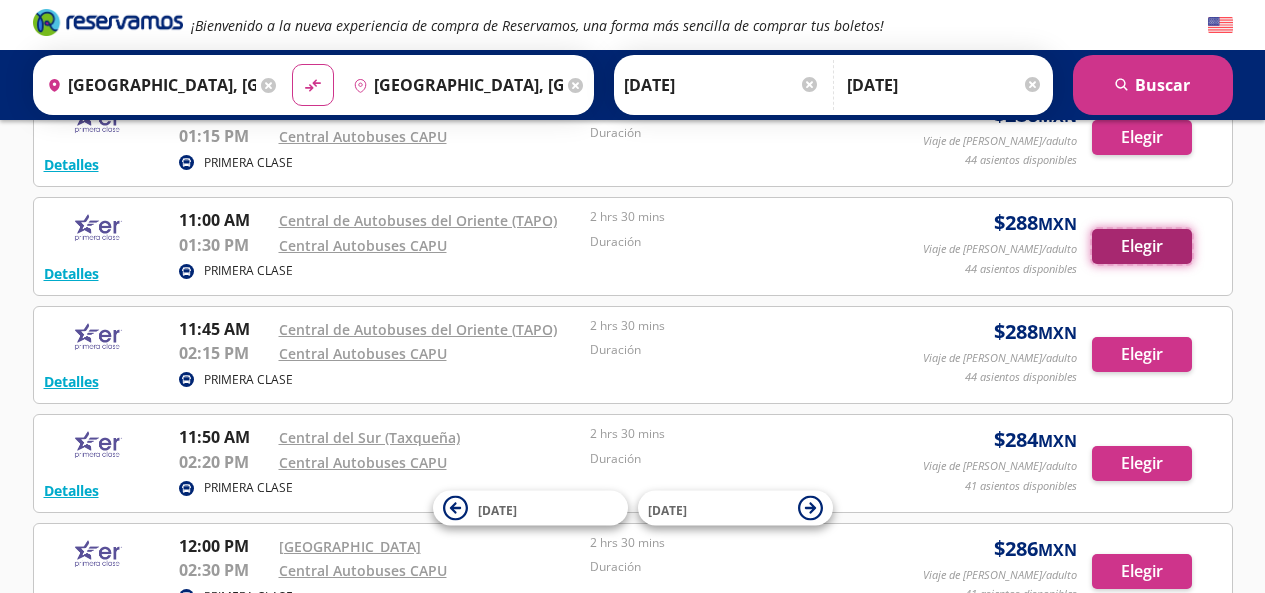 click on "Elegir" at bounding box center (1142, 246) 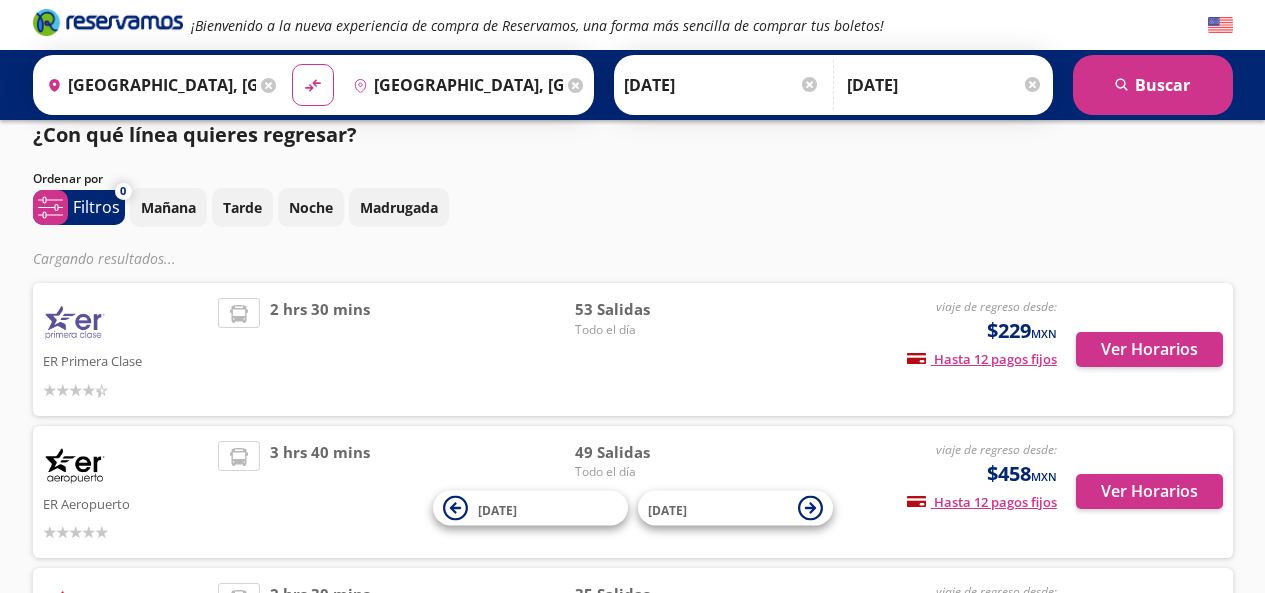 scroll, scrollTop: 0, scrollLeft: 0, axis: both 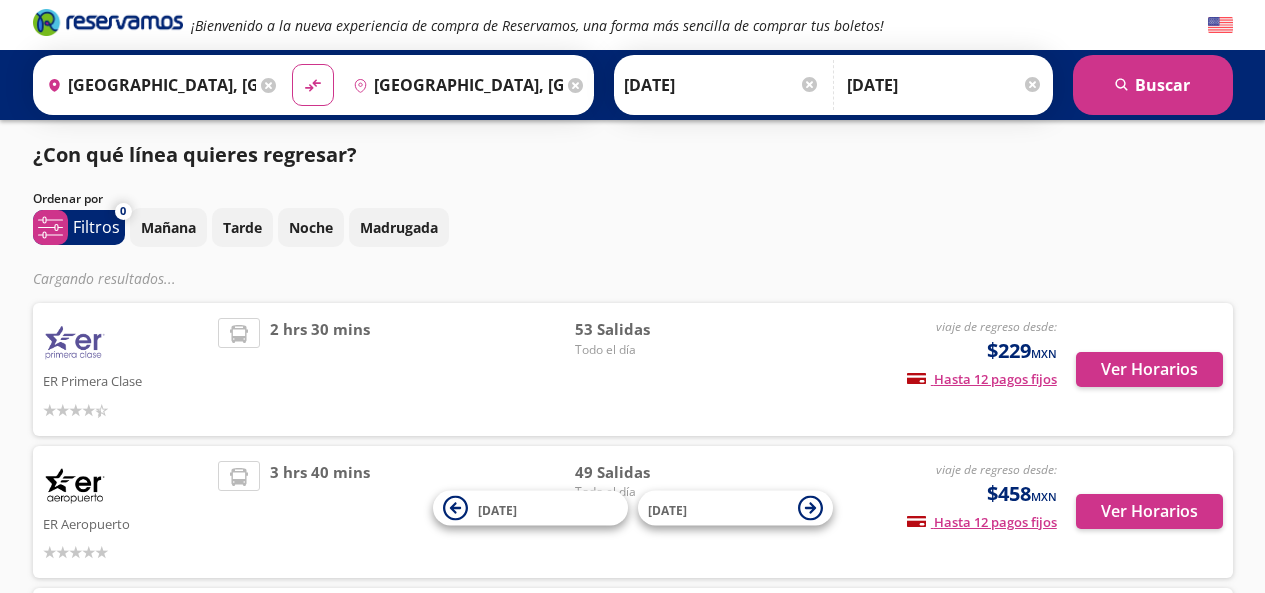 click on "viaje de regreso desde: $458  MXN   Hasta 12 pagos fijos Pagos fijos en compras mayores a $30 MXN, con tarjetas de bancos participantes" at bounding box center [890, 512] 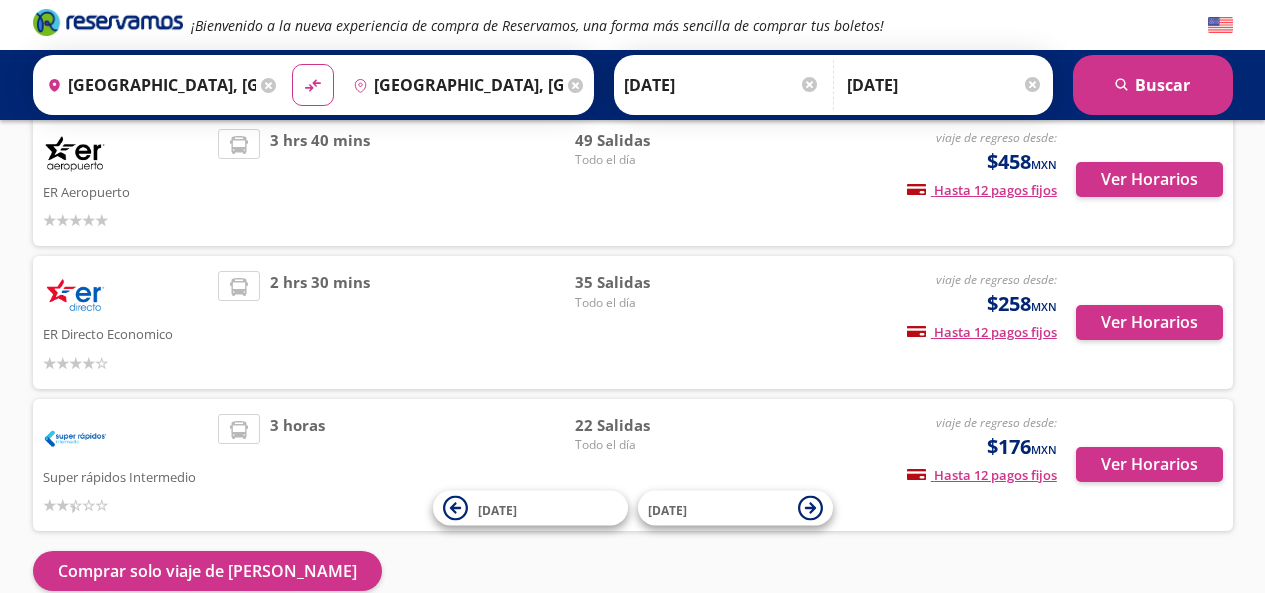 scroll, scrollTop: 337, scrollLeft: 0, axis: vertical 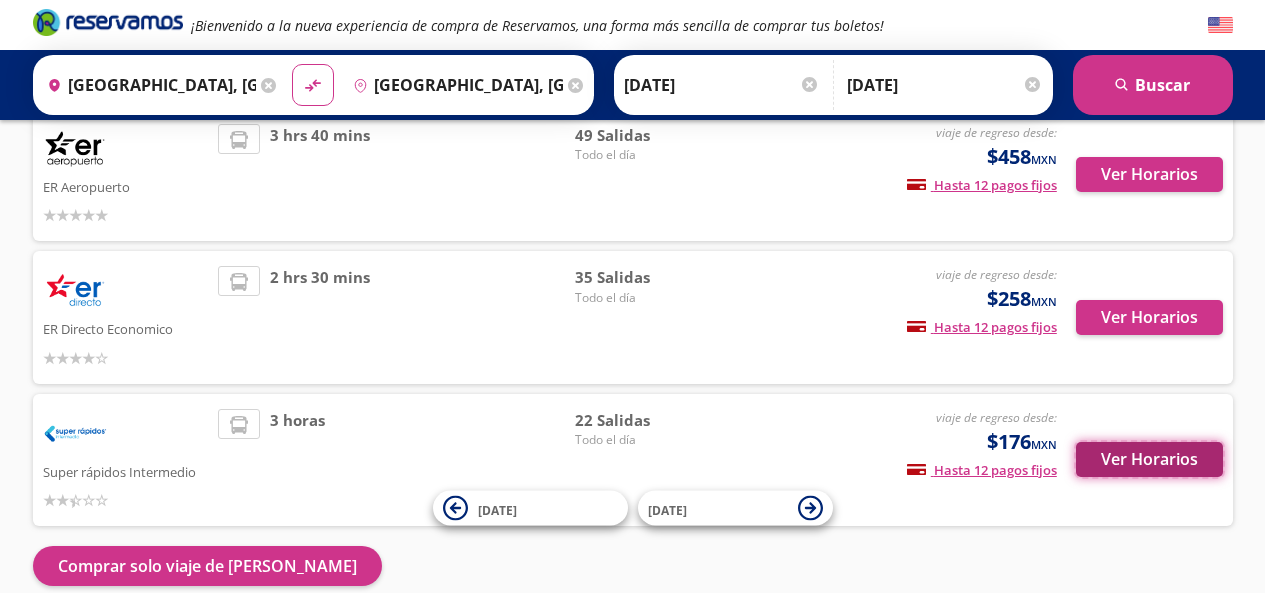 click on "Ver Horarios" at bounding box center (1149, 459) 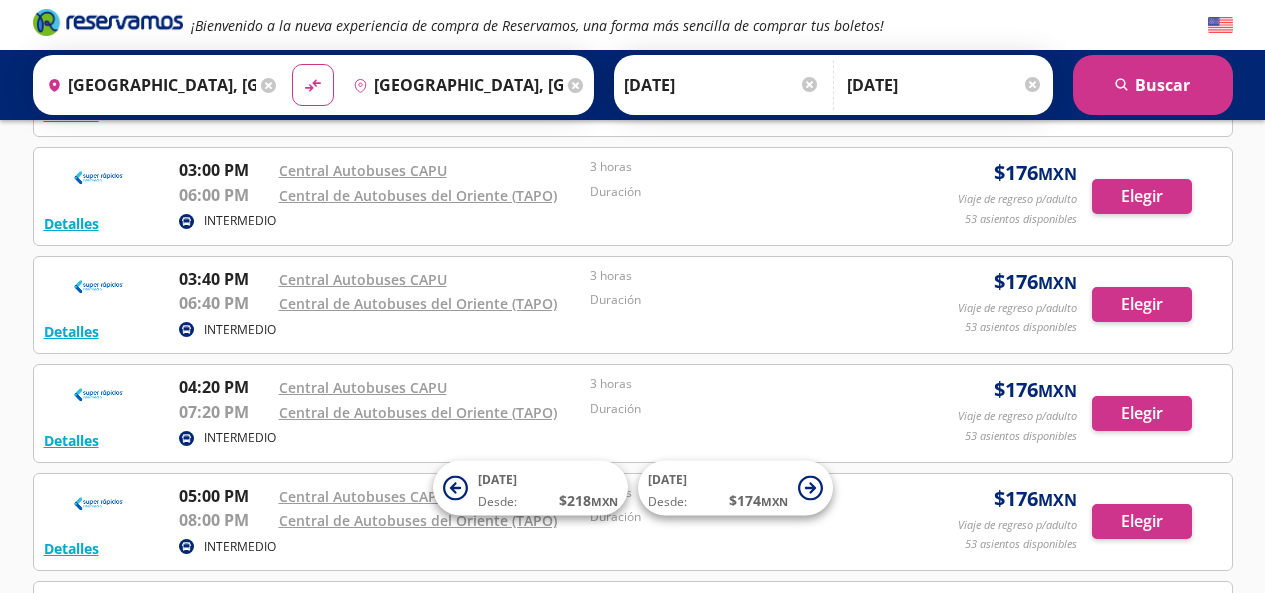 scroll, scrollTop: 1502, scrollLeft: 0, axis: vertical 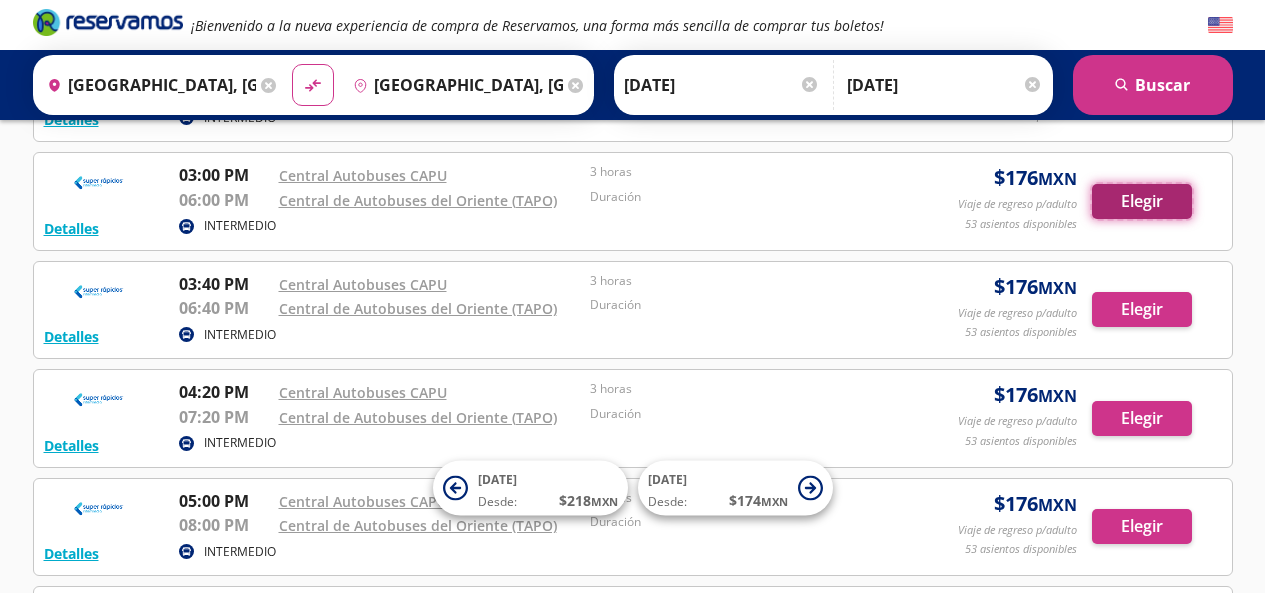 click on "Elegir" at bounding box center (1142, 201) 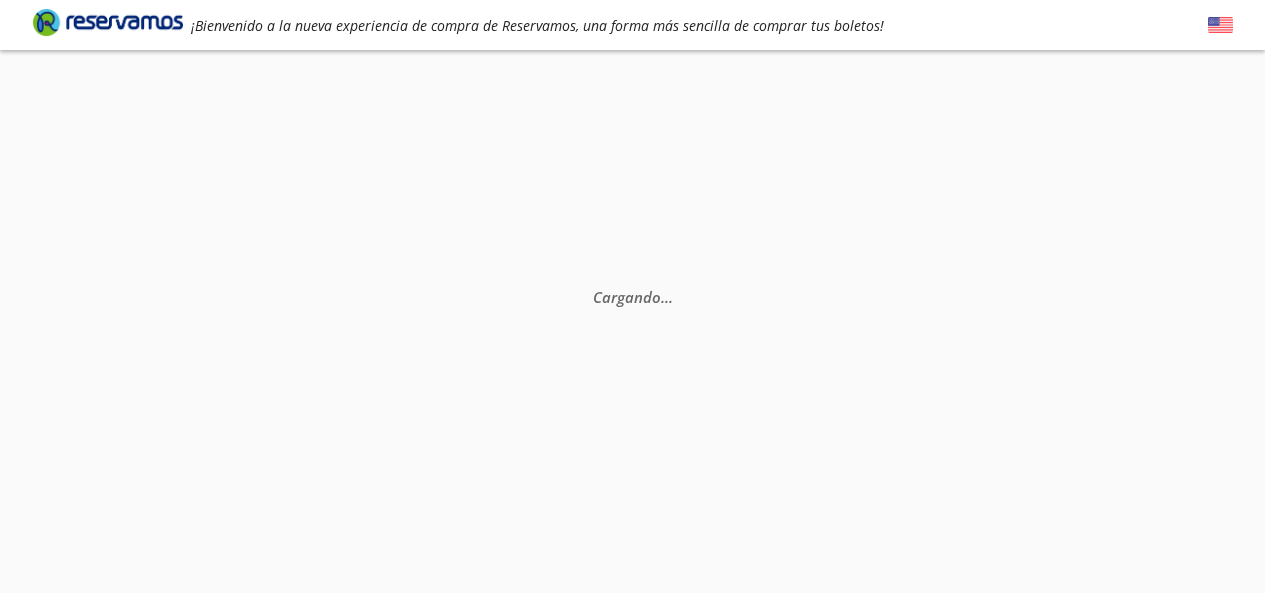 scroll, scrollTop: 0, scrollLeft: 0, axis: both 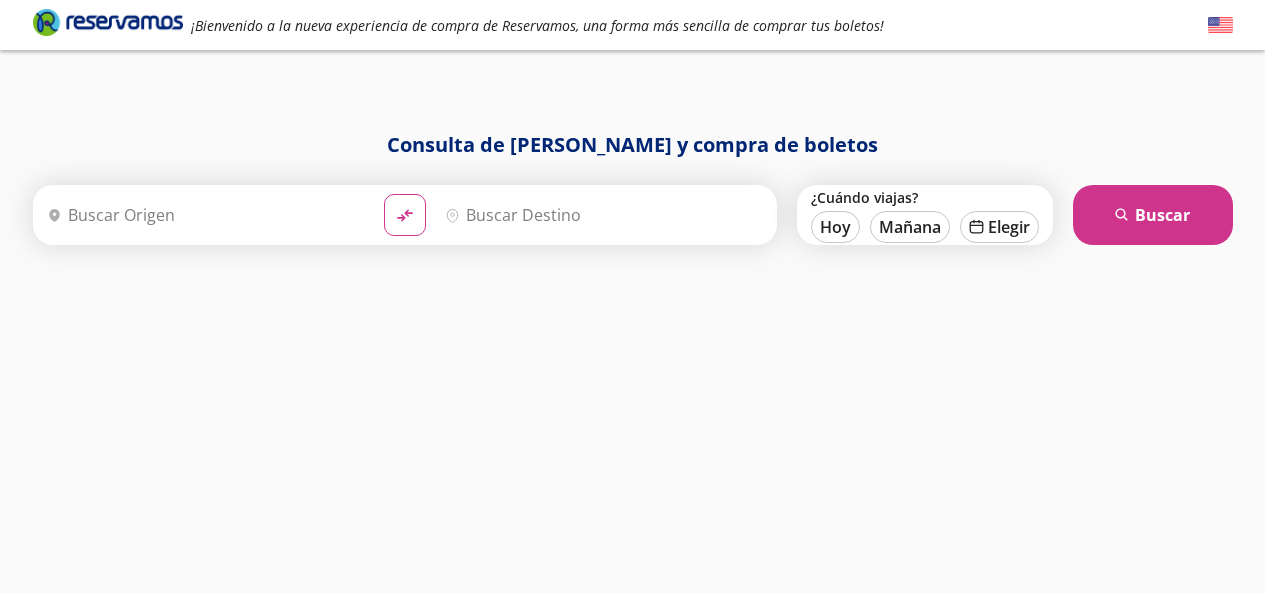 click on "Origen" at bounding box center [203, 215] 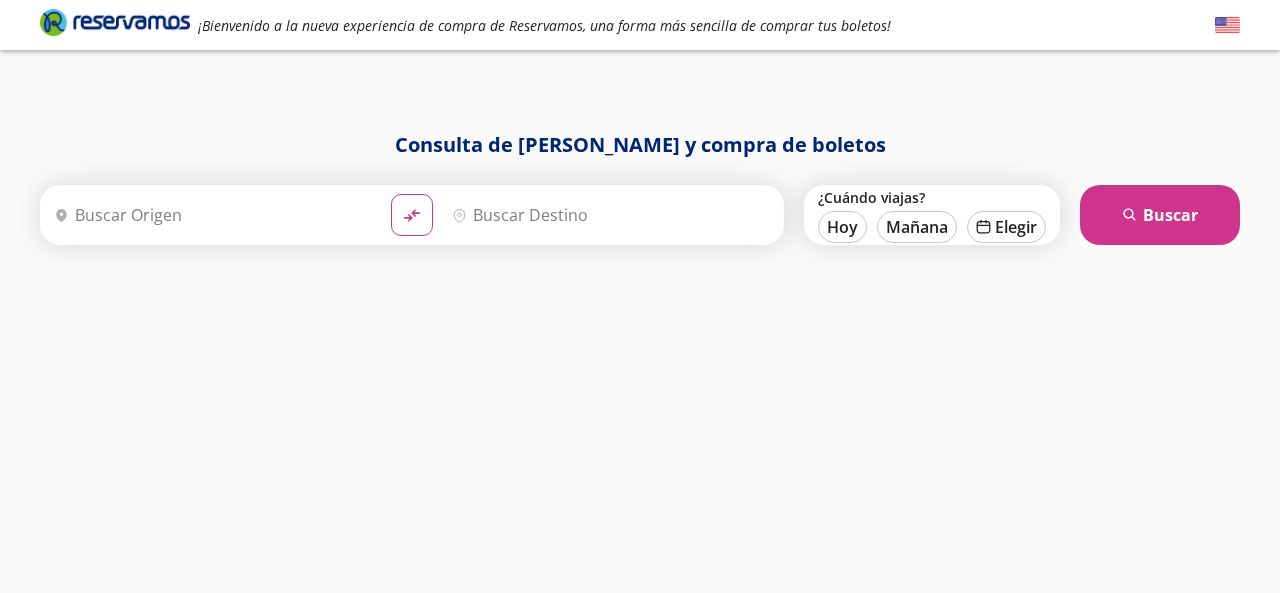scroll, scrollTop: 0, scrollLeft: 0, axis: both 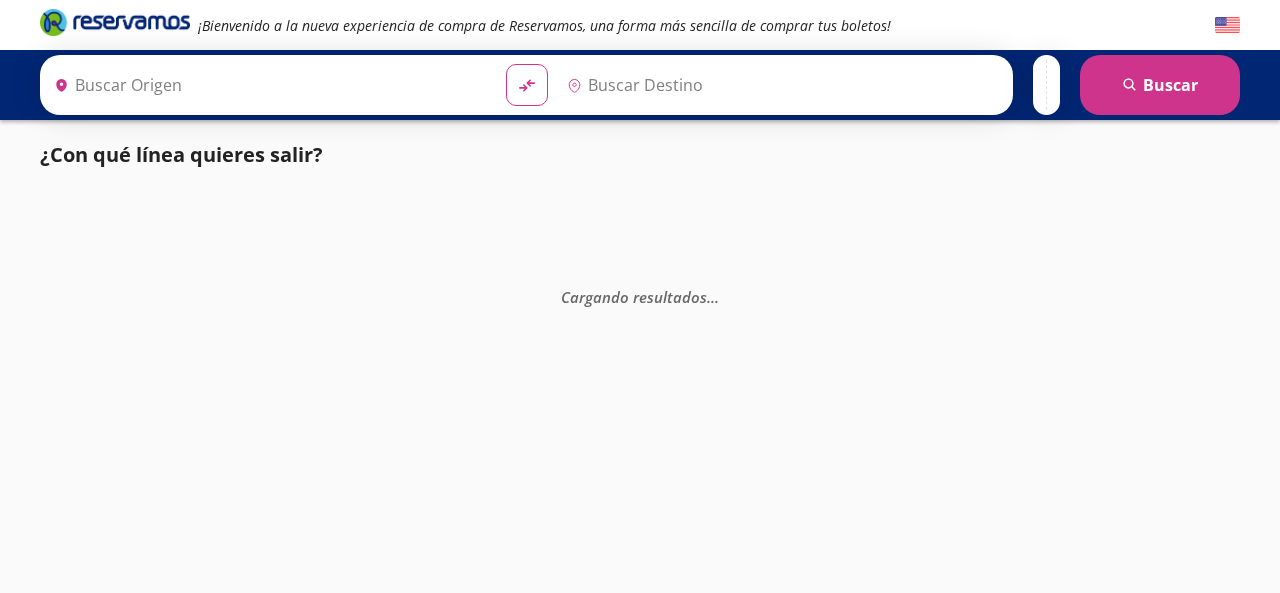 type on "[GEOGRAPHIC_DATA], [GEOGRAPHIC_DATA]" 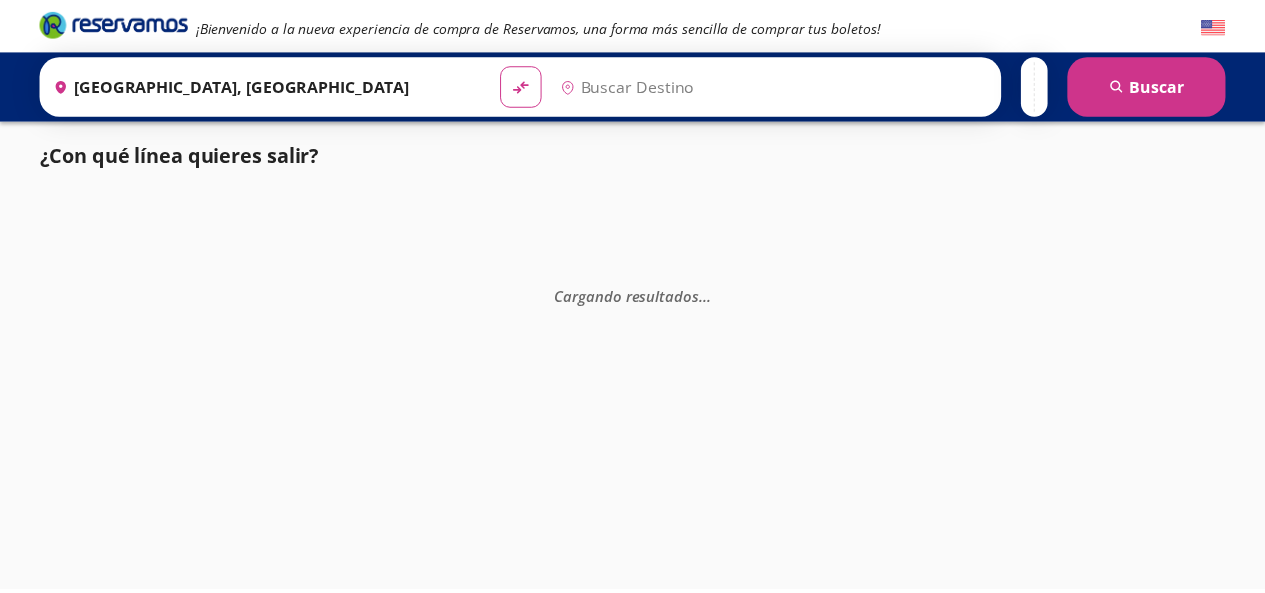 scroll, scrollTop: 0, scrollLeft: 0, axis: both 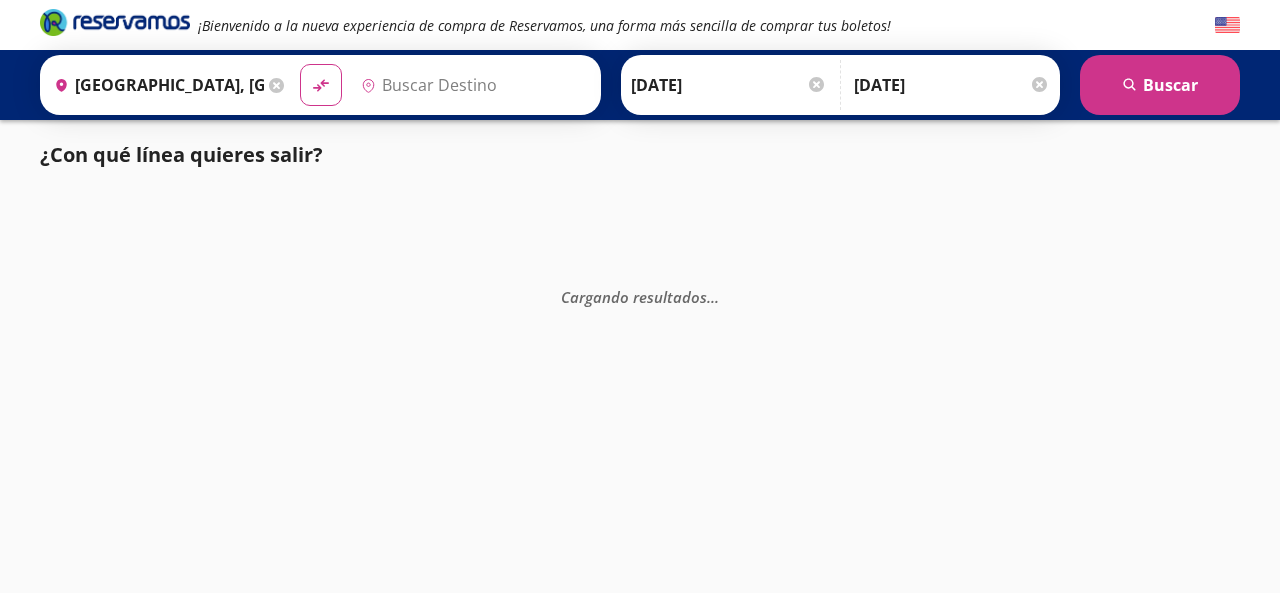 type on "[GEOGRAPHIC_DATA], [GEOGRAPHIC_DATA]" 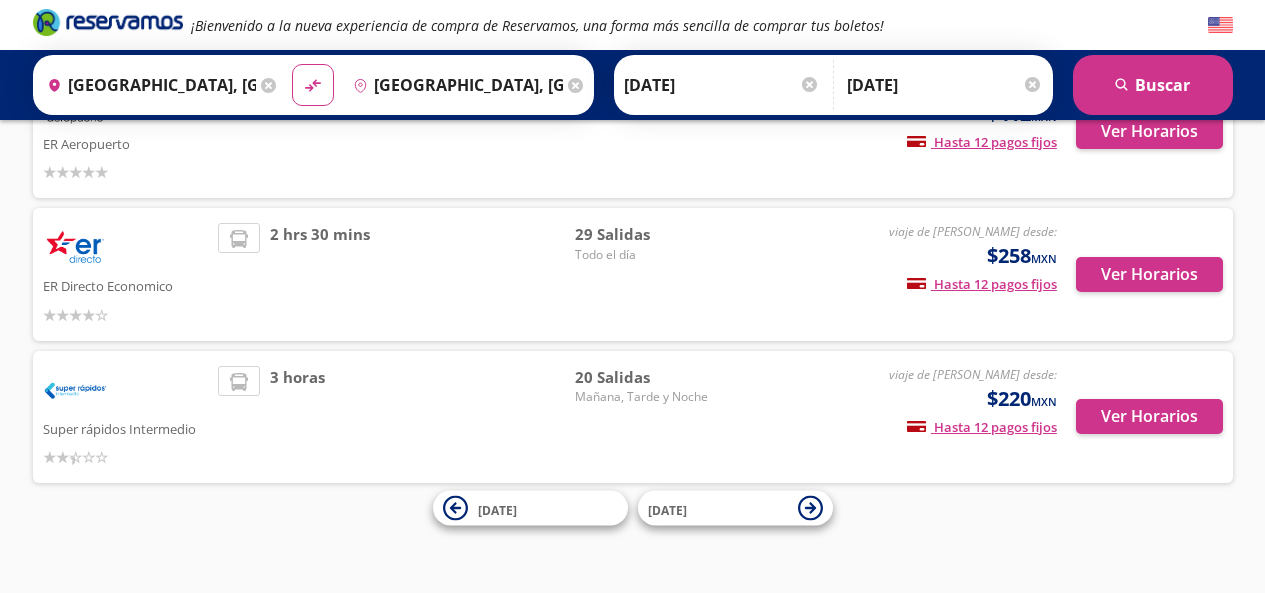 scroll, scrollTop: 0, scrollLeft: 0, axis: both 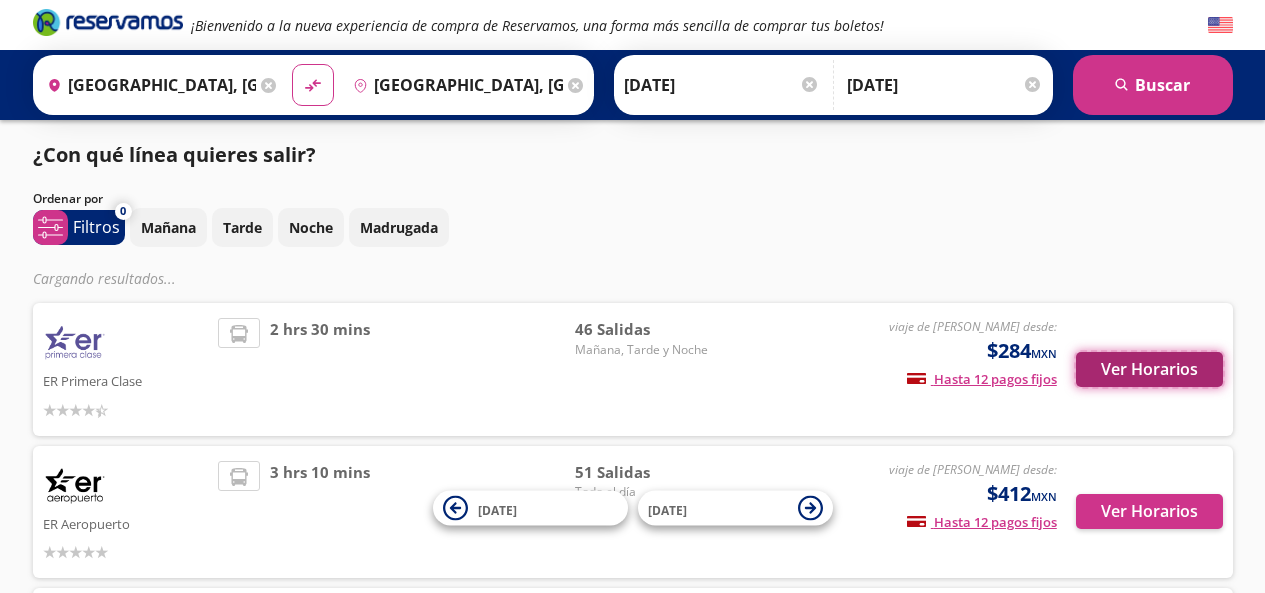 click on "Ver Horarios" at bounding box center (1149, 369) 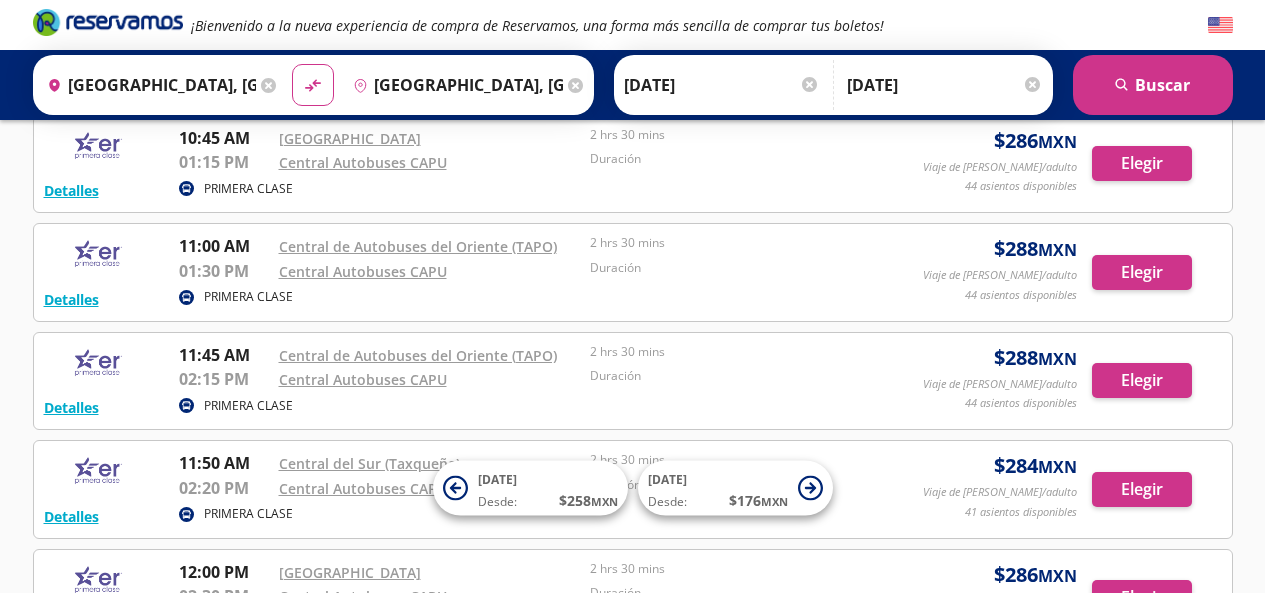 scroll, scrollTop: 1526, scrollLeft: 0, axis: vertical 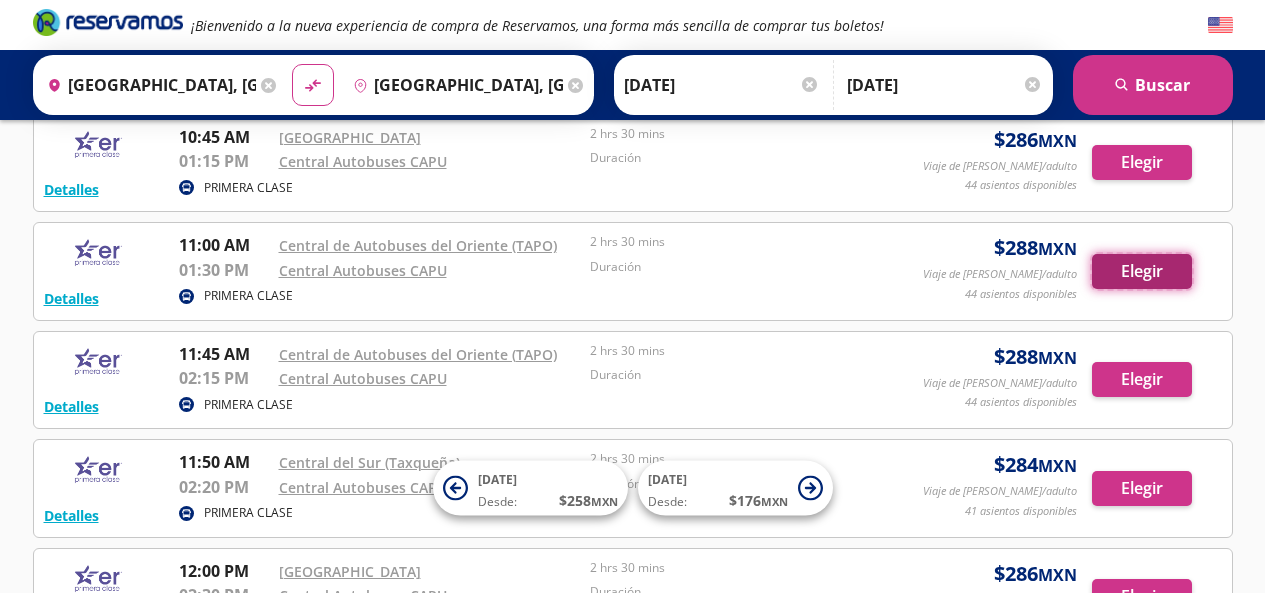 click on "Elegir" at bounding box center [1142, 271] 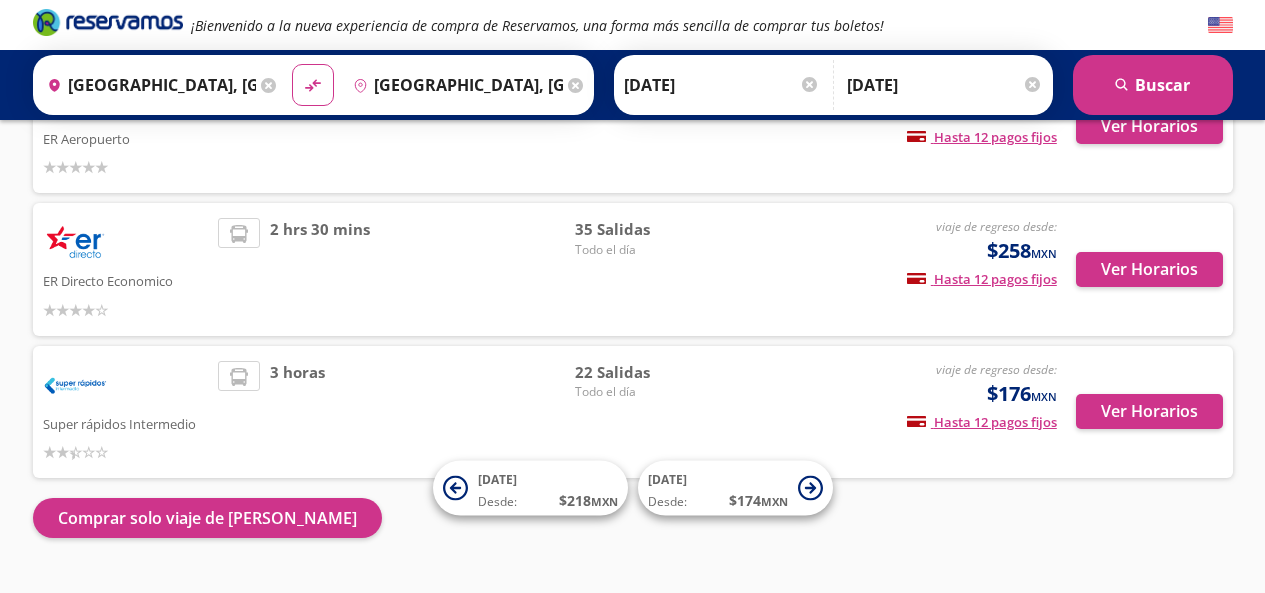 scroll, scrollTop: 347, scrollLeft: 0, axis: vertical 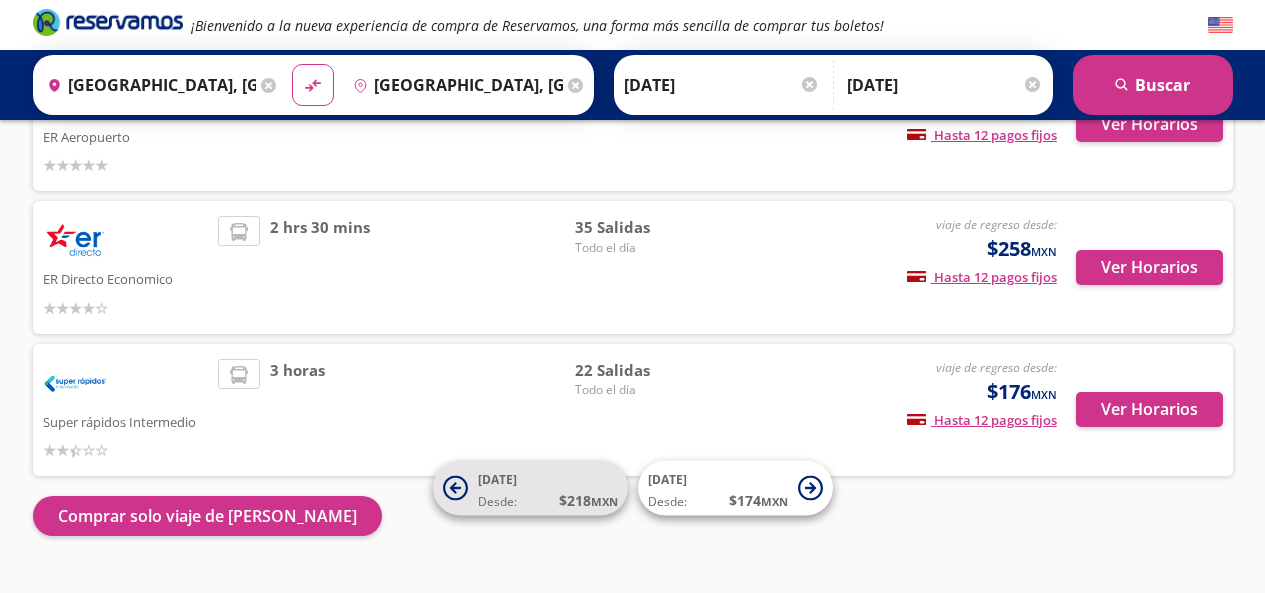 click on "11 Jul Desde: $ 218  MXN" at bounding box center (530, 488) 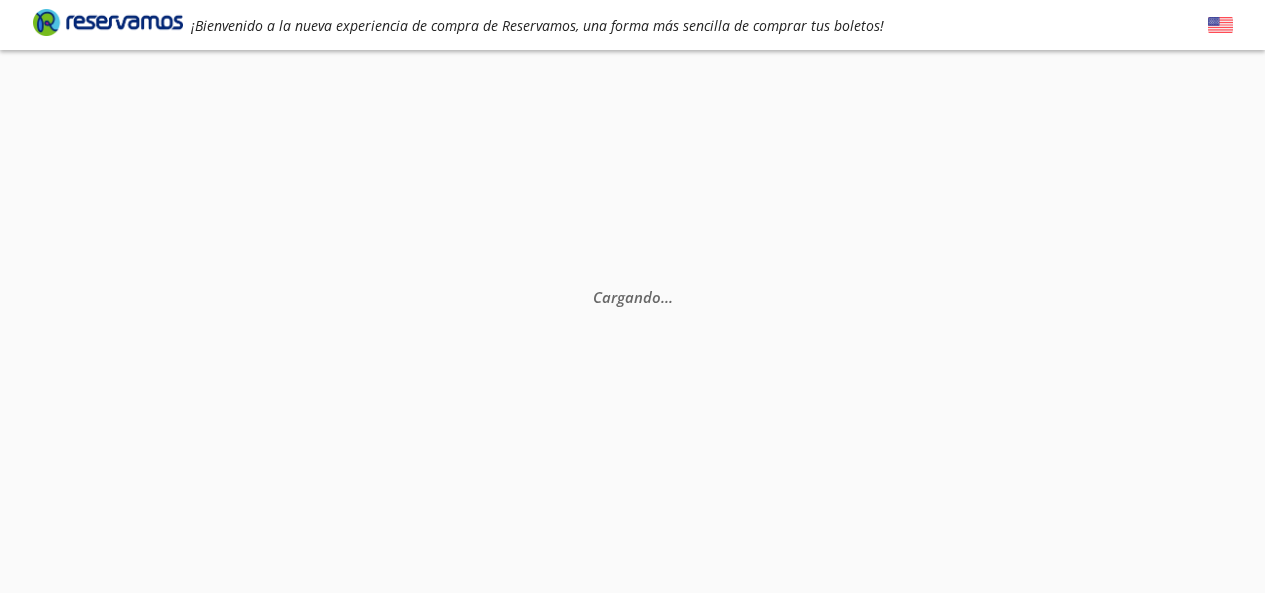 scroll, scrollTop: 0, scrollLeft: 0, axis: both 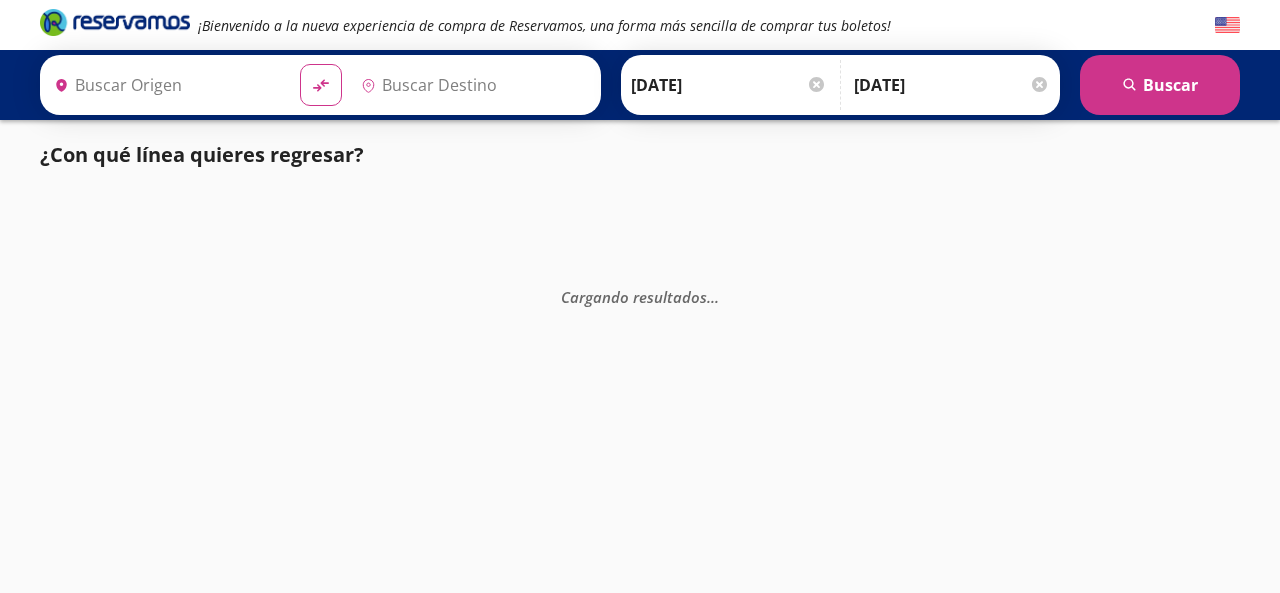 type on "Ciudad de México, Distrito Federal" 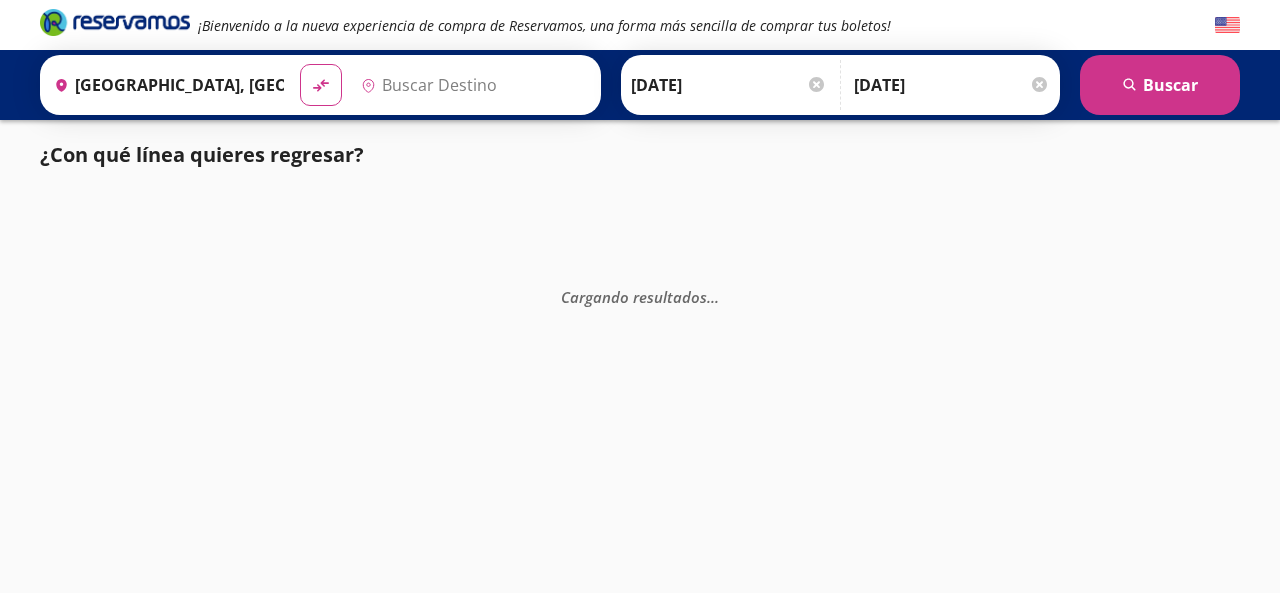 type on "Puebla, Puebla" 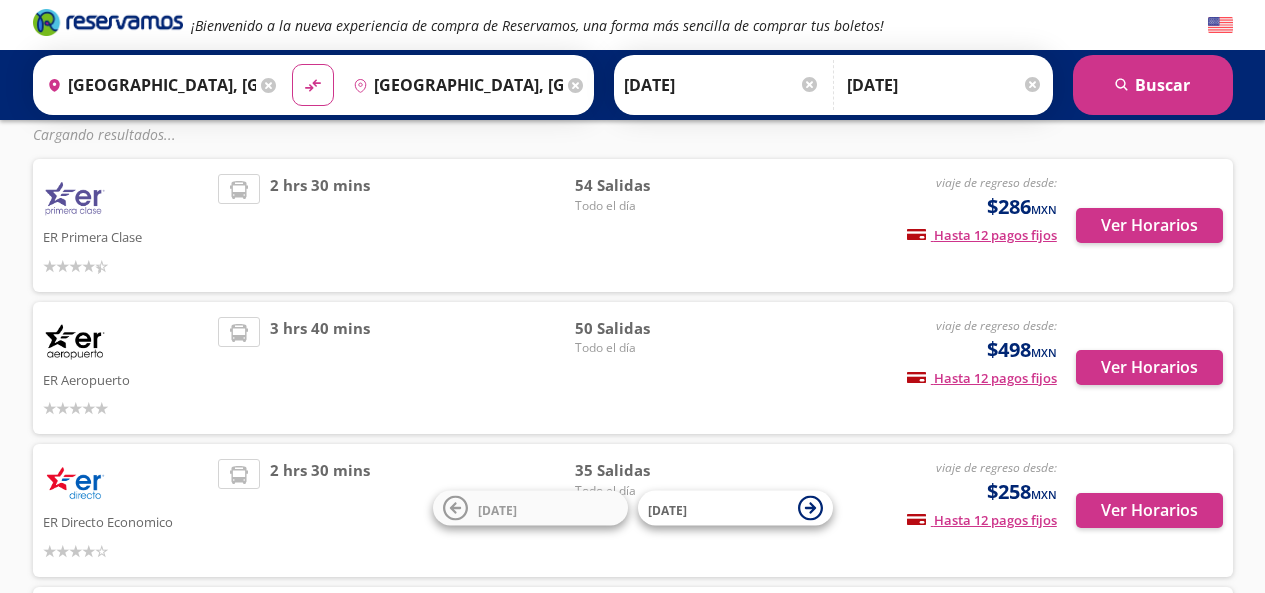scroll, scrollTop: 0, scrollLeft: 0, axis: both 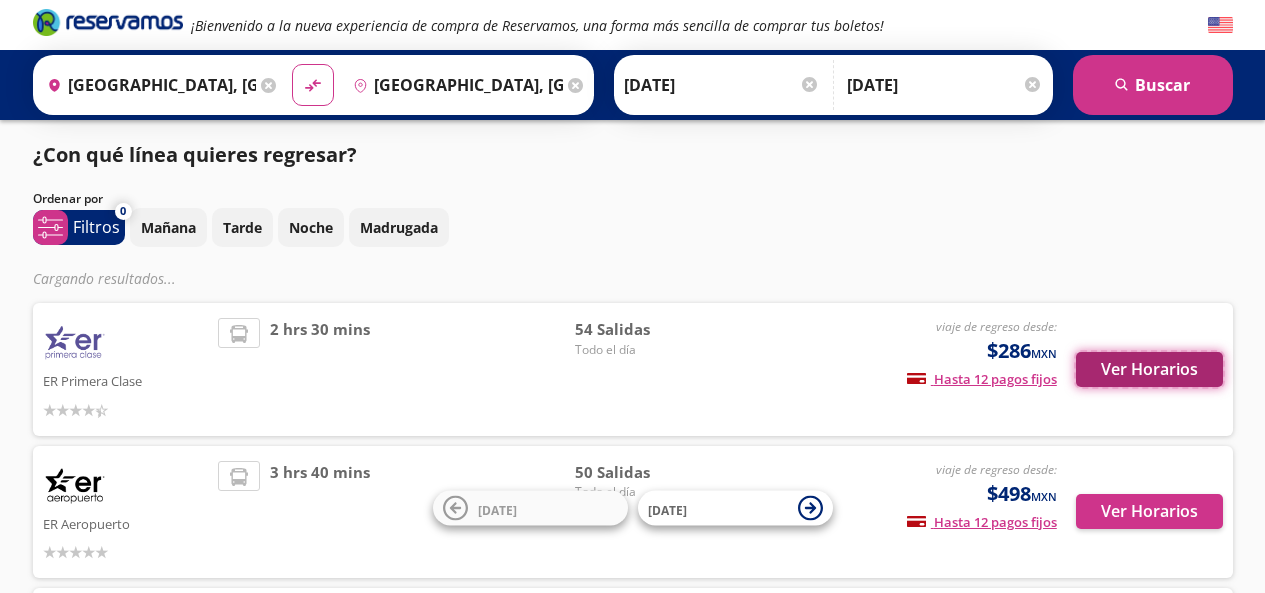 click on "Ver Horarios" at bounding box center [1149, 369] 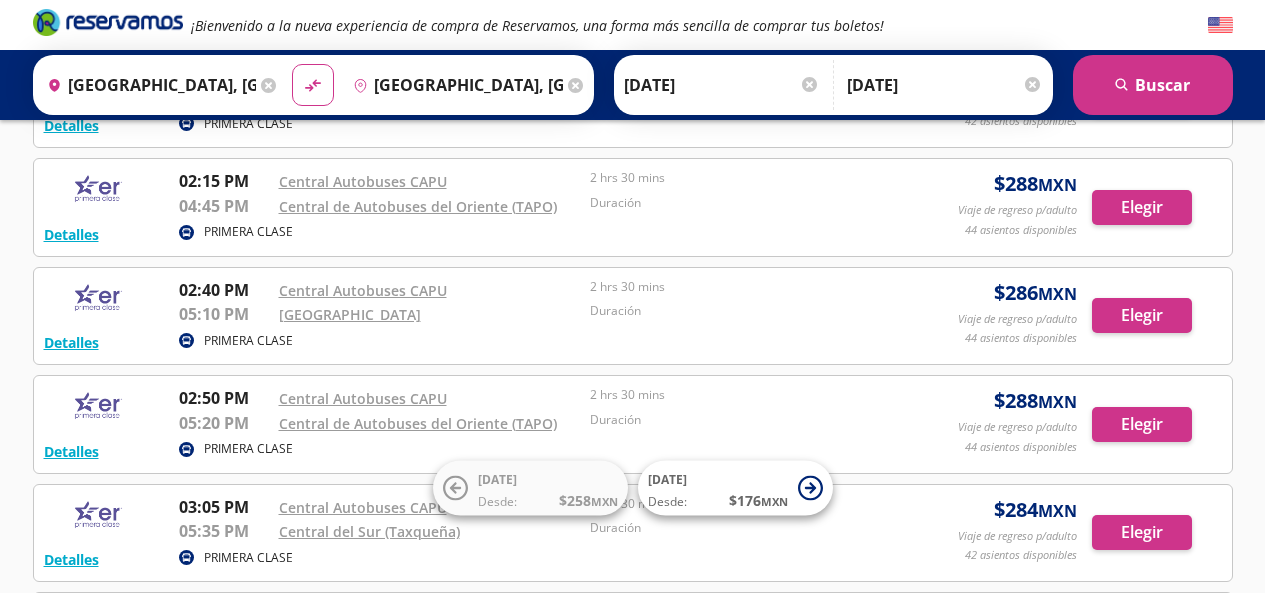 scroll, scrollTop: 384, scrollLeft: 0, axis: vertical 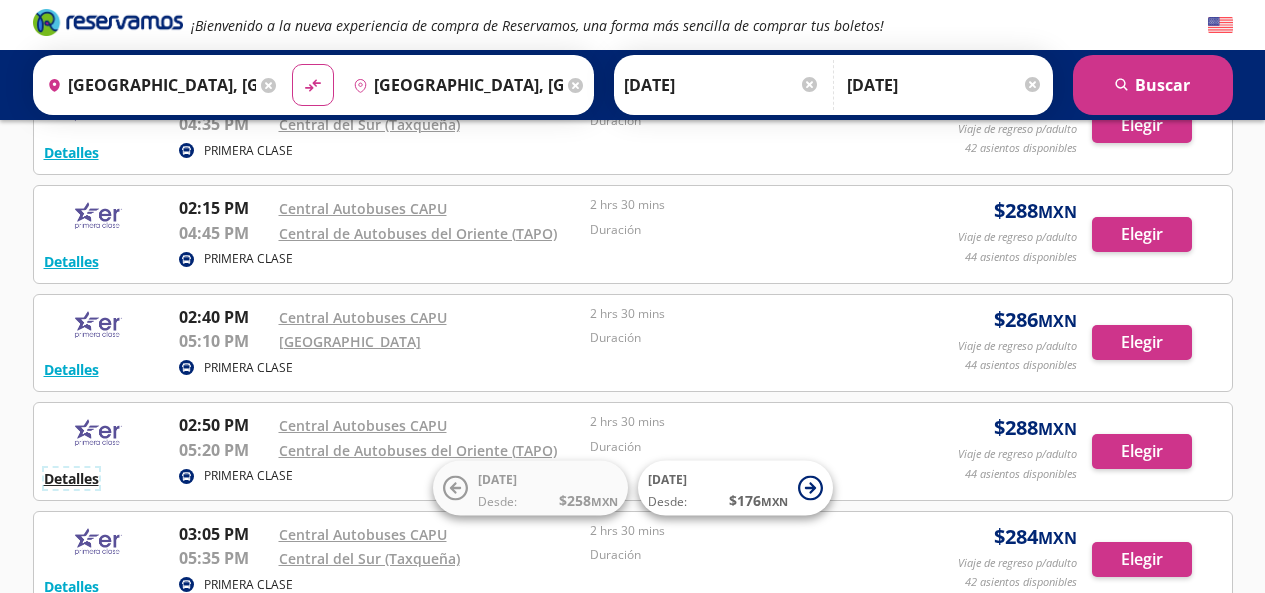 click on "Detalles" at bounding box center [71, 478] 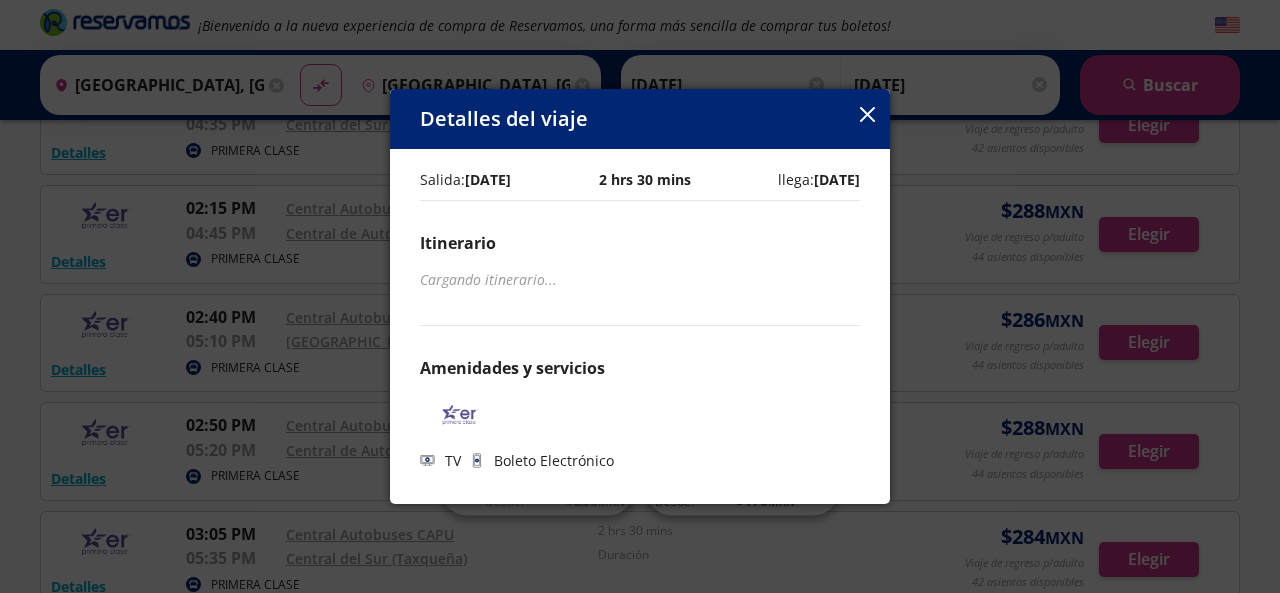 click on "Detalles del viaje Salida:  11 Jul 25 2 hrs 30 mins llega:  11 Jul 25 Itinerario Cargando itinerario ... Amenidades y servicios TV Boleto Electrónico" at bounding box center [640, 296] 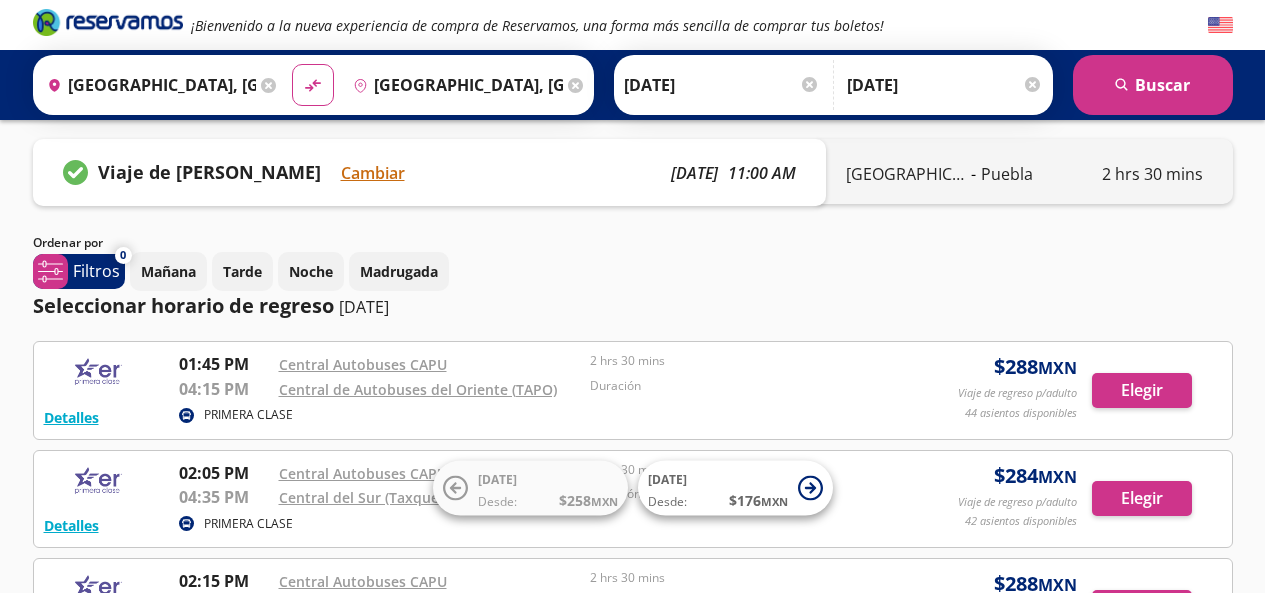 scroll, scrollTop: 0, scrollLeft: 0, axis: both 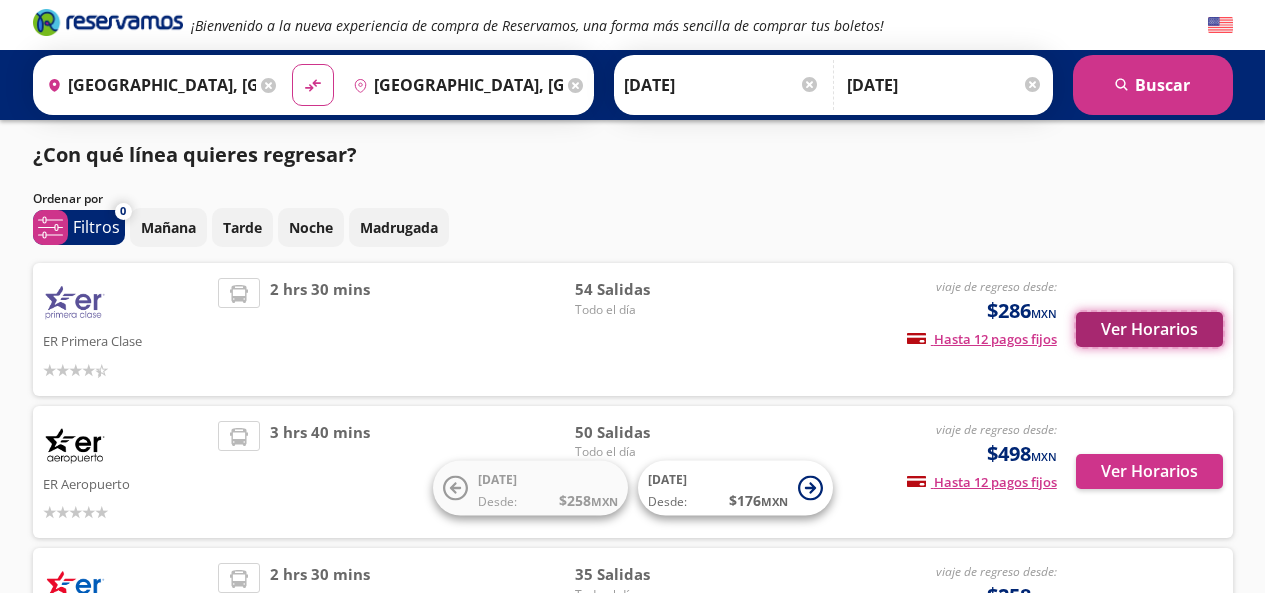 click on "Ver Horarios" at bounding box center [1149, 329] 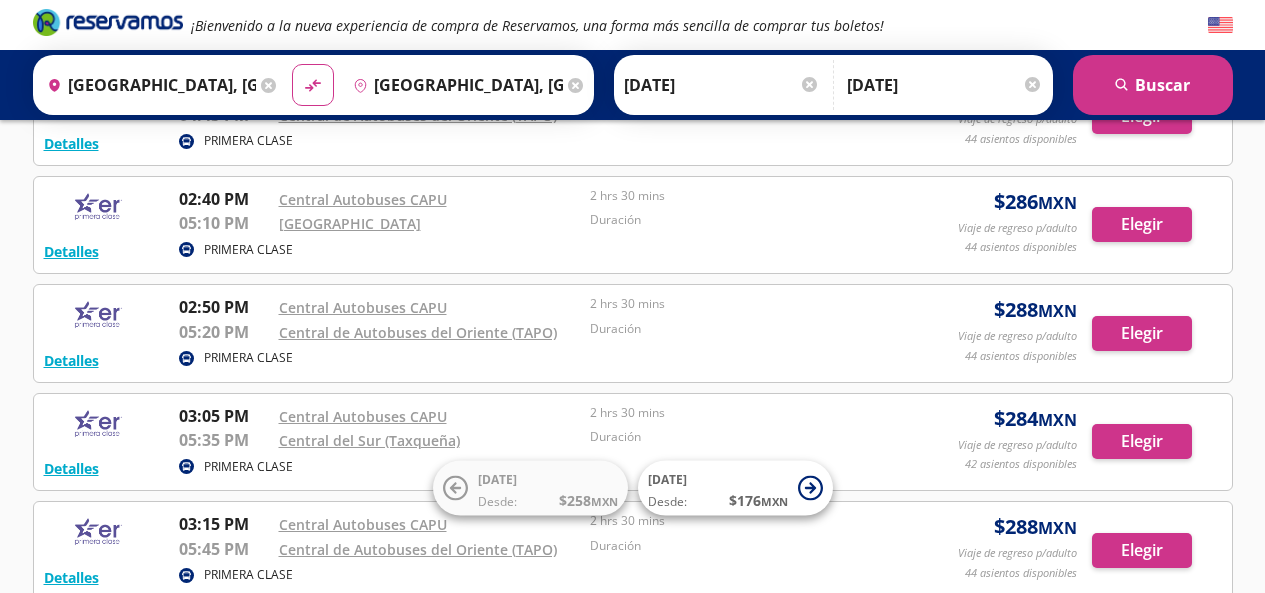scroll, scrollTop: 0, scrollLeft: 0, axis: both 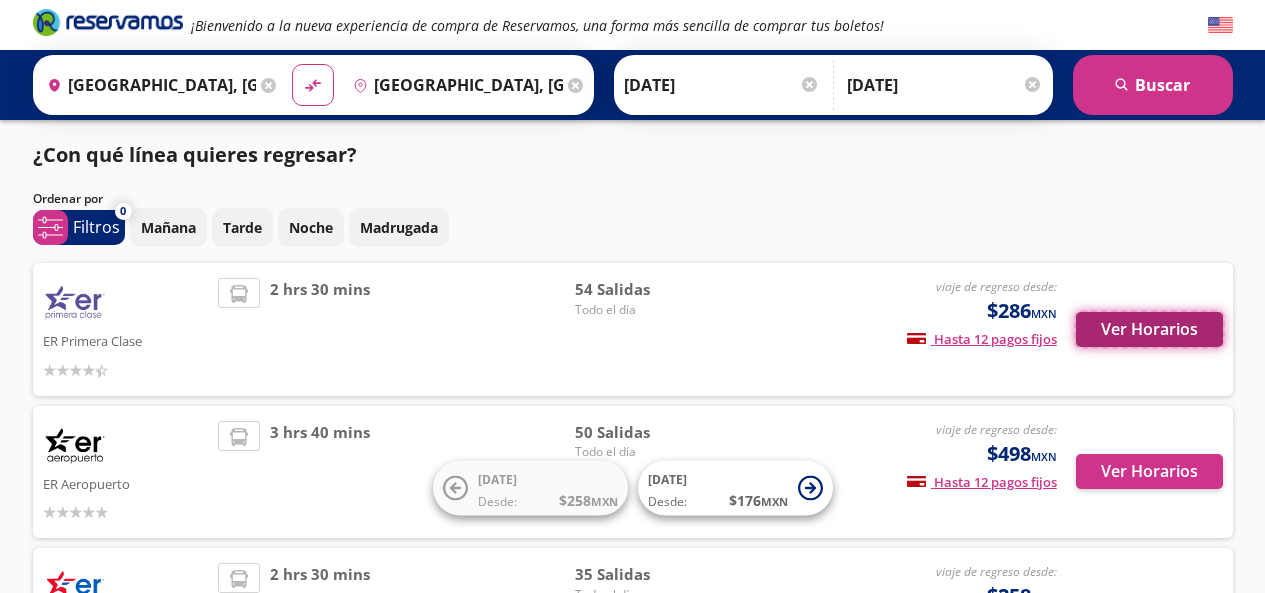 click on "Ver Horarios" at bounding box center [1149, 329] 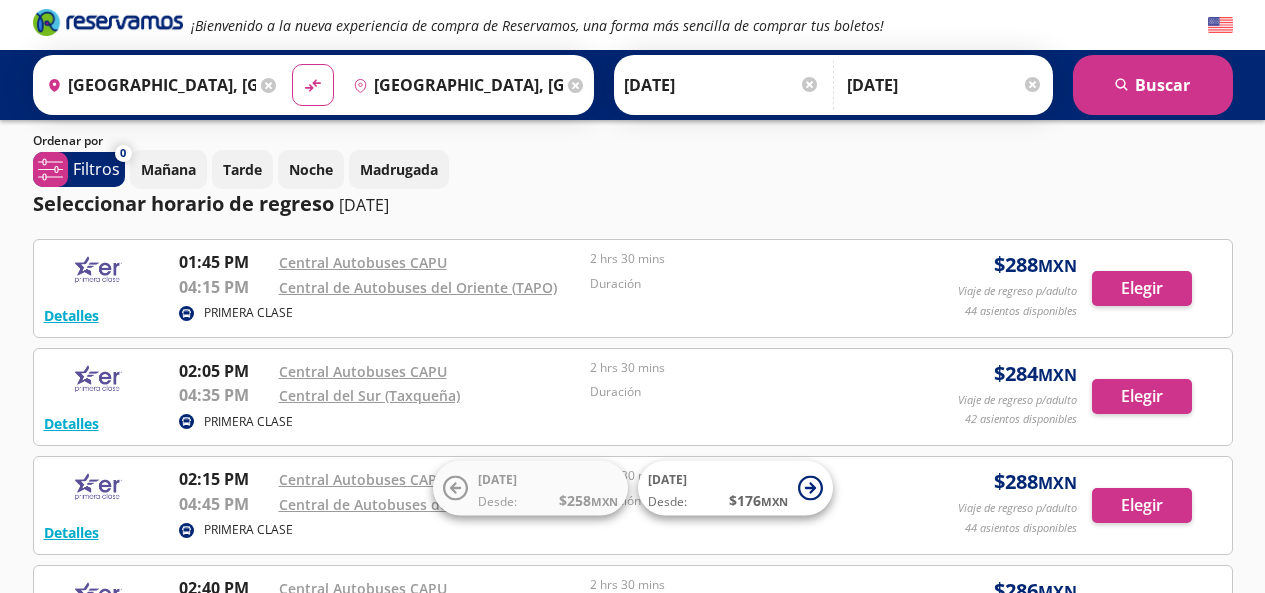 scroll, scrollTop: 126, scrollLeft: 0, axis: vertical 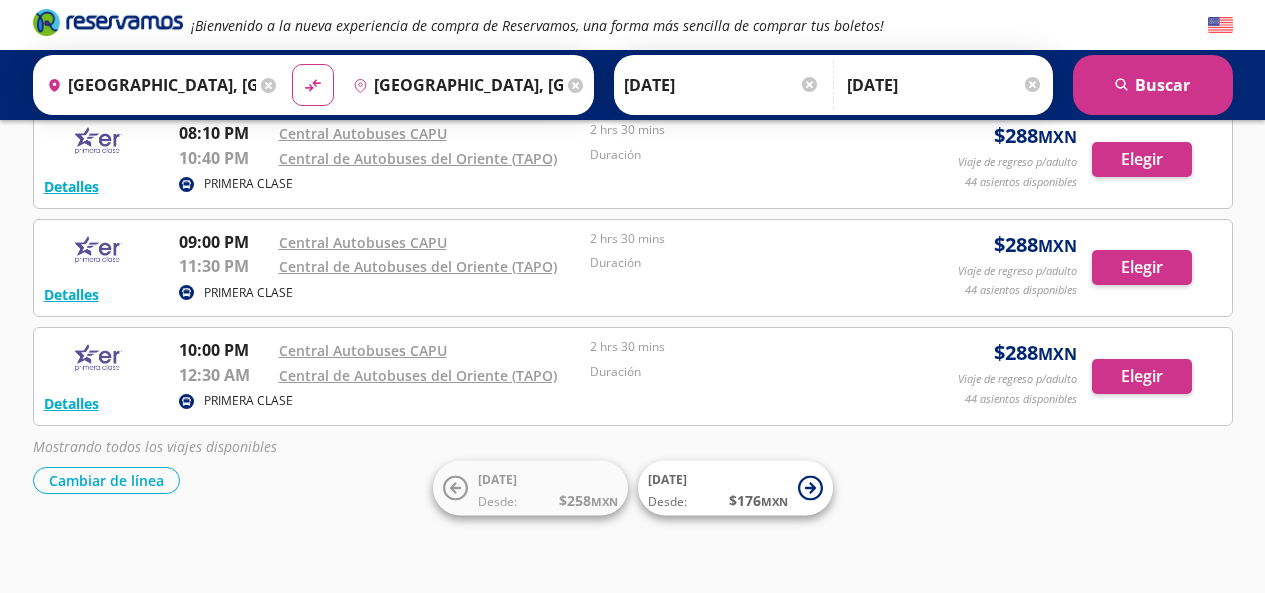 click on "Detalles PRIMERA CLASE 01:45 PM Central Autobuses CAPU 04:15 PM Central de Autobuses del Oriente (TAPO) 2 hrs 30 mins Duración $ 288  MXN Viaje de regreso p/adulto 44 asientos disponibles Elegir 44 asientos disponibles Detalles Elegir Detalles PRIMERA CLASE 02:05 PM Central Autobuses CAPU 04:35 PM Central del Sur (Taxqueña) 2 hrs 30 mins Duración $ 284  MXN Viaje de regreso p/adulto 42 asientos disponibles Elegir 42 asientos disponibles Detalles Elegir Detalles PRIMERA CLASE 02:15 PM Central Autobuses CAPU 04:45 PM Central de Autobuses del Oriente (TAPO) 2 hrs 30 mins Duración $ 288  MXN Viaje de regreso p/adulto 44 asientos disponibles Elegir 44 asientos disponibles Detalles Elegir Detalles PRIMERA CLASE 02:40 PM Central Autobuses CAPU 05:10 PM Central del Norte 2 hrs 30 mins Duración $ 286  MXN Viaje de regreso p/adulto 44 asientos disponibles Elegir 44 asientos disponibles Detalles Elegir Detalles PRIMERA CLASE 02:50 PM Central Autobuses CAPU 05:20 PM Central de Autobuses del Oriente (TAPO) Duración" at bounding box center (633, -926) 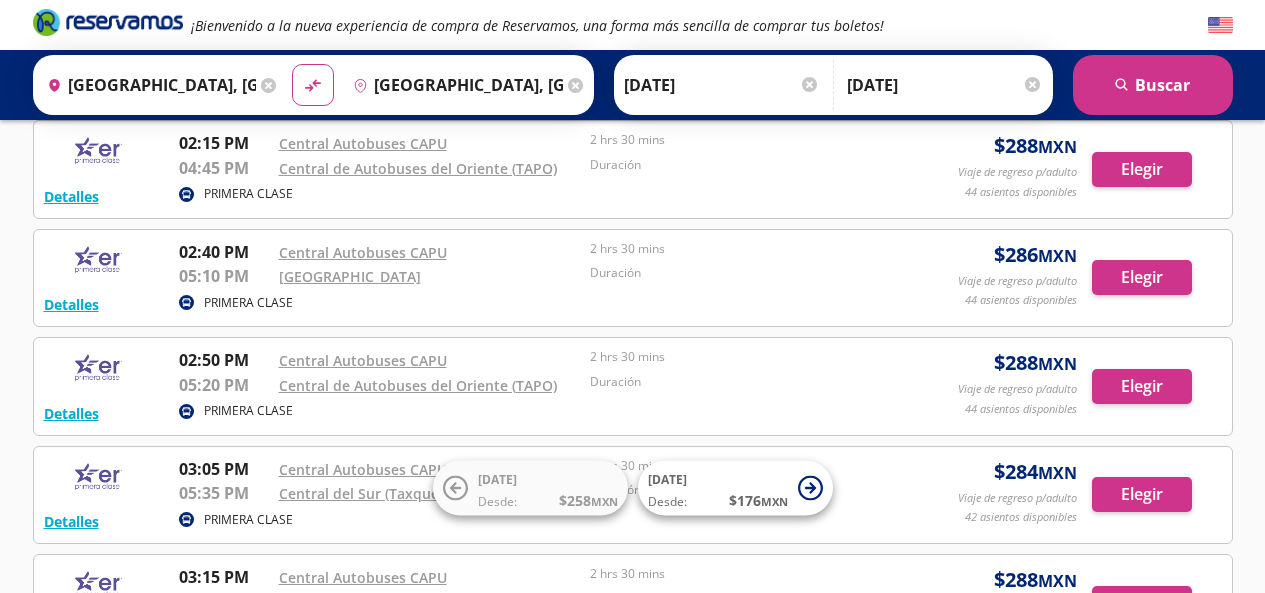 scroll, scrollTop: 0, scrollLeft: 0, axis: both 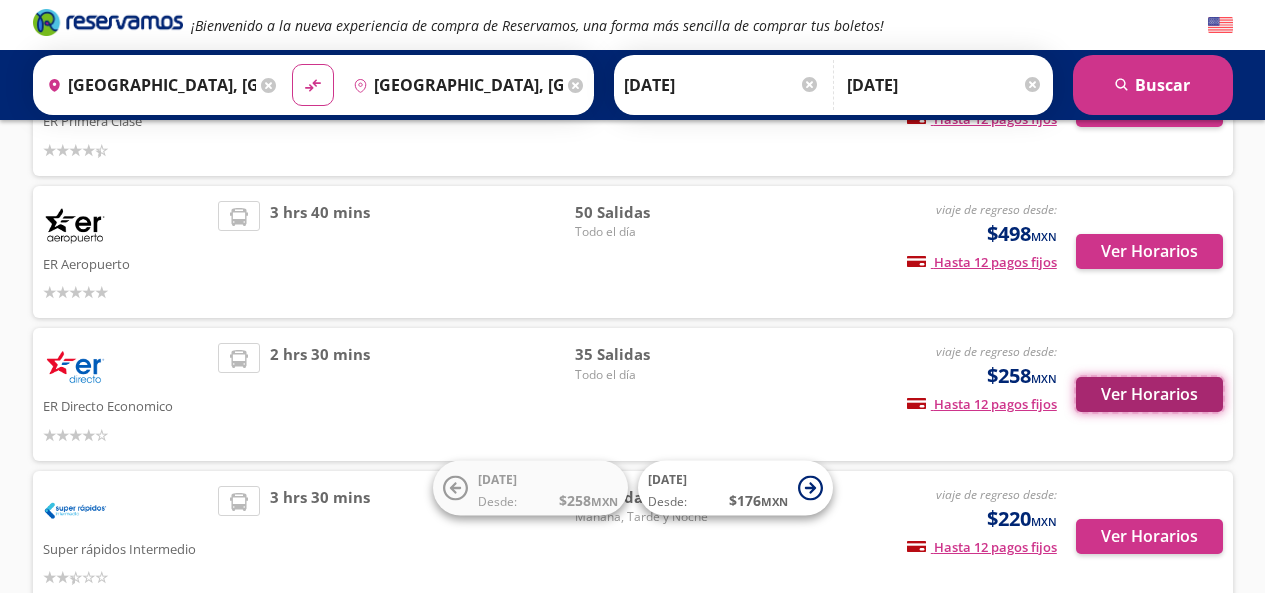 click on "Ver Horarios" at bounding box center [1149, 394] 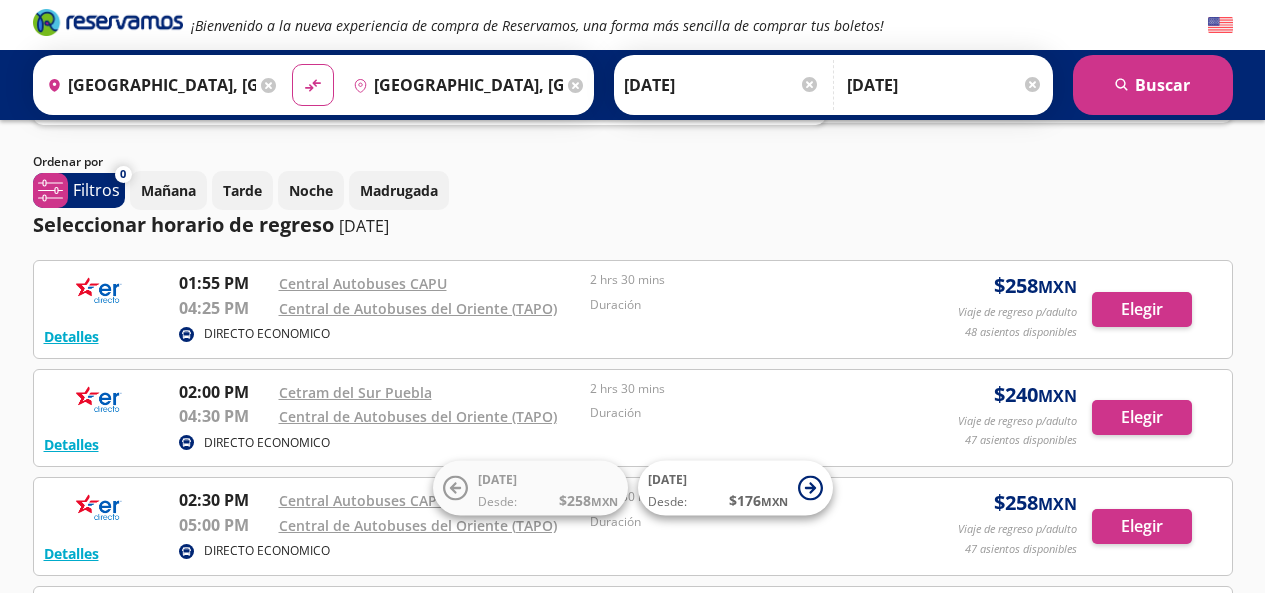 scroll, scrollTop: 0, scrollLeft: 0, axis: both 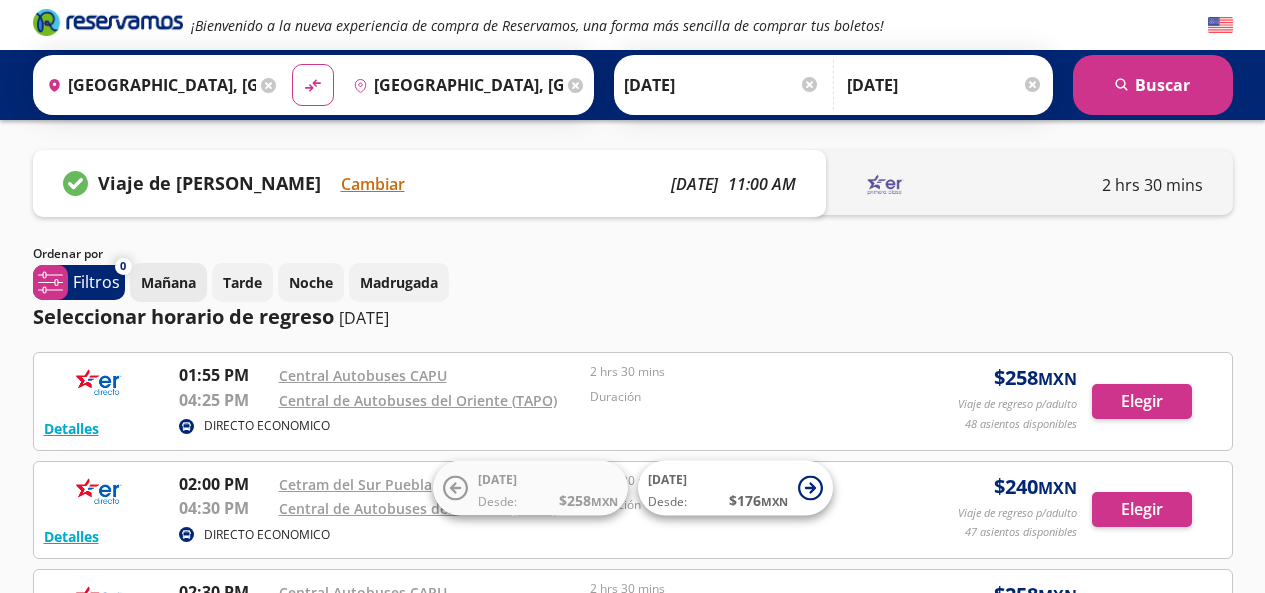 click on "Mañana" at bounding box center [168, 282] 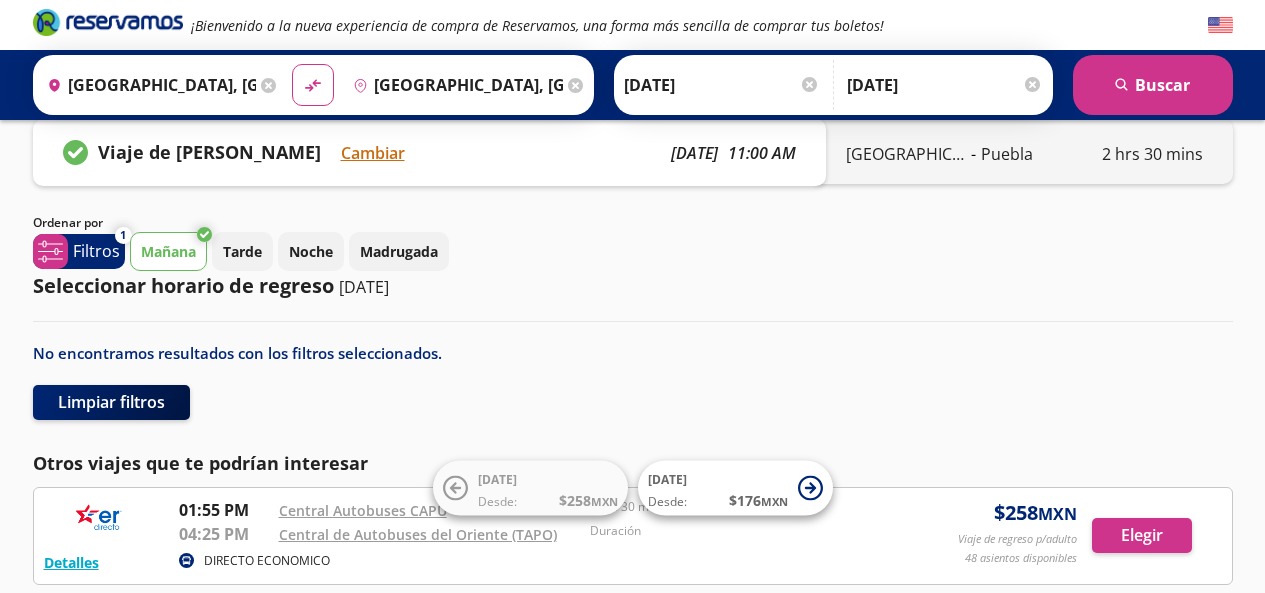 scroll, scrollTop: 0, scrollLeft: 0, axis: both 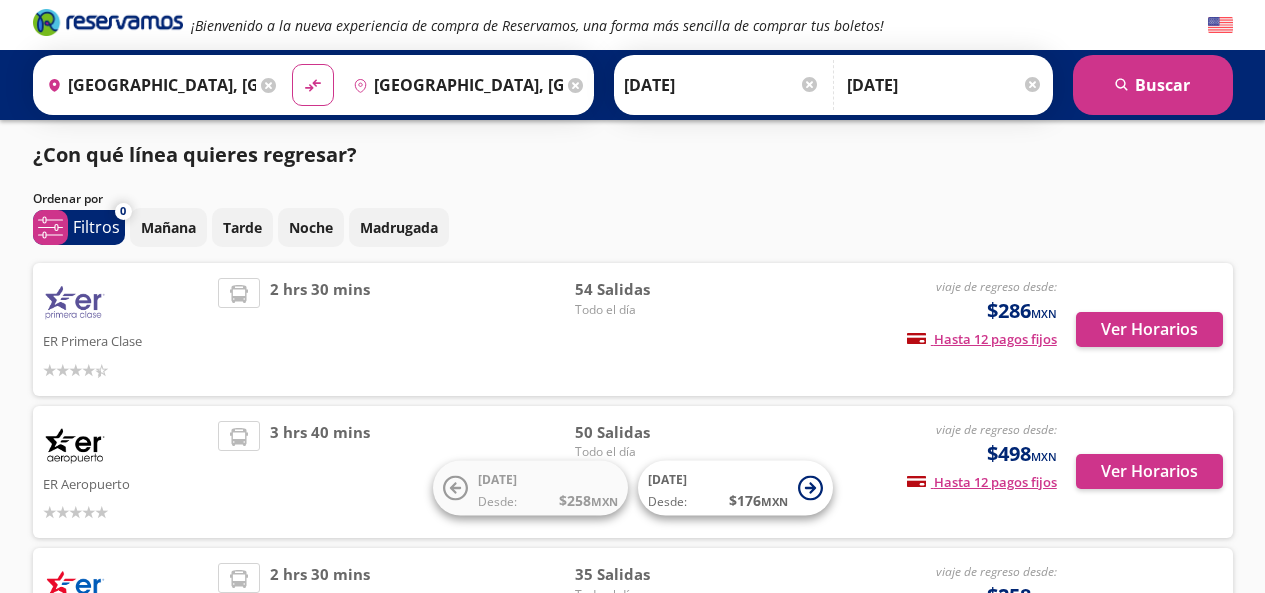 click on "11-Jul-25" at bounding box center [722, 85] 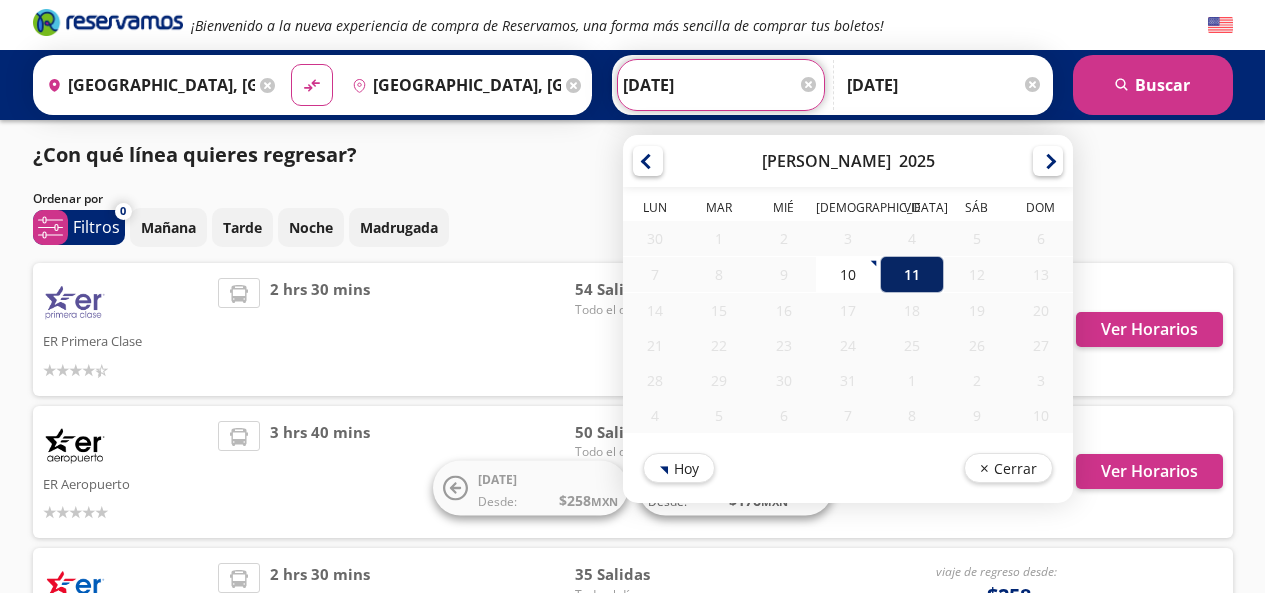 click on "11" at bounding box center (912, 274) 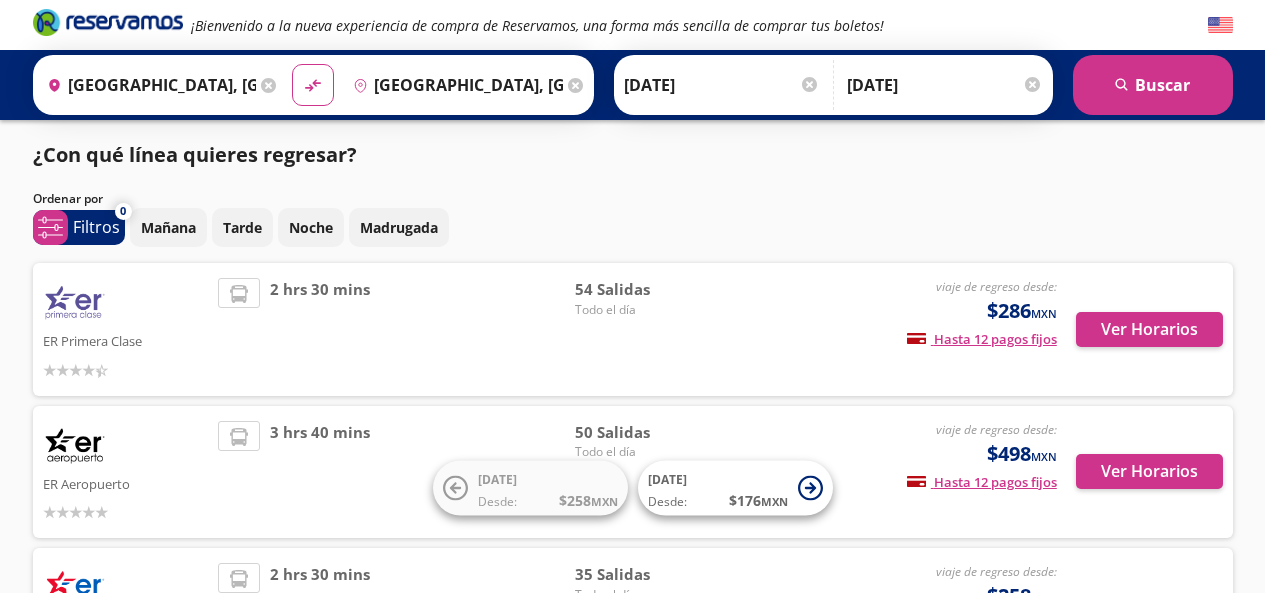 click on "11-Jul-25" at bounding box center (945, 85) 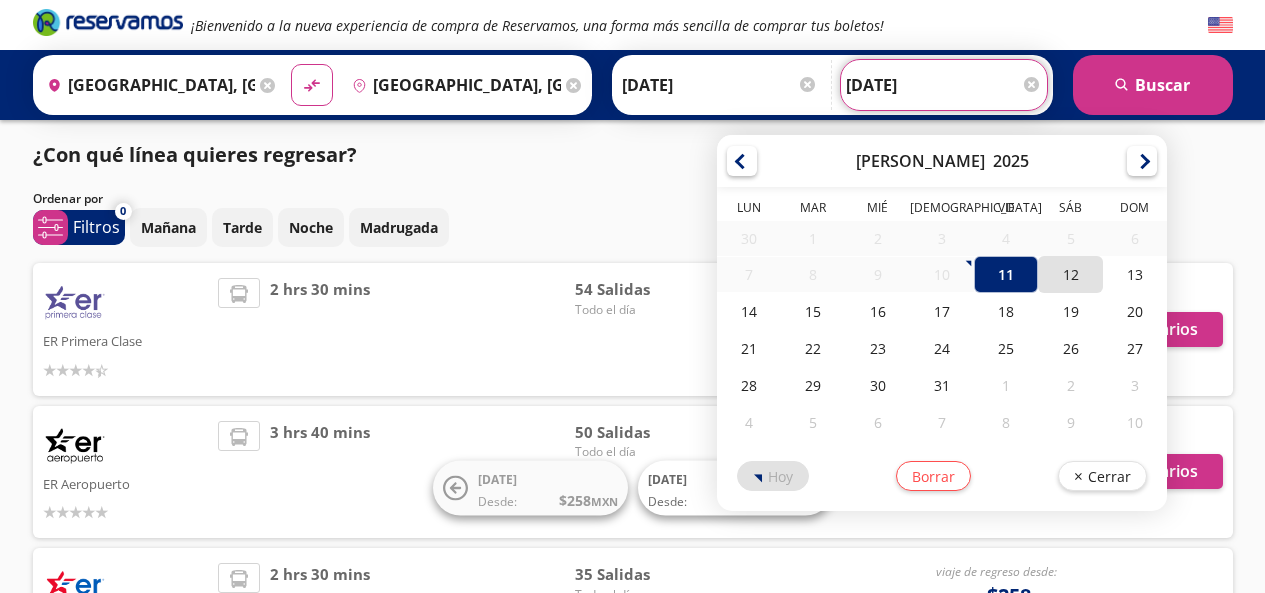 click on "12" at bounding box center (1070, 274) 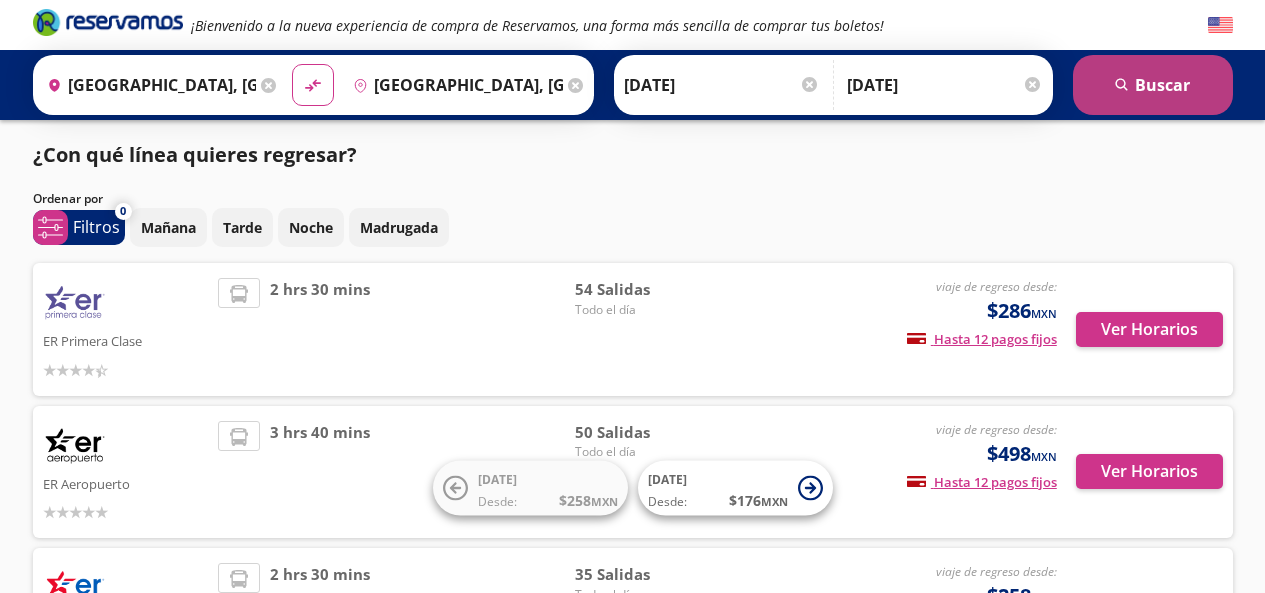 click on "search
Buscar" at bounding box center (1153, 85) 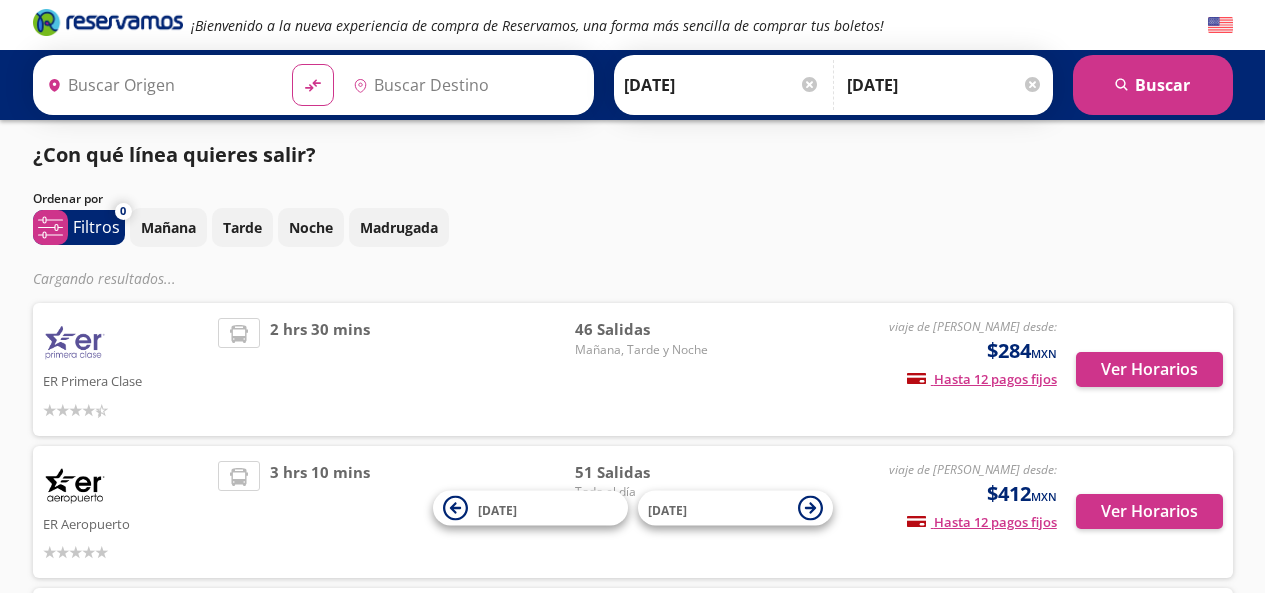 type on "Ciudad de México, Distrito Federal" 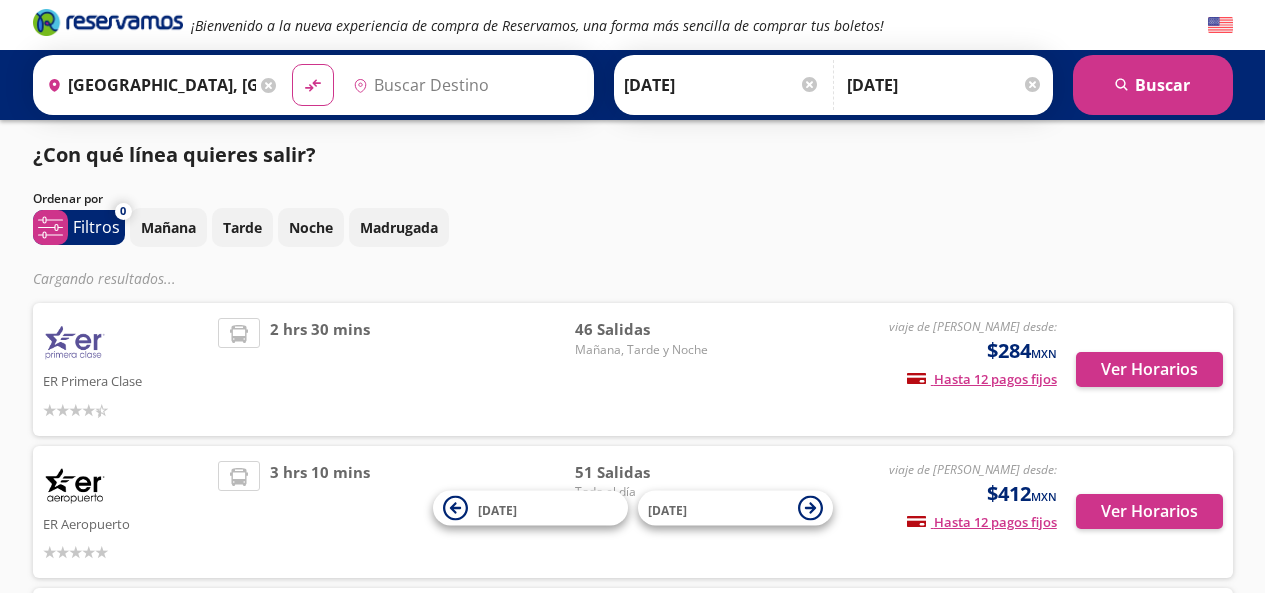 type on "Puebla, Puebla" 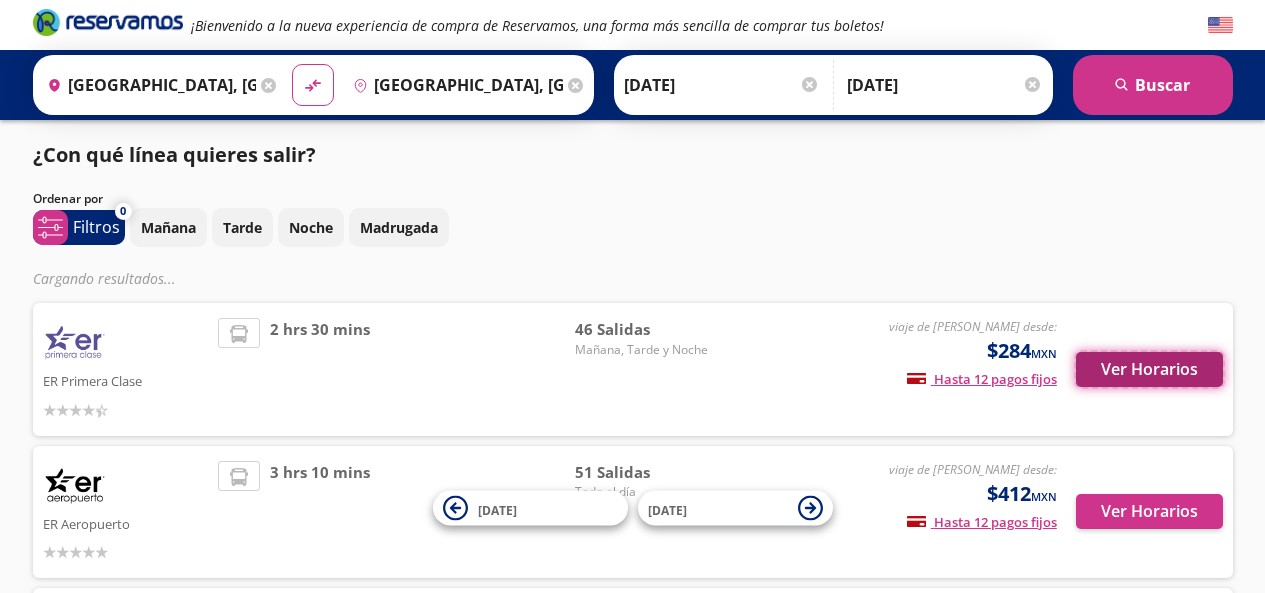click on "Ver Horarios" at bounding box center [1149, 369] 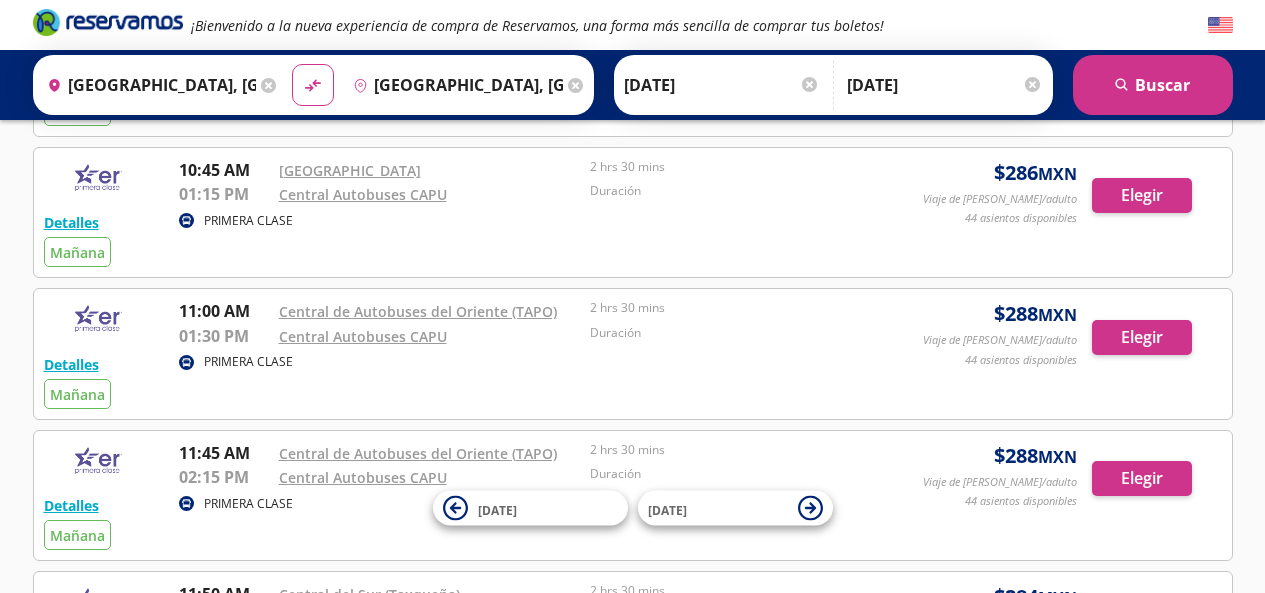 scroll, scrollTop: 1764, scrollLeft: 0, axis: vertical 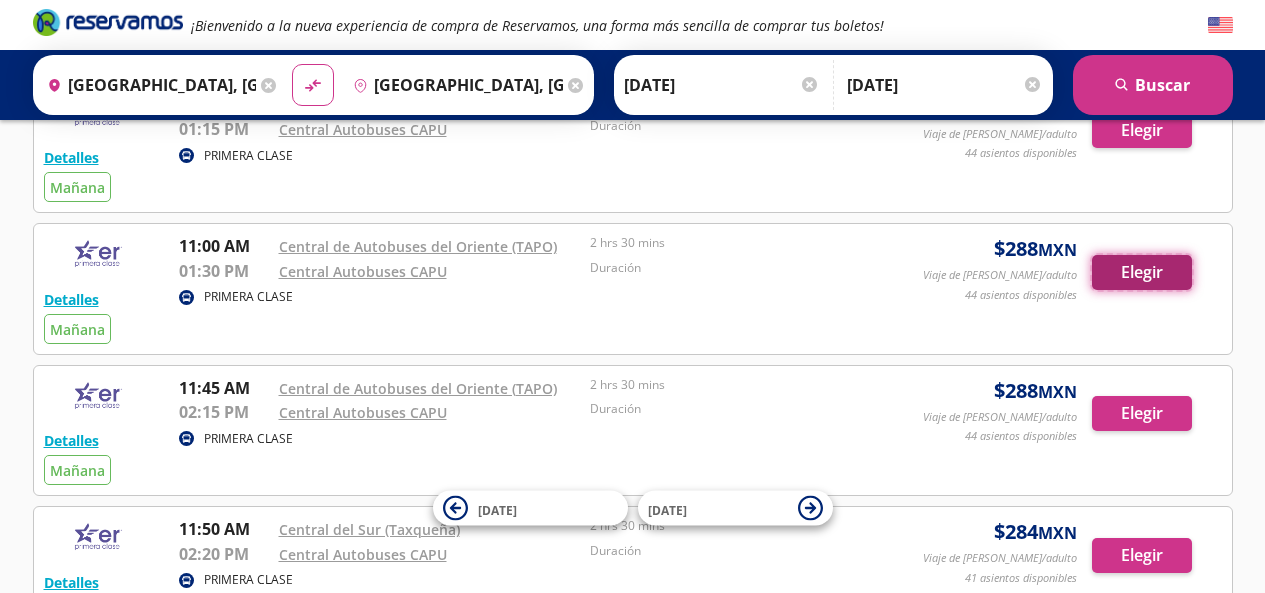 click on "Elegir" at bounding box center (1142, 272) 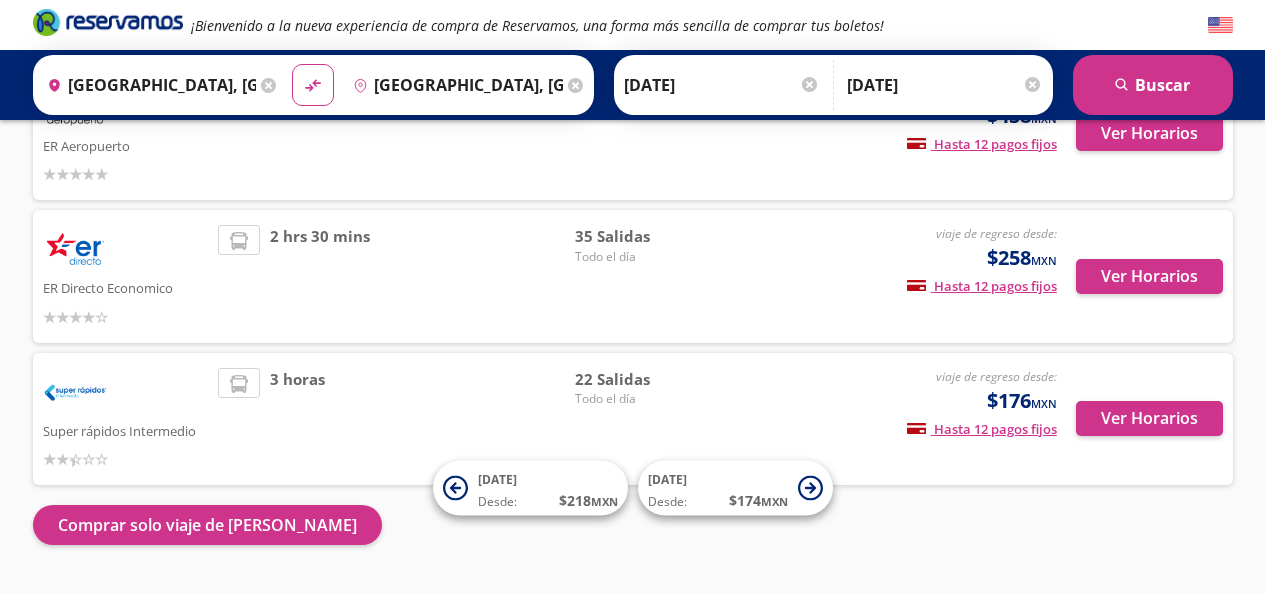 scroll, scrollTop: 390, scrollLeft: 0, axis: vertical 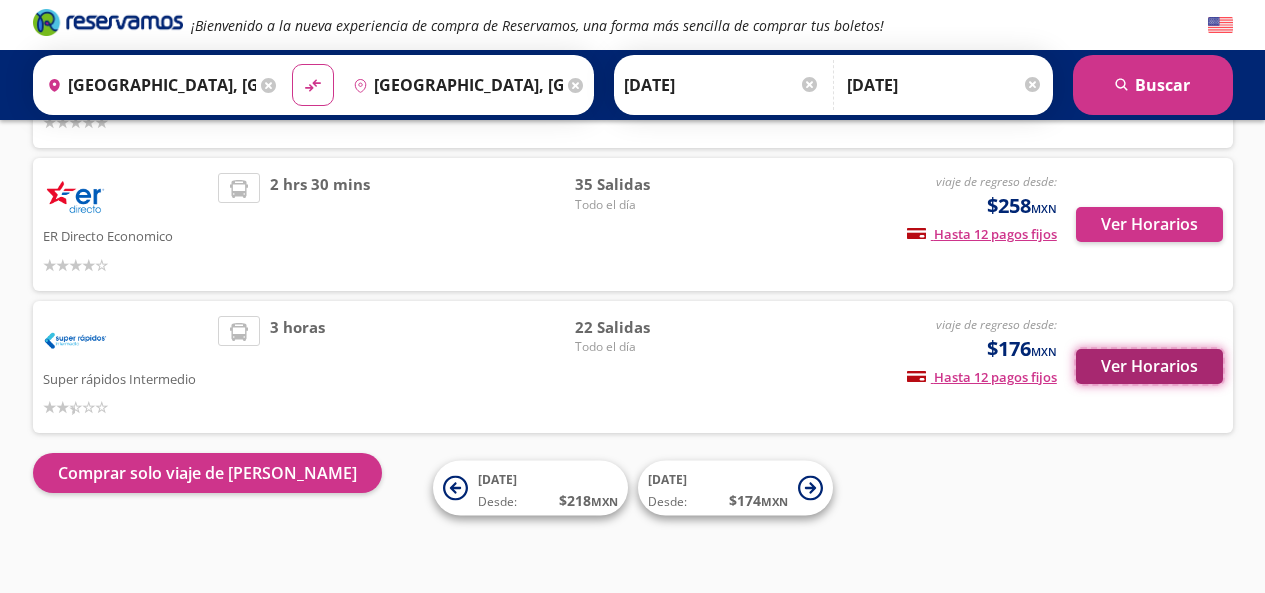 click on "Ver Horarios" at bounding box center [1149, 366] 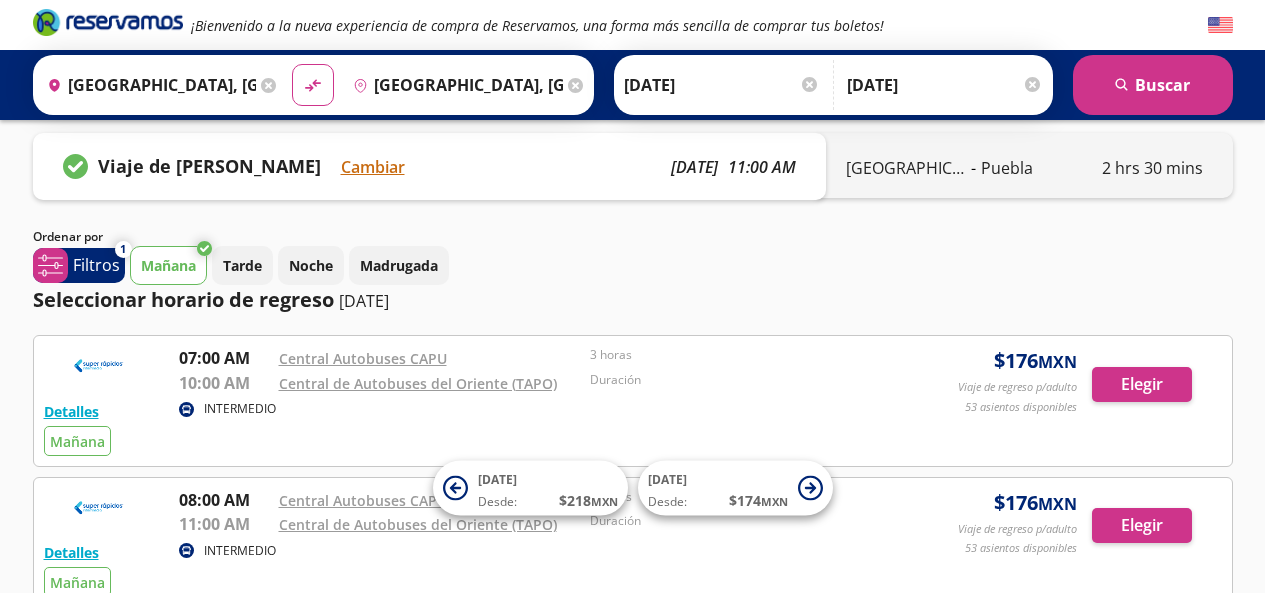 scroll, scrollTop: 14, scrollLeft: 0, axis: vertical 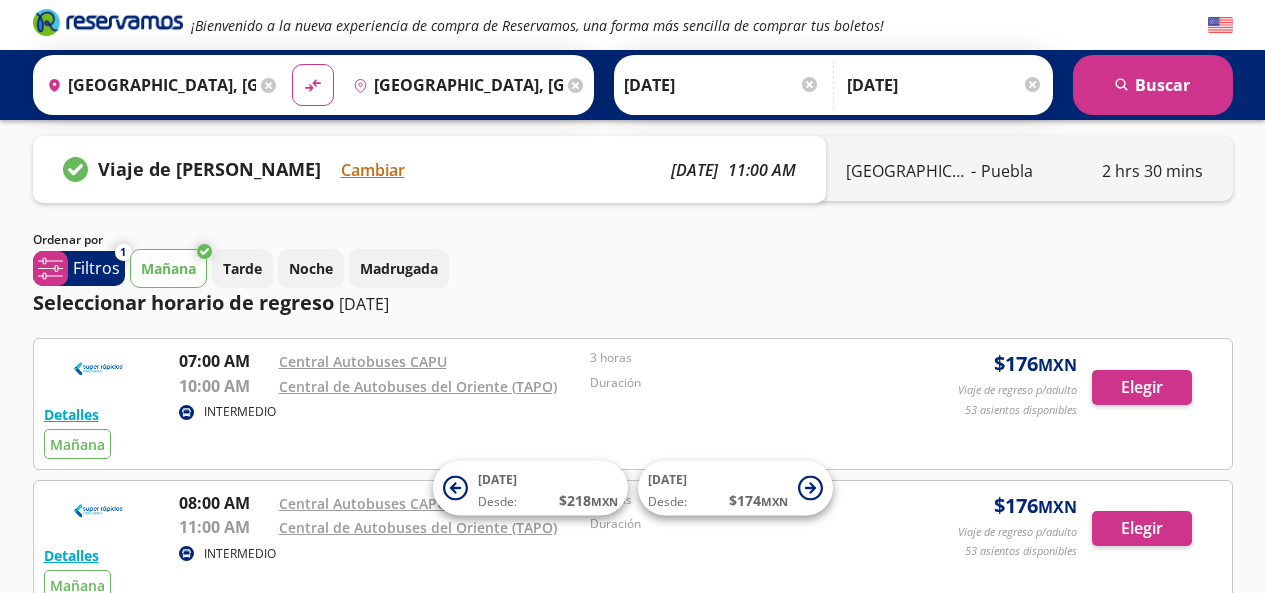 click on "Mañana" at bounding box center (168, 268) 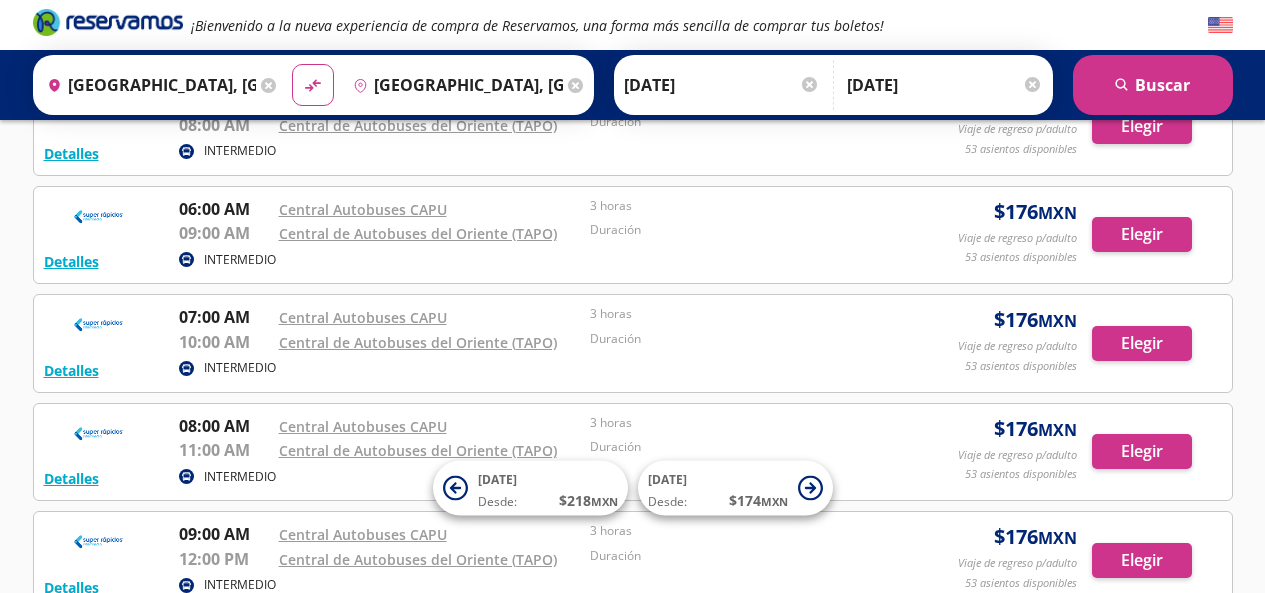 scroll, scrollTop: 276, scrollLeft: 0, axis: vertical 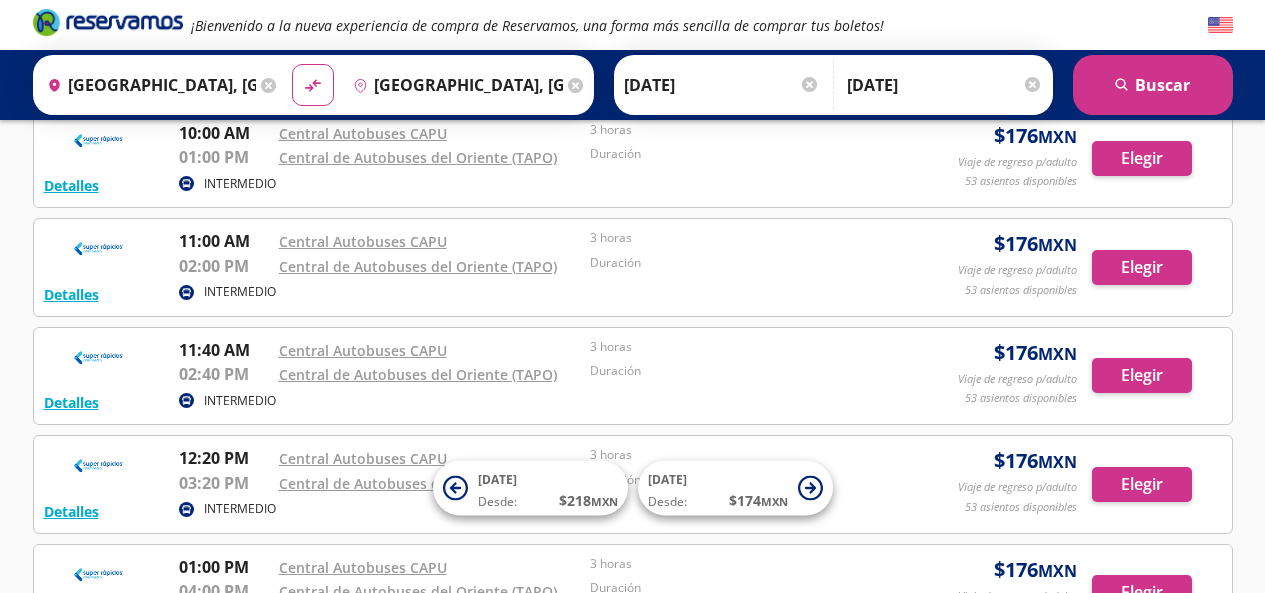 click at bounding box center [99, 358] 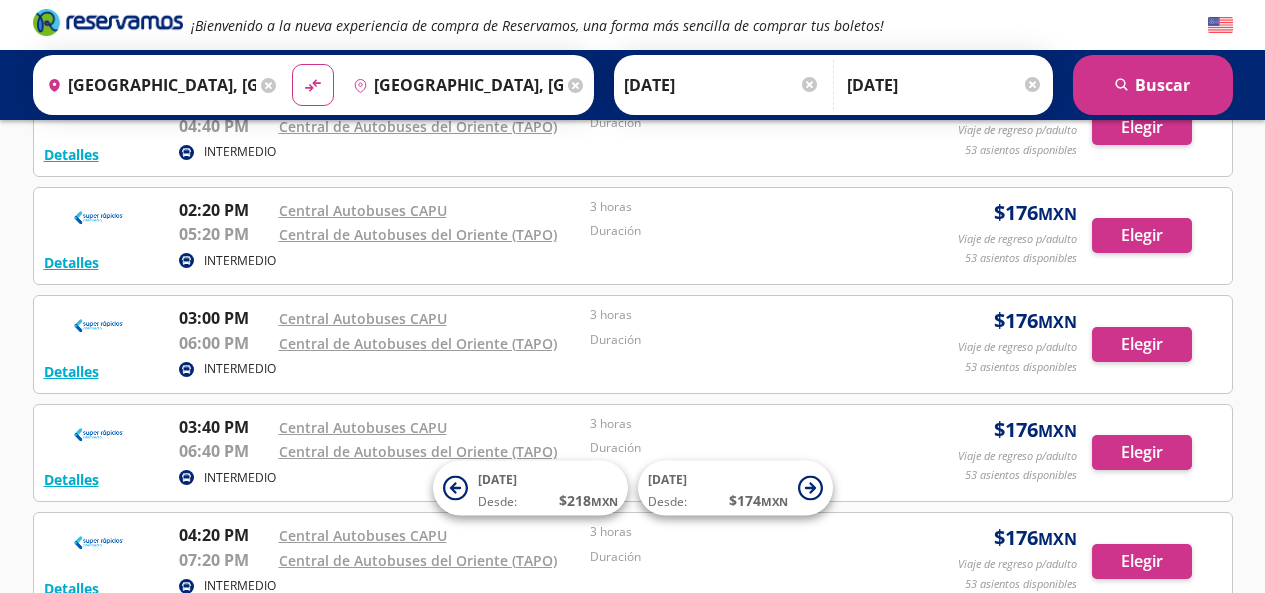 scroll, scrollTop: 1376, scrollLeft: 0, axis: vertical 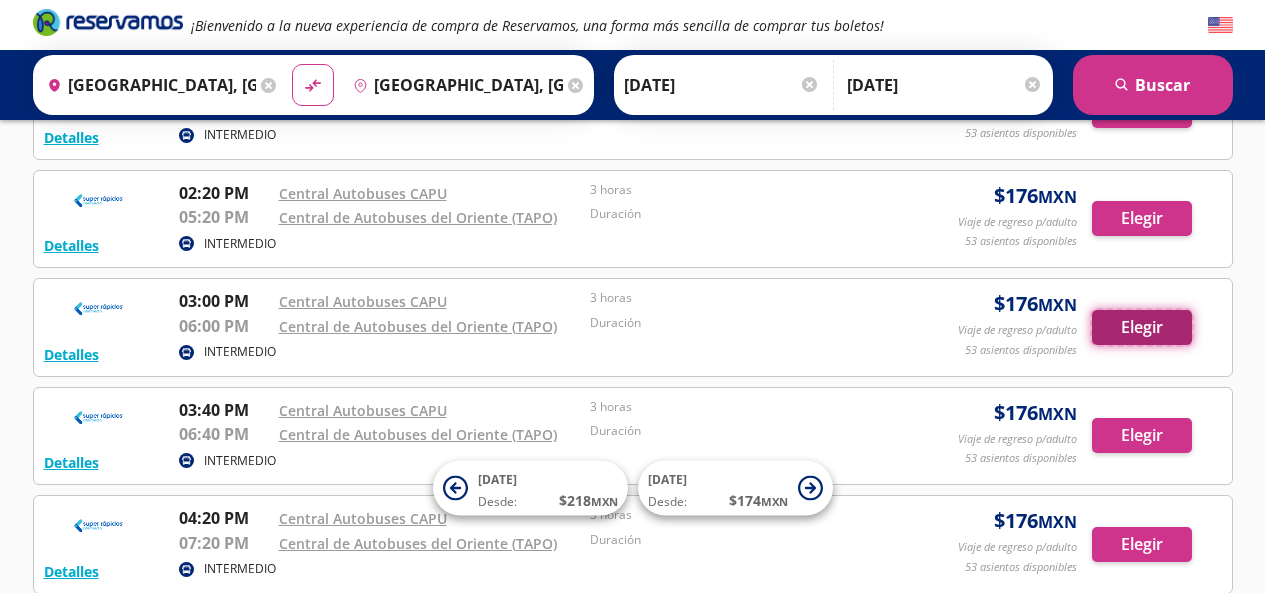 click on "Elegir" at bounding box center [1142, 327] 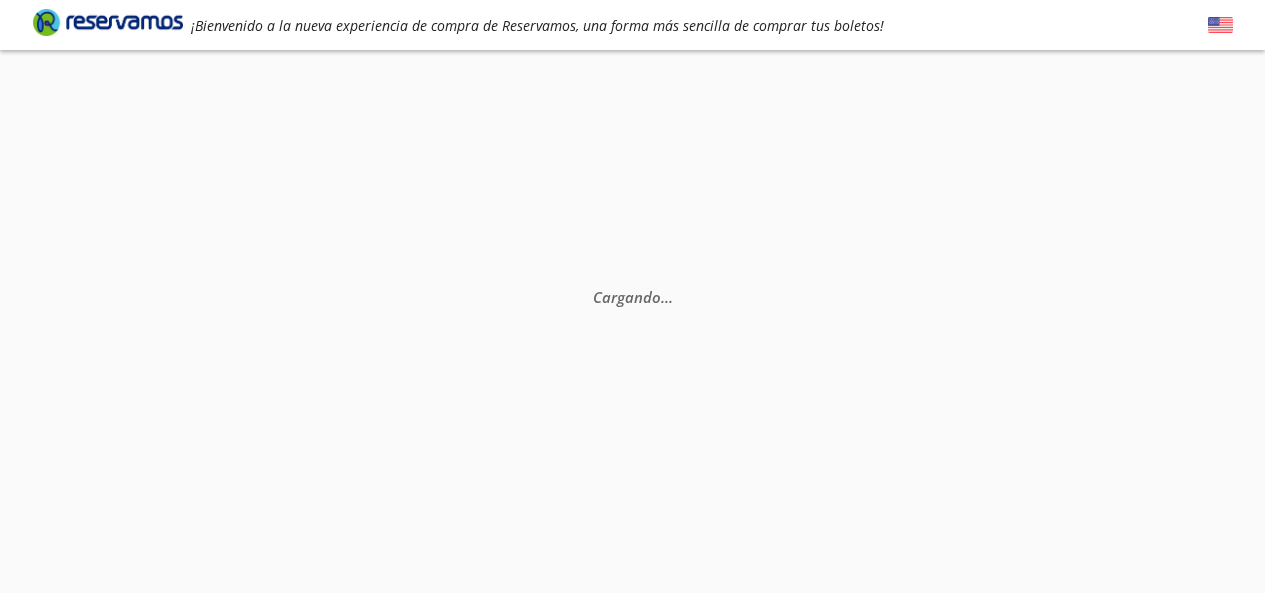 scroll, scrollTop: 0, scrollLeft: 0, axis: both 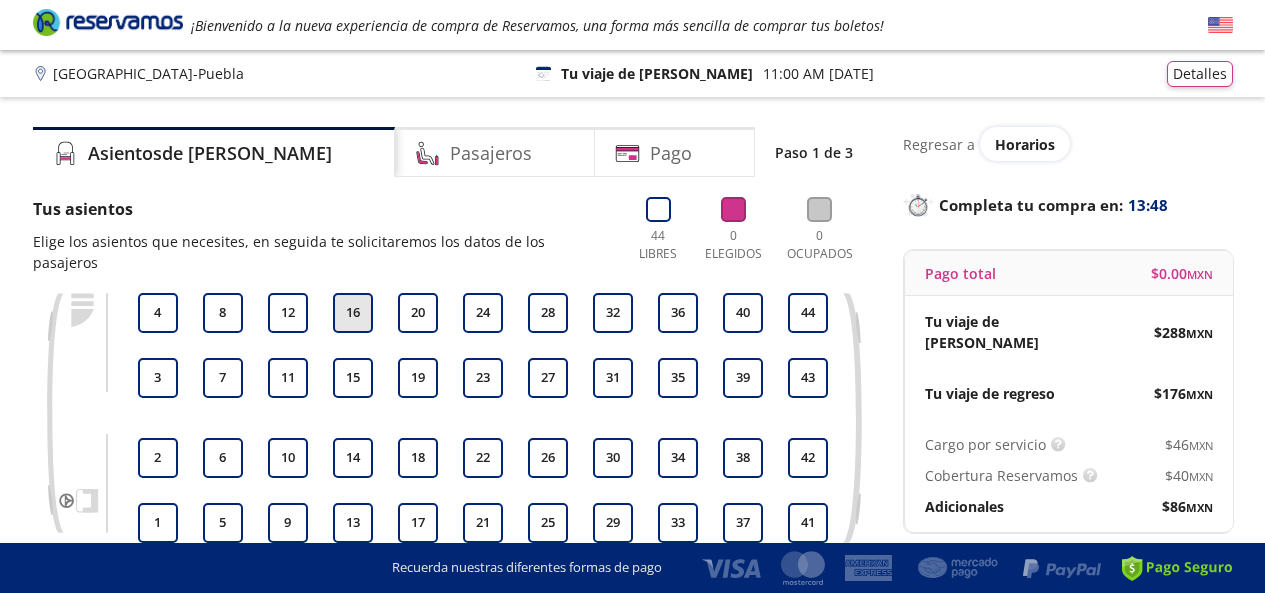 click on "16" at bounding box center [353, 313] 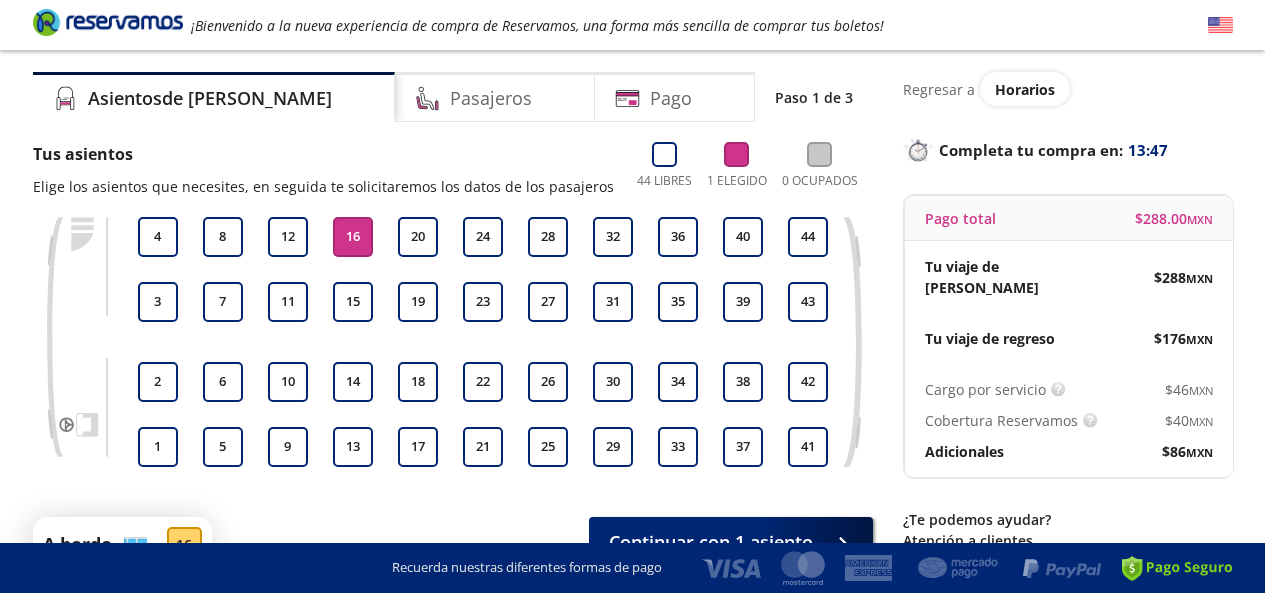 scroll, scrollTop: 105, scrollLeft: 0, axis: vertical 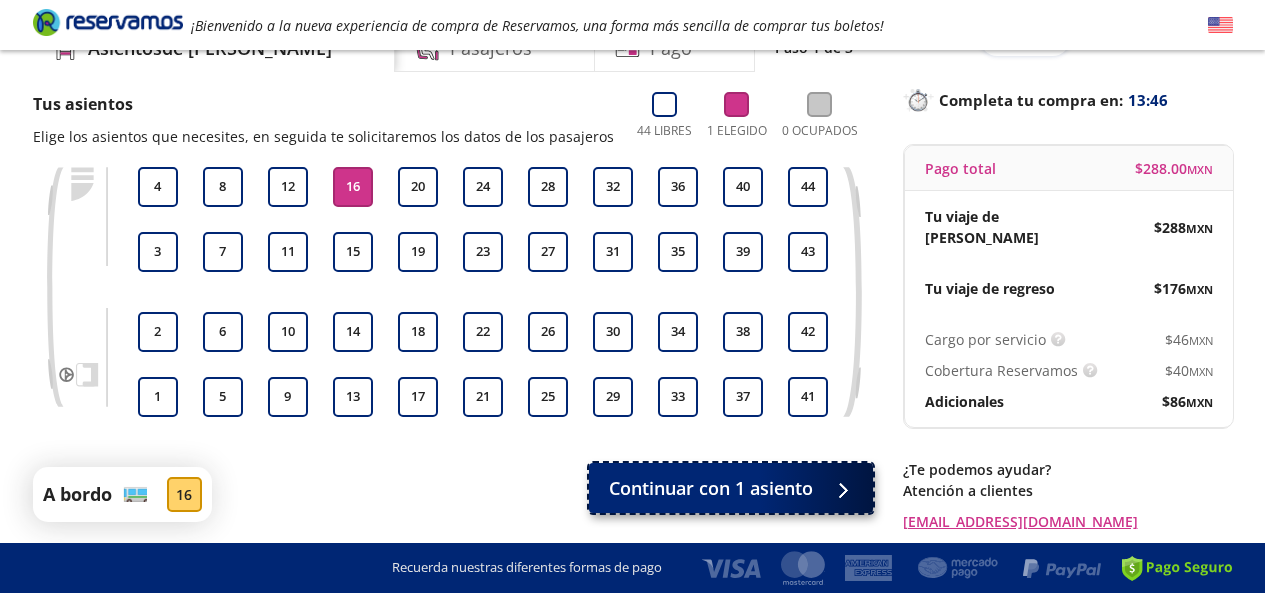 click on "Continuar con 1 asiento" at bounding box center (711, 488) 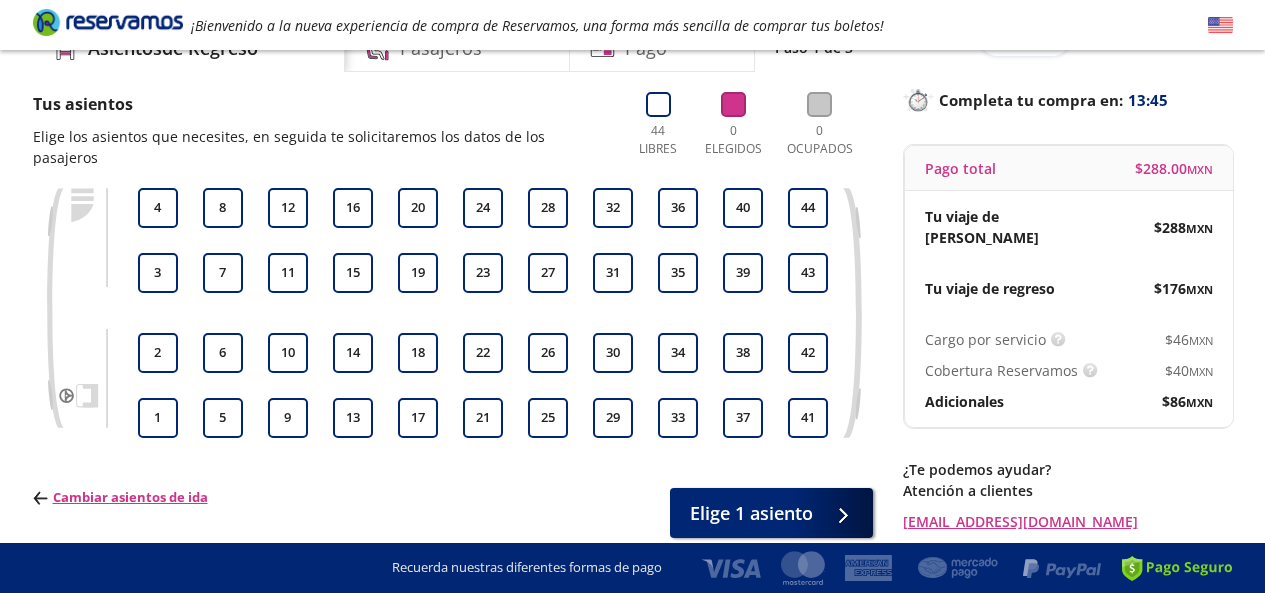 scroll, scrollTop: 0, scrollLeft: 0, axis: both 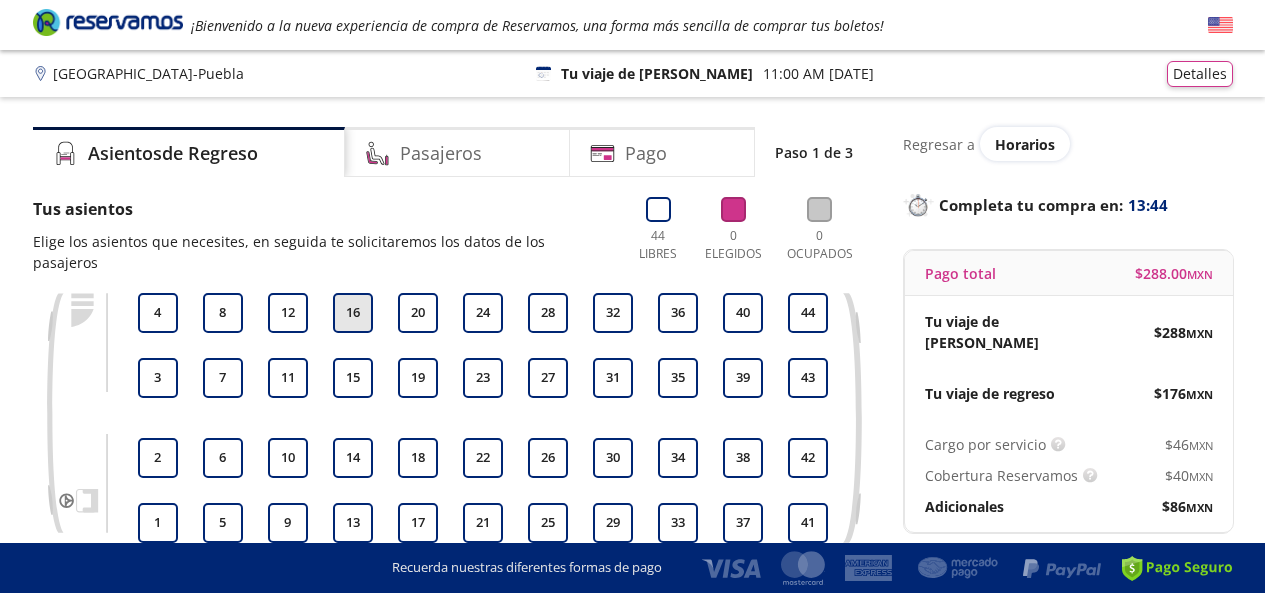 click on "16" at bounding box center [353, 313] 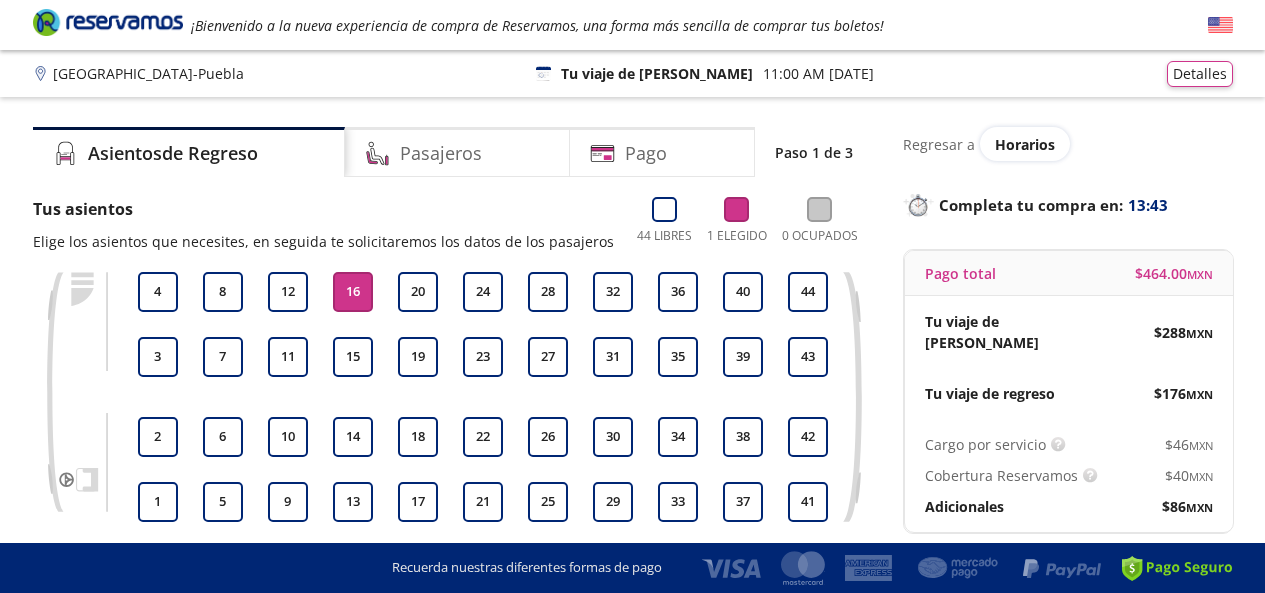 click on "Elige los asientos que necesites, en seguida te solicitaremos los datos de los pasajeros" at bounding box center (323, 241) 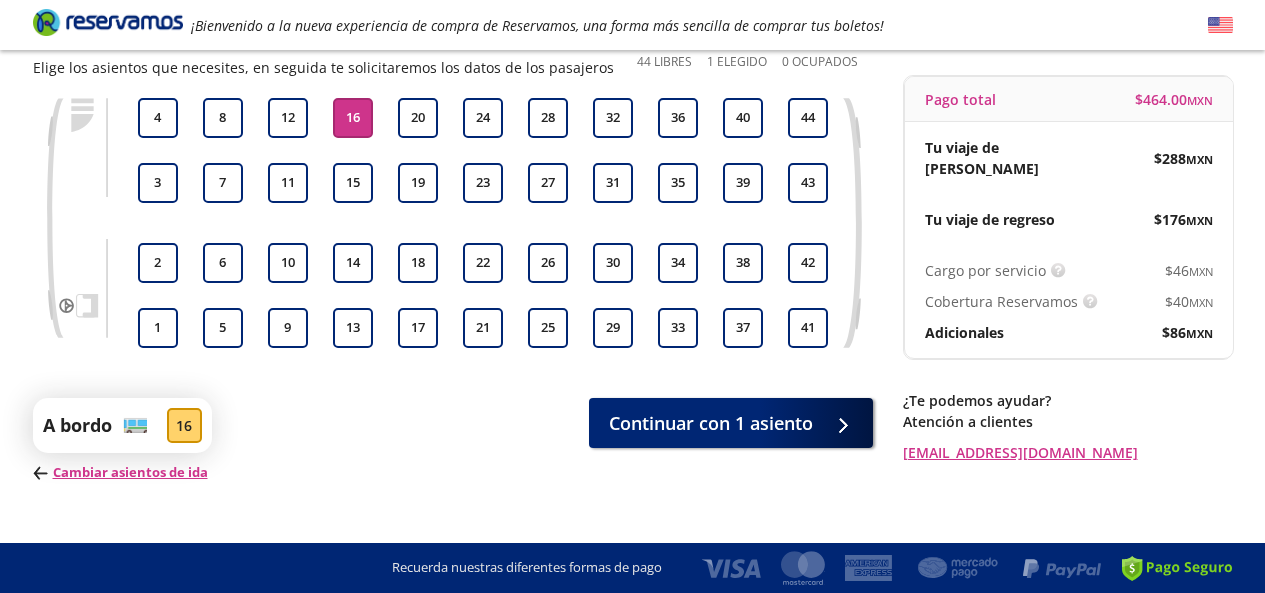 scroll, scrollTop: 176, scrollLeft: 0, axis: vertical 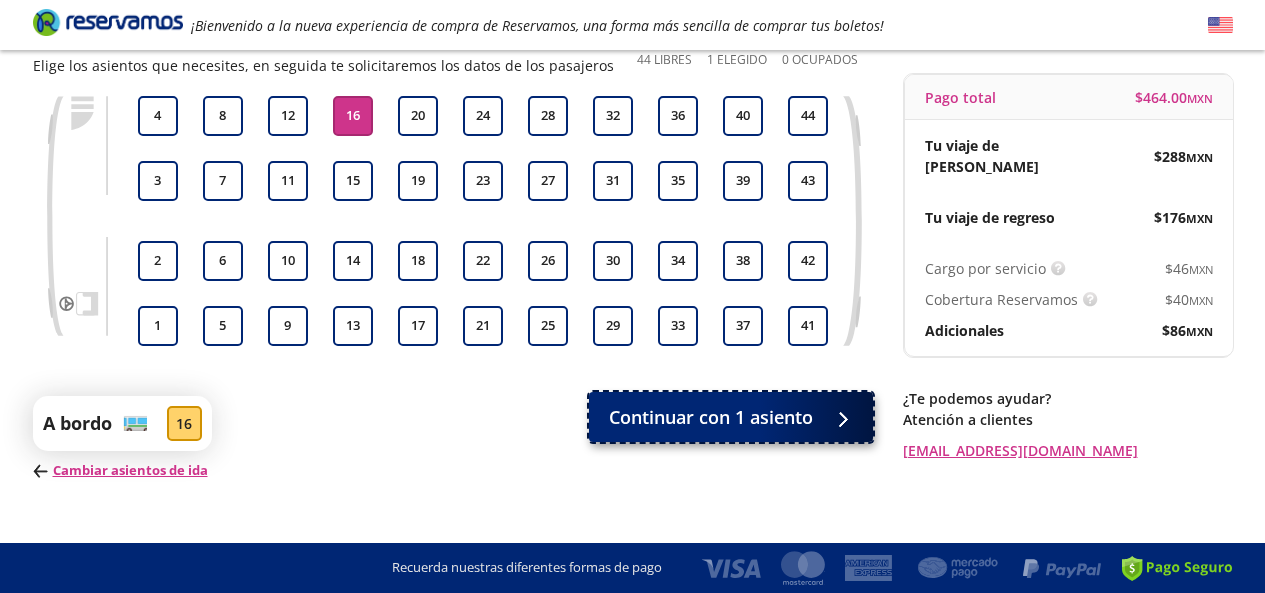click on "Continuar con 1 asiento" at bounding box center [711, 417] 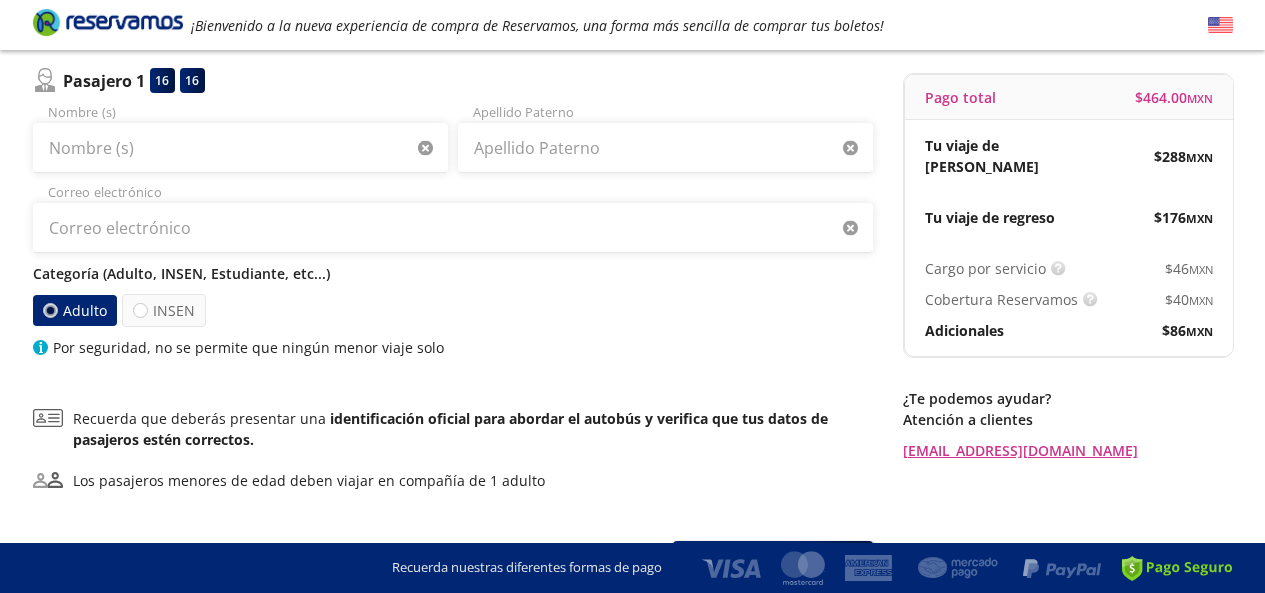 scroll, scrollTop: 0, scrollLeft: 0, axis: both 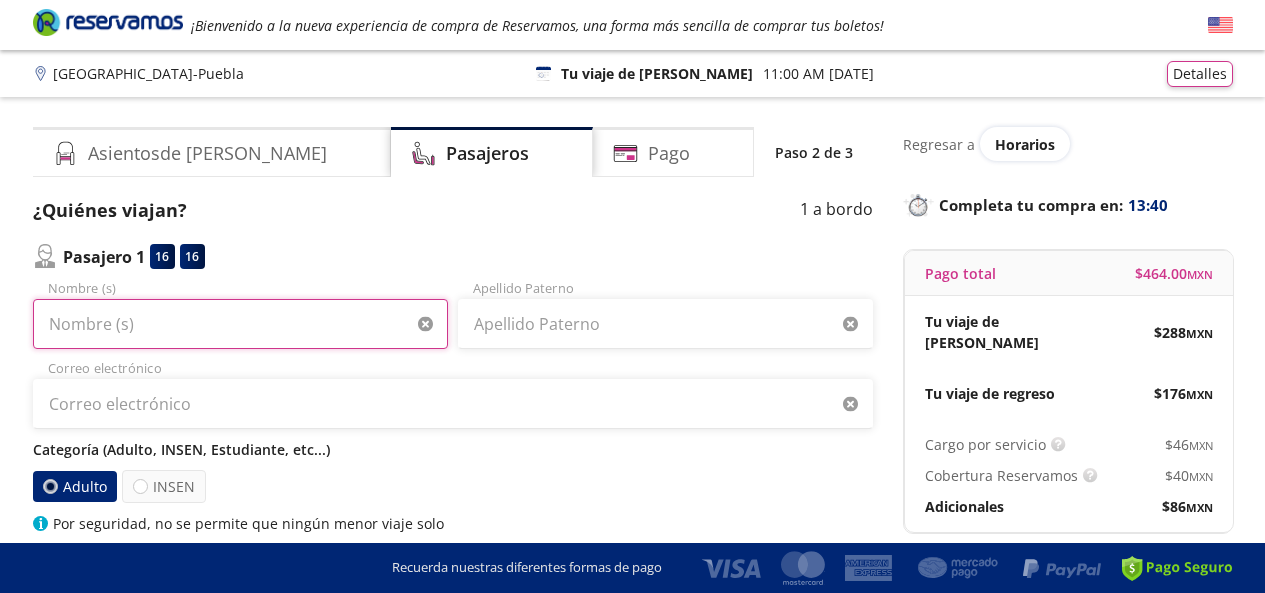 click on "Nombre (s)" at bounding box center (240, 324) 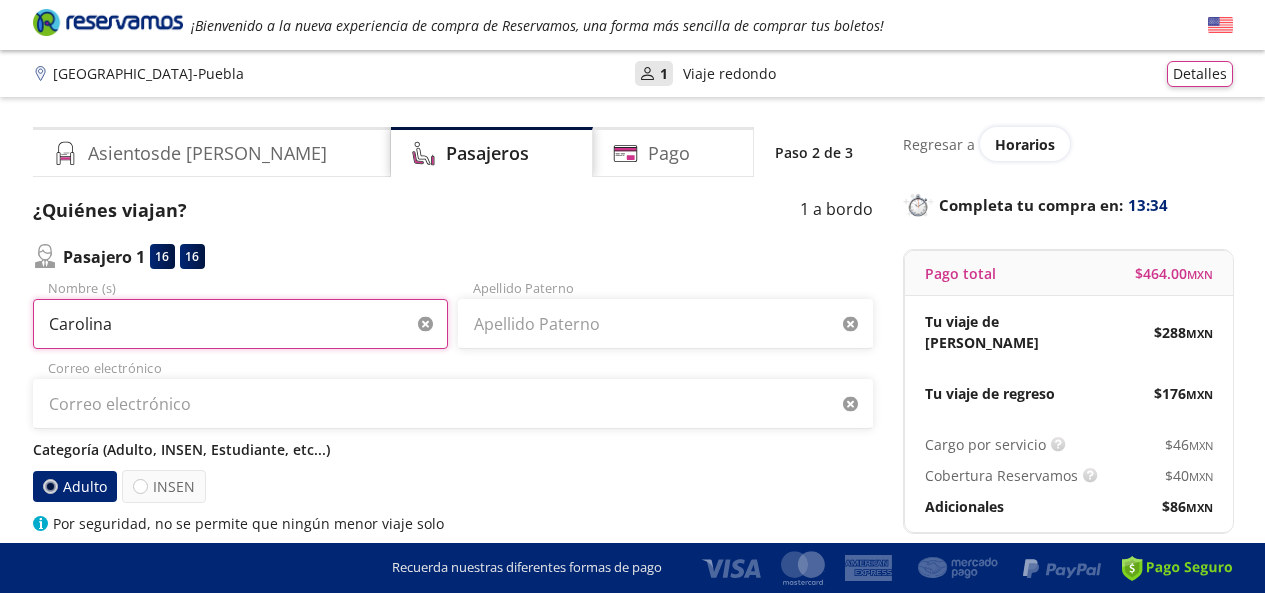type on "Carolina" 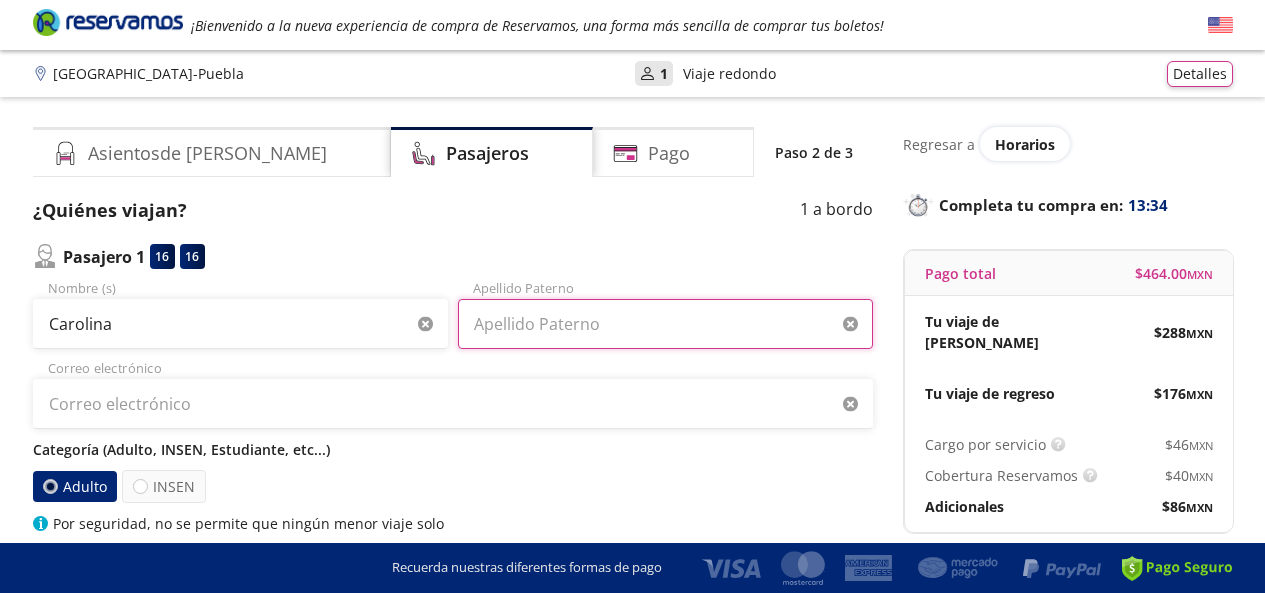 click on "Apellido Paterno" at bounding box center (665, 324) 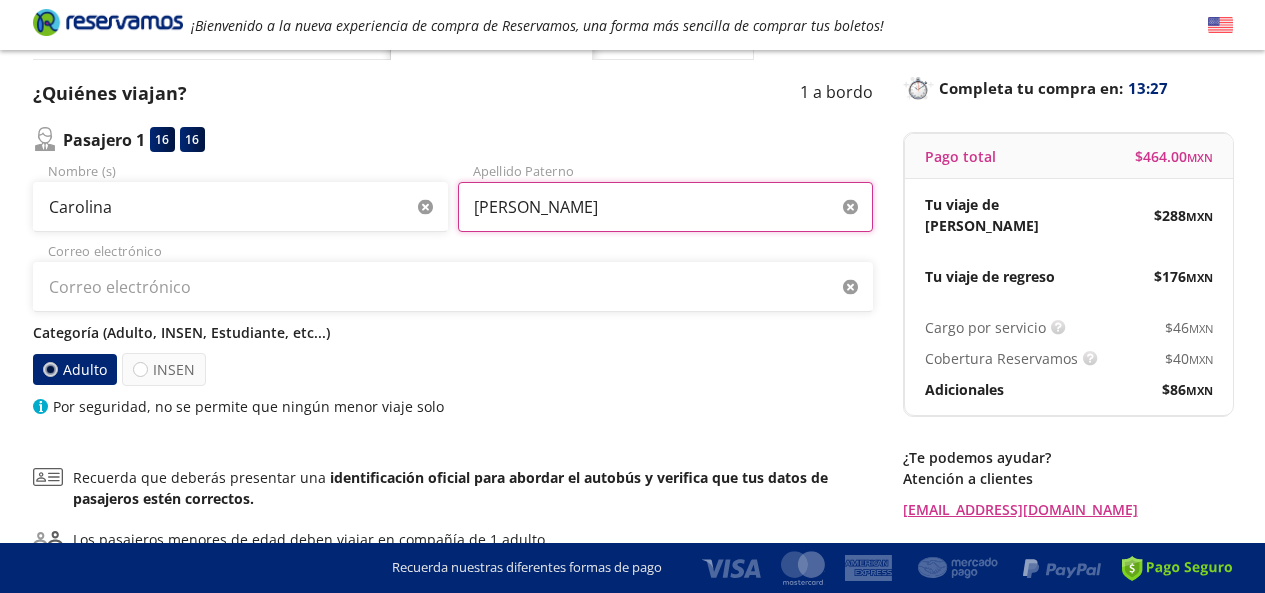 scroll, scrollTop: 117, scrollLeft: 0, axis: vertical 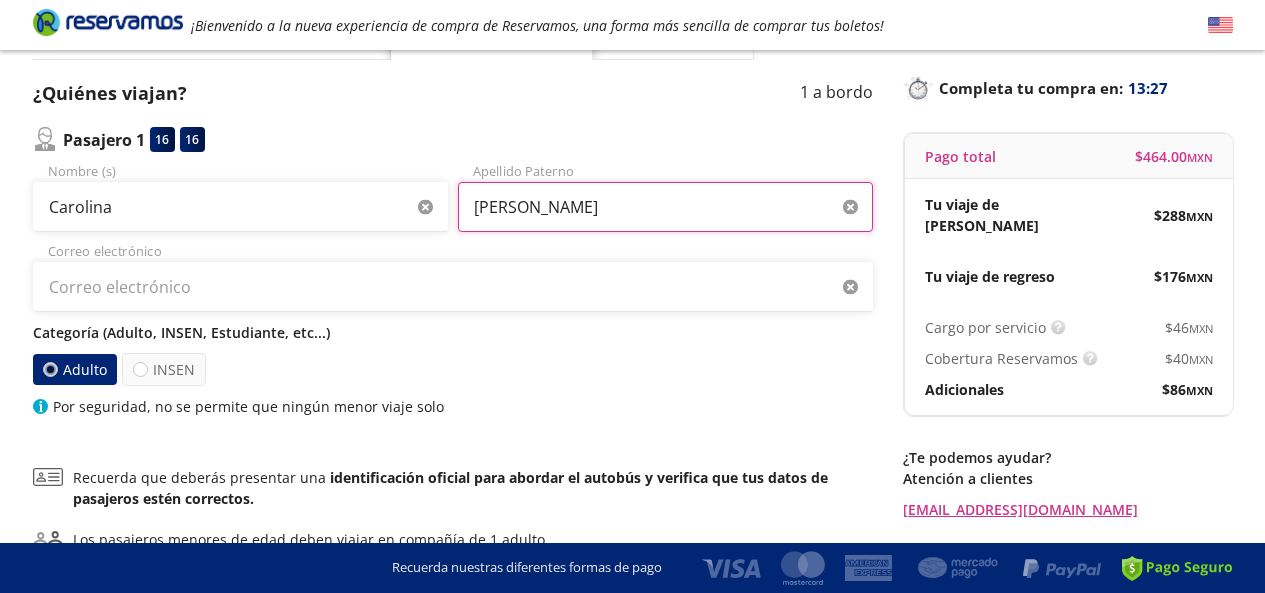 type on "Gonzalez" 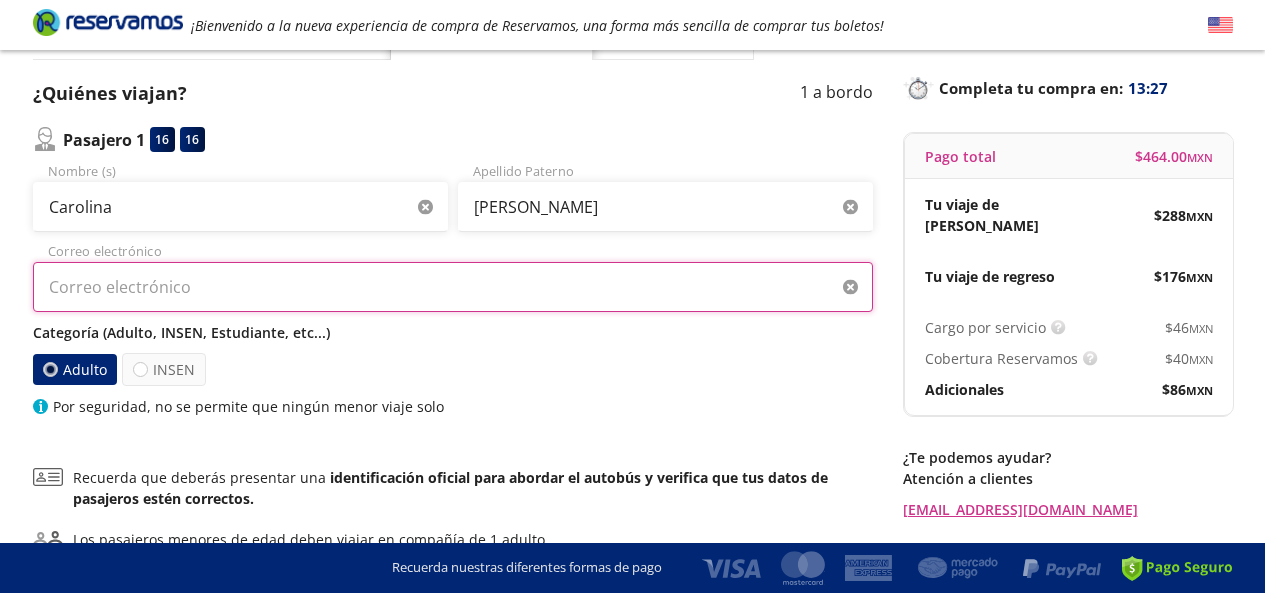 click on "Correo electrónico" at bounding box center [453, 287] 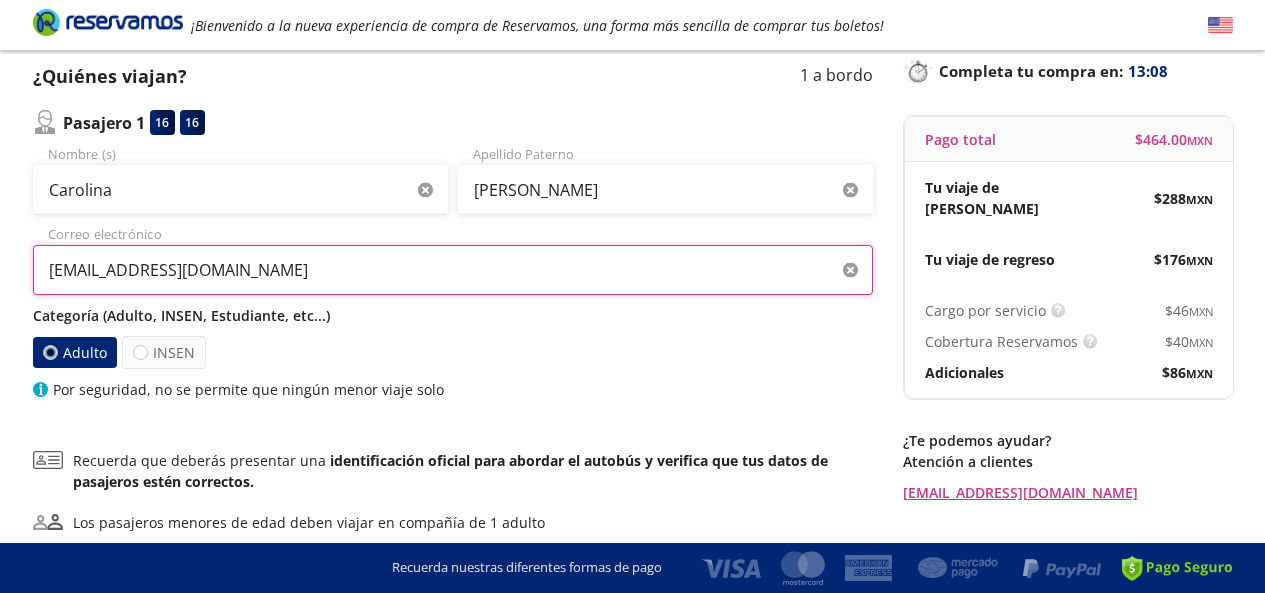 scroll, scrollTop: 127, scrollLeft: 0, axis: vertical 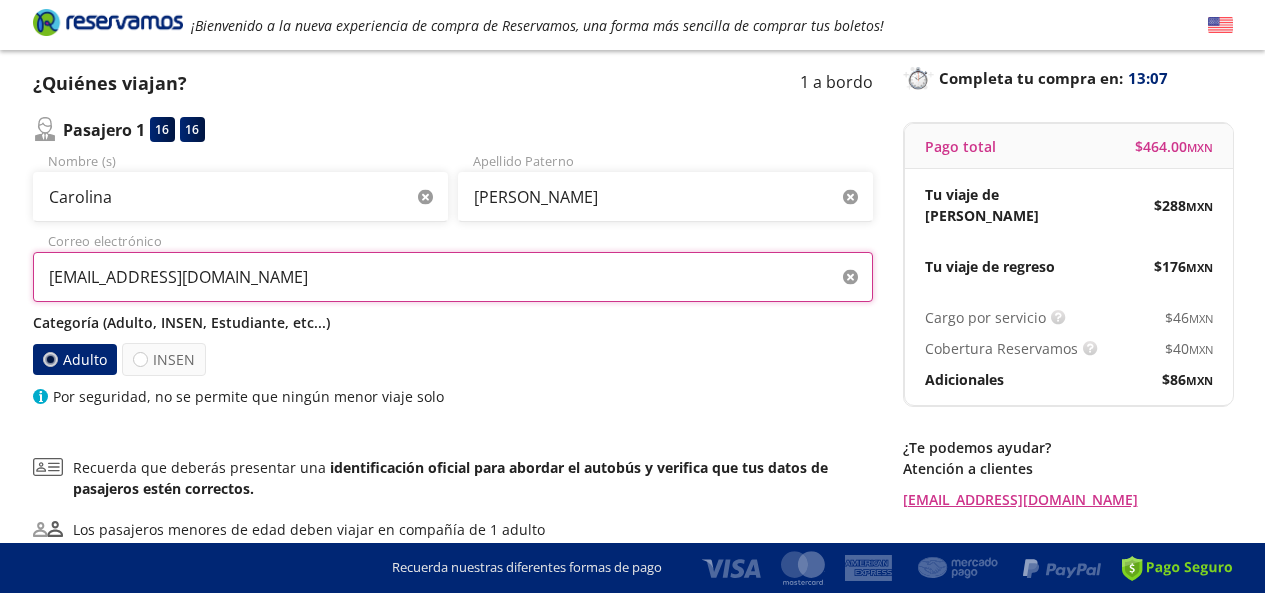 type on "[EMAIL_ADDRESS][DOMAIN_NAME]" 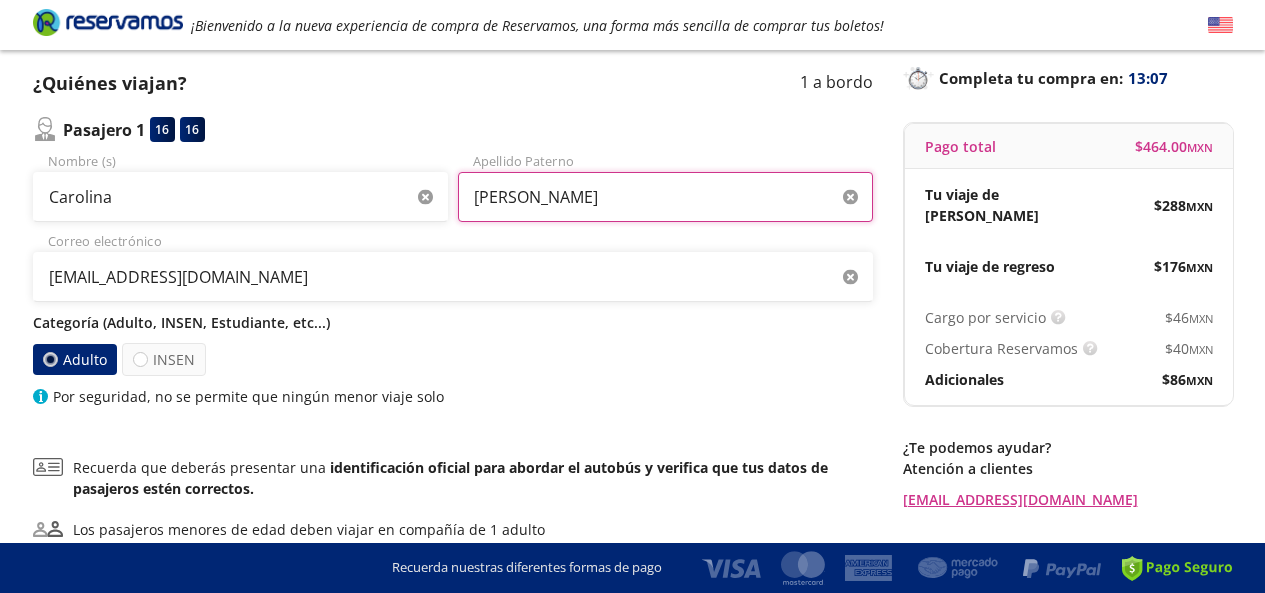 click on "Gonzalez" at bounding box center (665, 197) 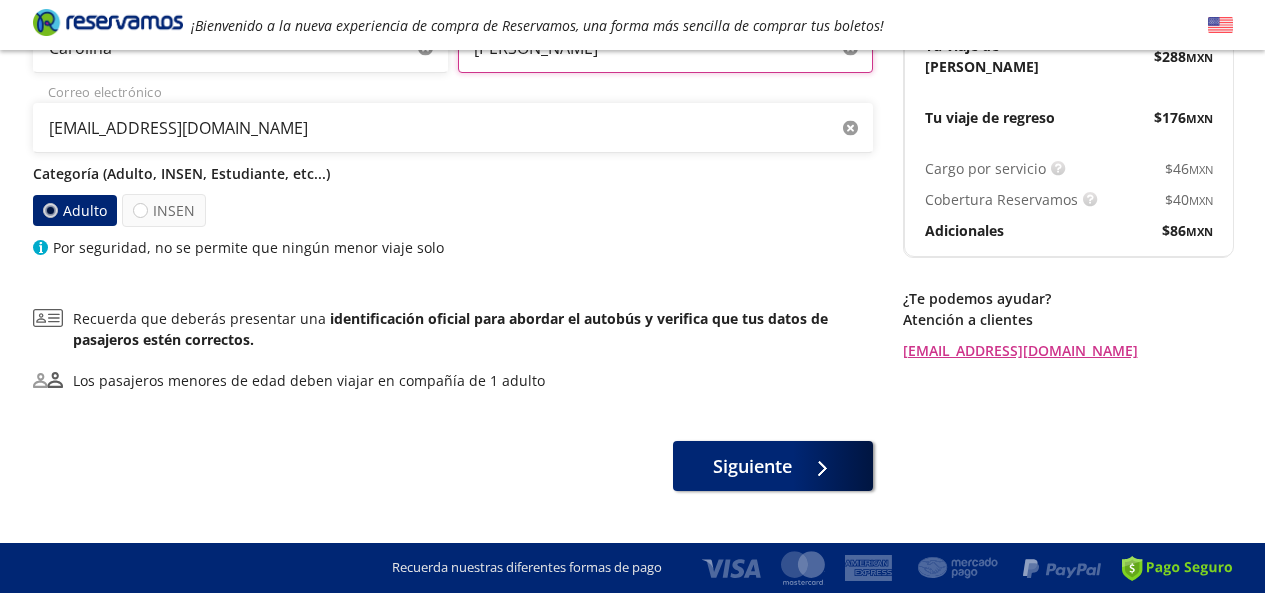 scroll, scrollTop: 314, scrollLeft: 0, axis: vertical 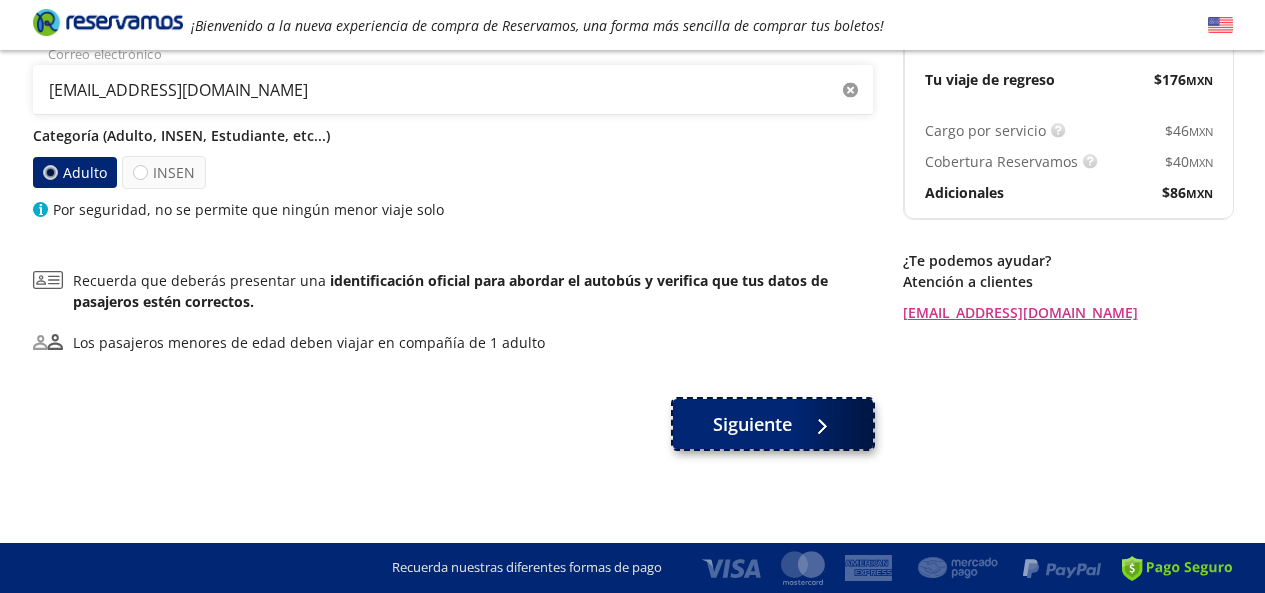 click on "Siguiente" at bounding box center (752, 424) 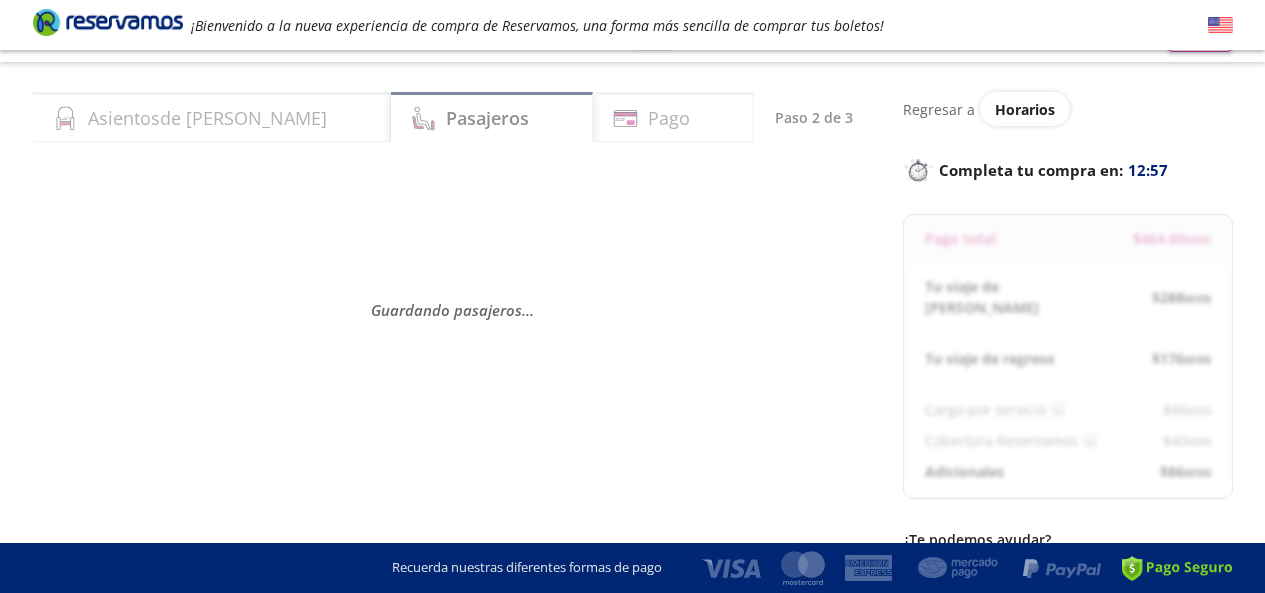 scroll, scrollTop: 48, scrollLeft: 0, axis: vertical 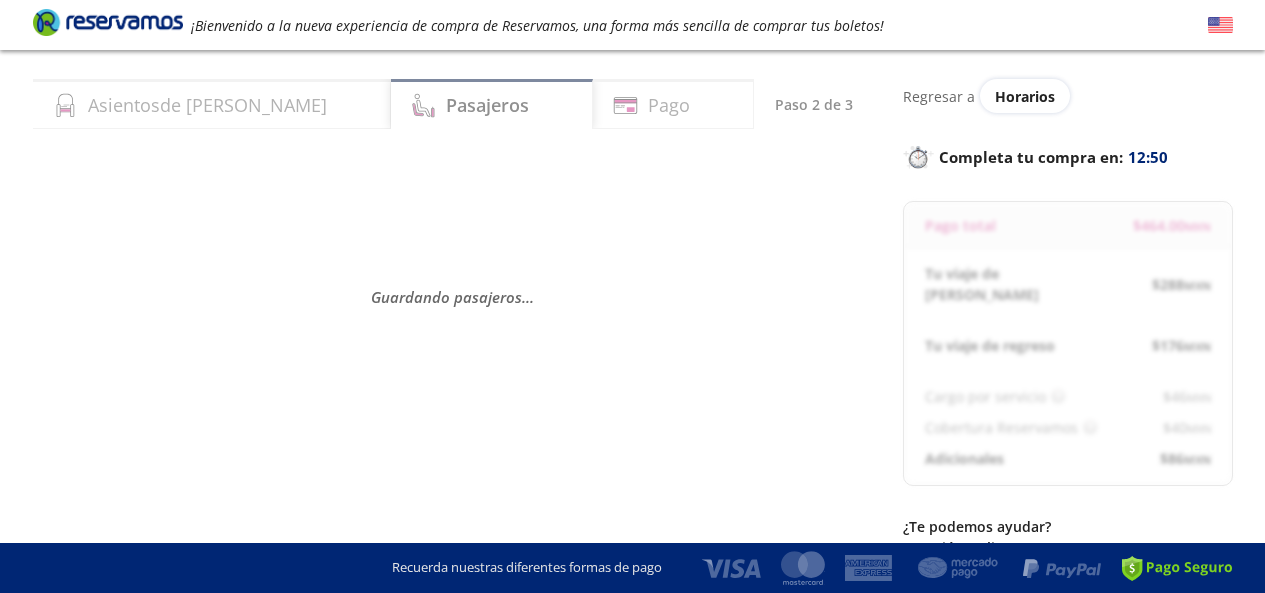 select on "MX" 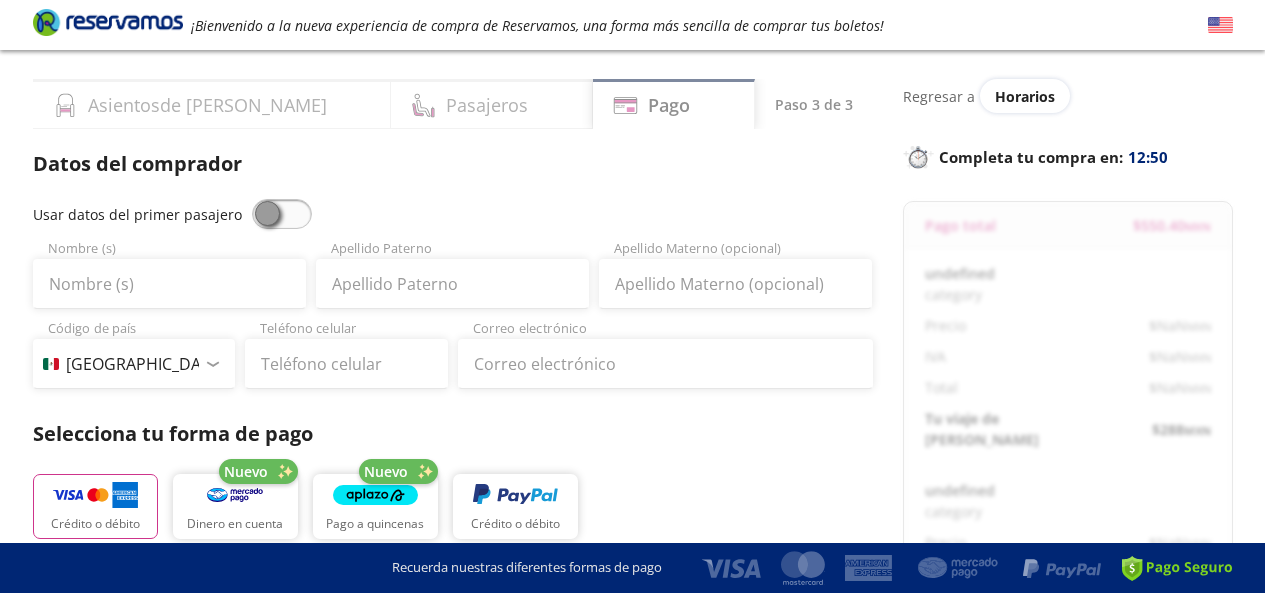 scroll, scrollTop: 0, scrollLeft: 0, axis: both 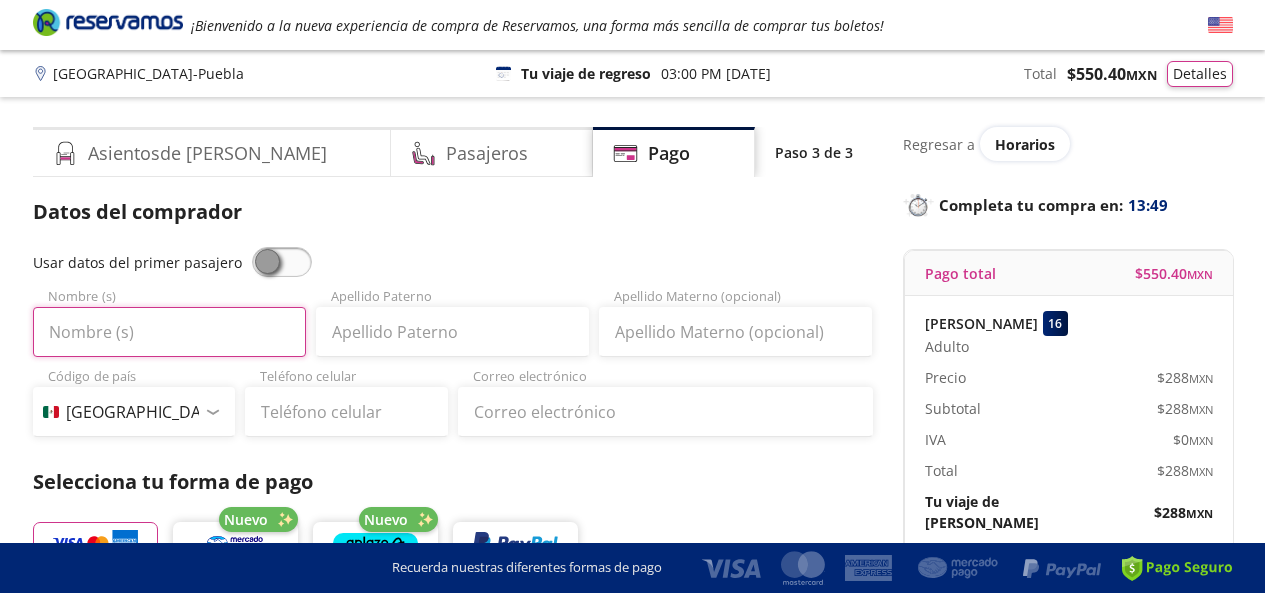 click on "Nombre (s)" at bounding box center [169, 332] 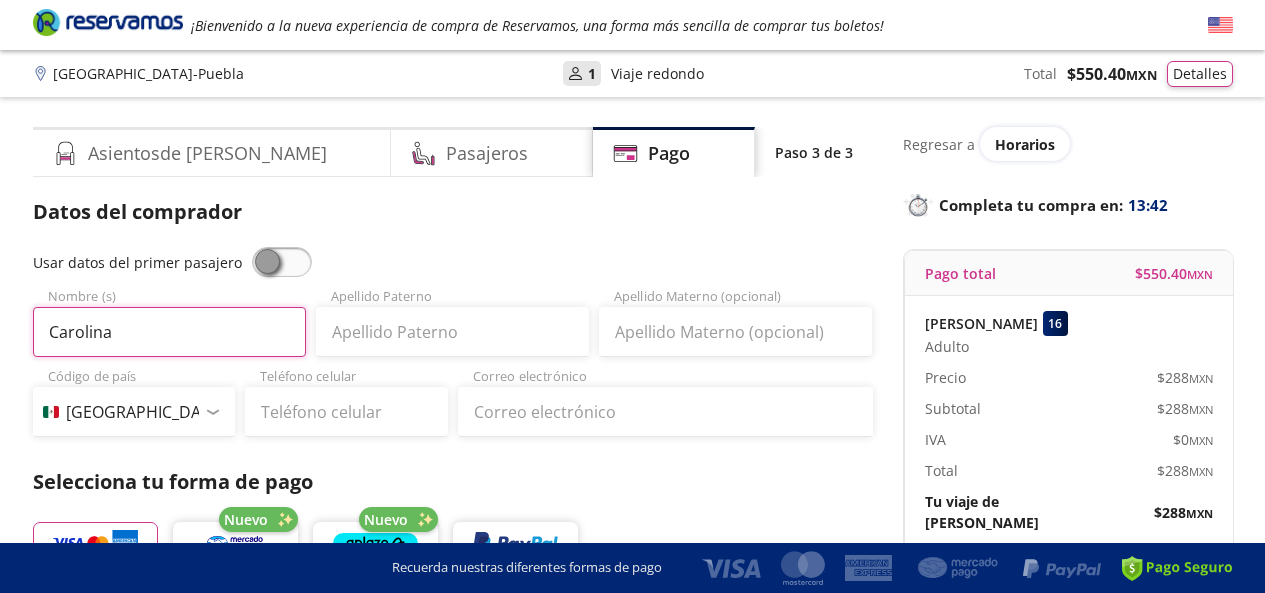 type on "Carolina" 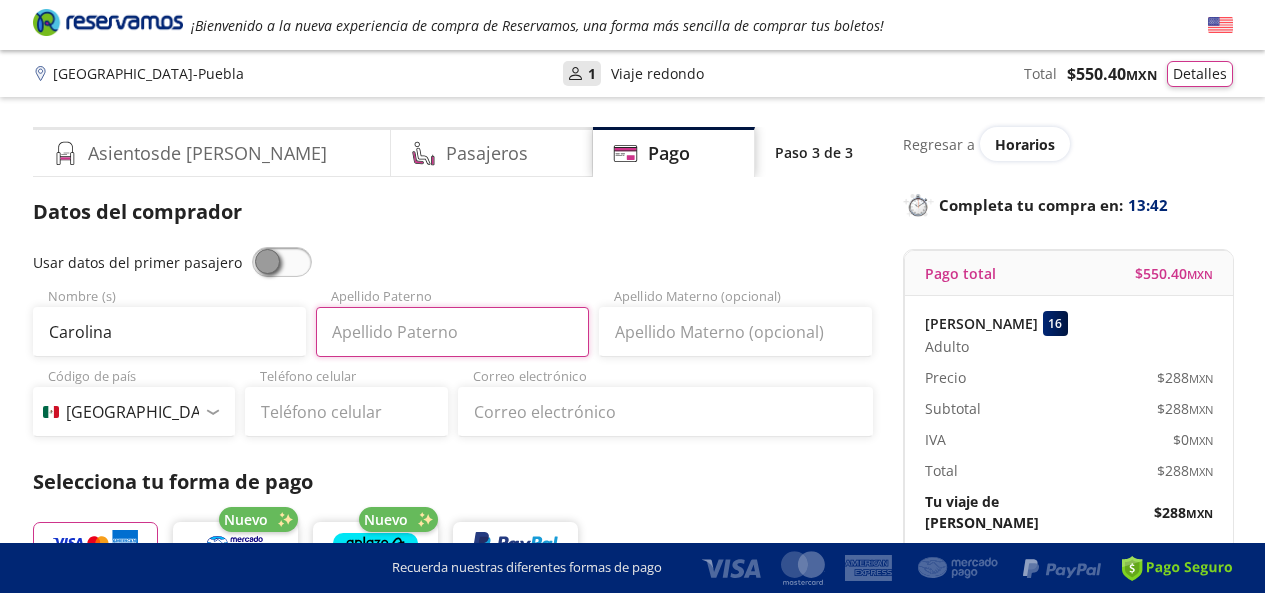 click on "Apellido Paterno" at bounding box center [452, 332] 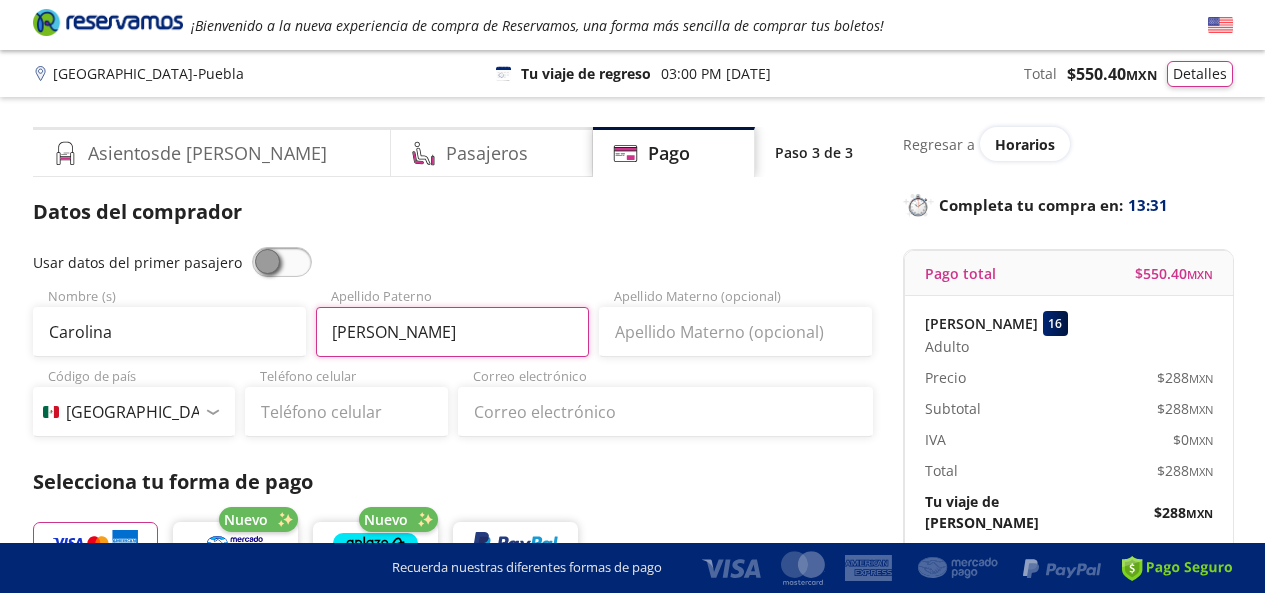 type on "Gonzalez" 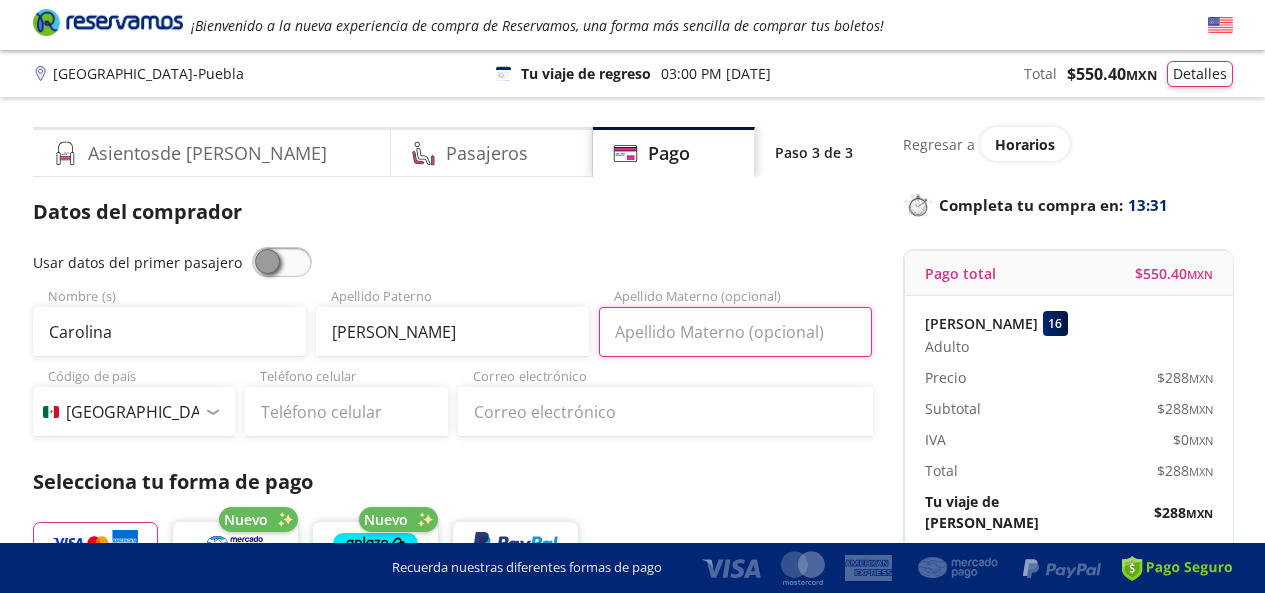 click on "Apellido Materno (opcional)" at bounding box center (735, 332) 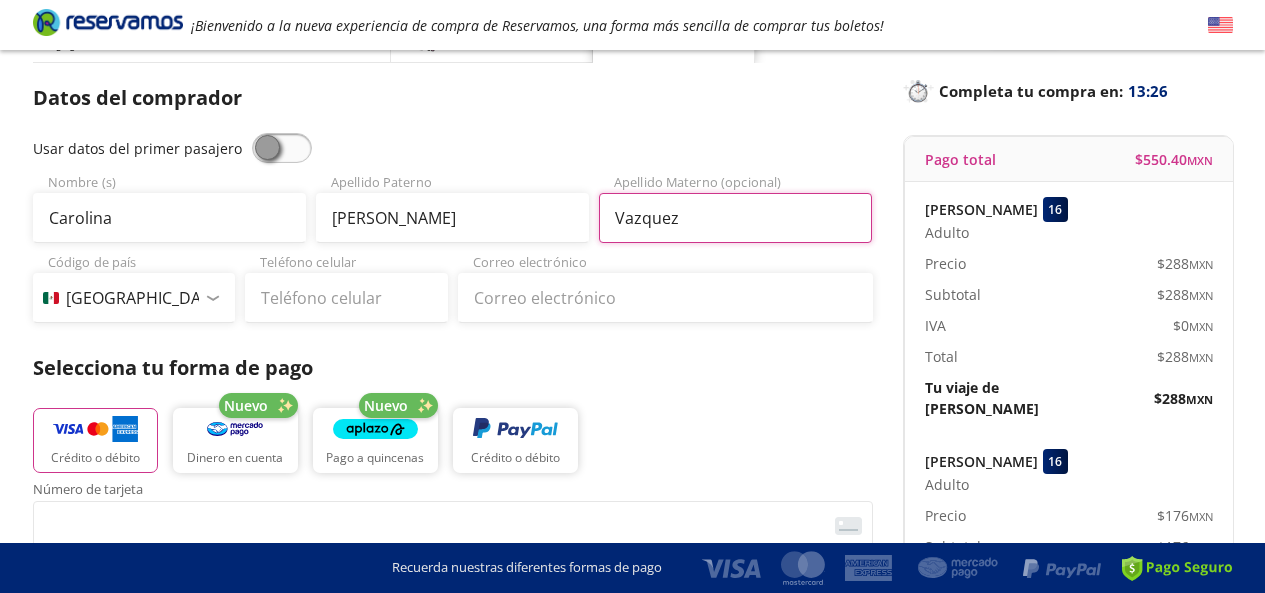 scroll, scrollTop: 160, scrollLeft: 0, axis: vertical 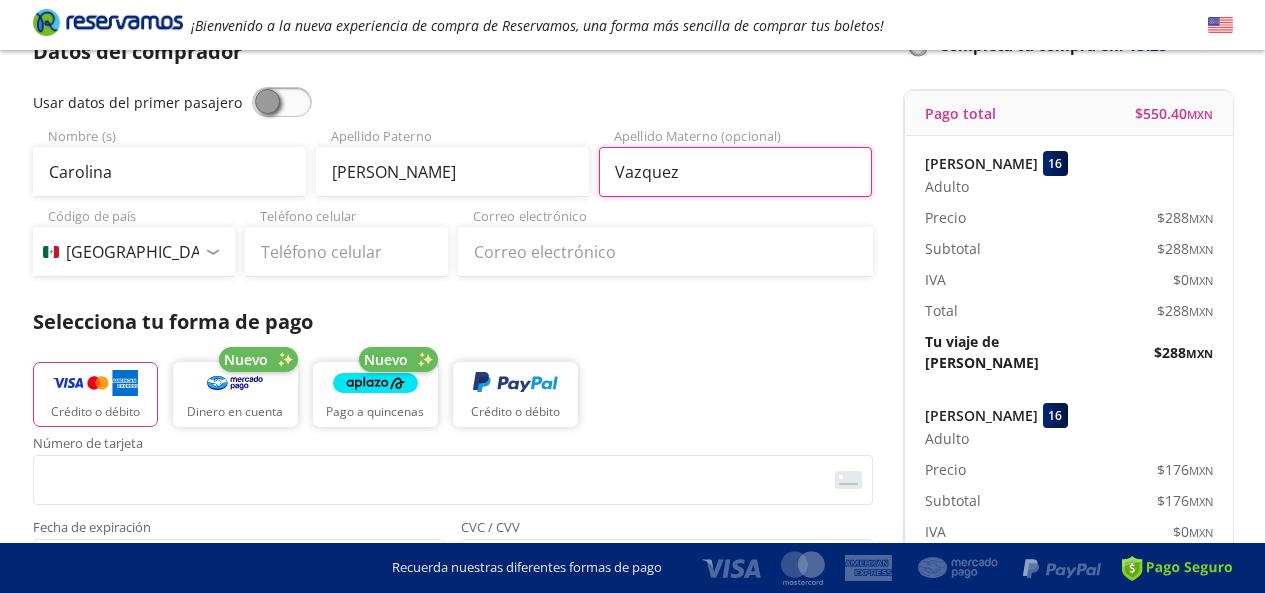 type on "Vazquez" 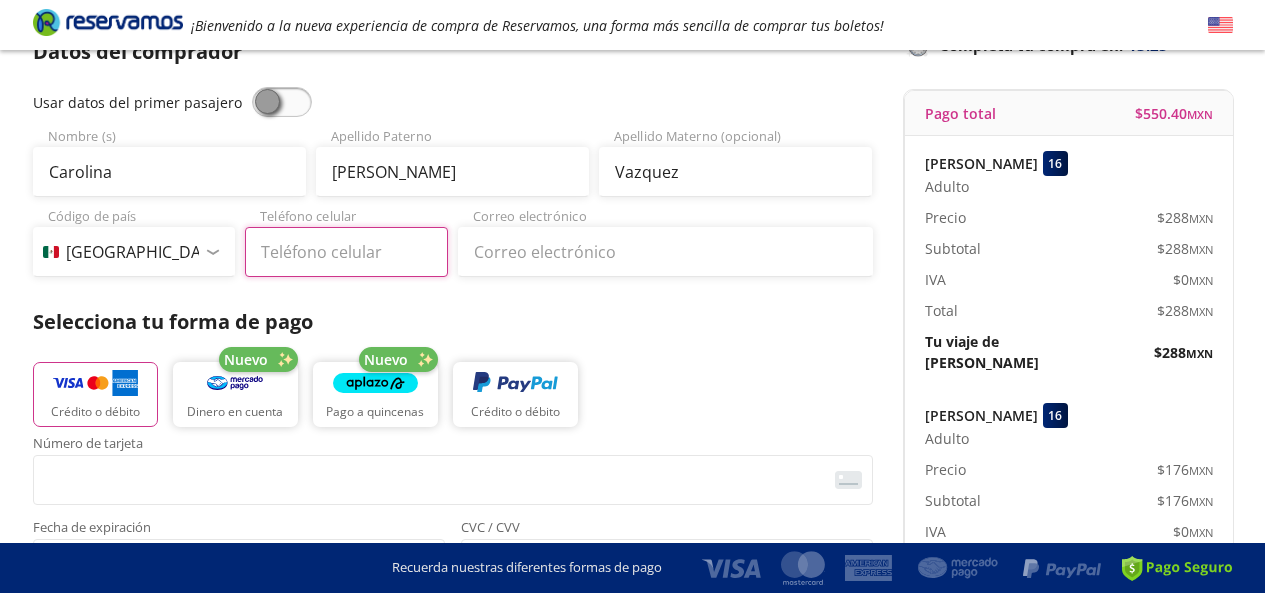 click on "Teléfono celular" at bounding box center [346, 252] 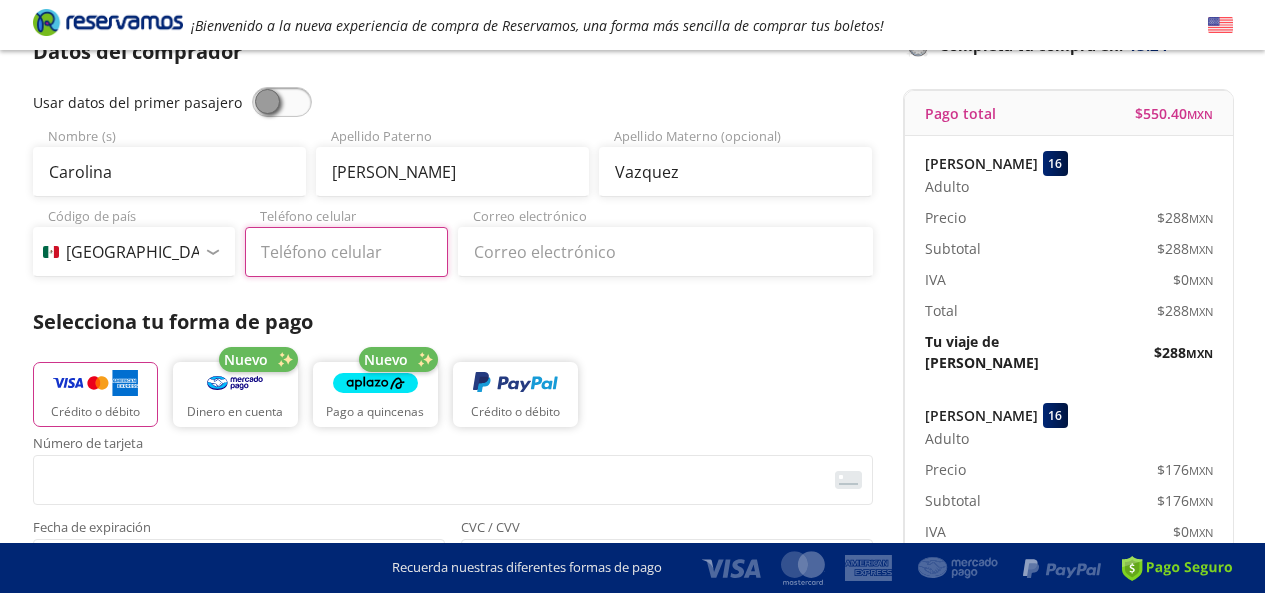 type on "55 4852 9747" 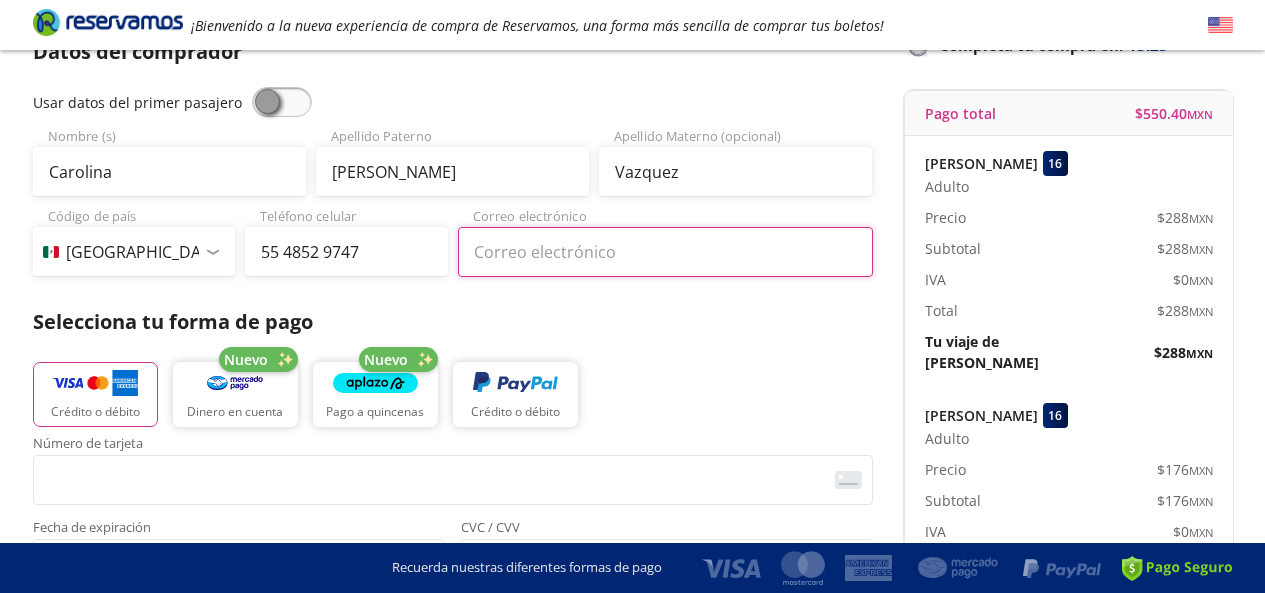click on "Correo electrónico" at bounding box center [665, 252] 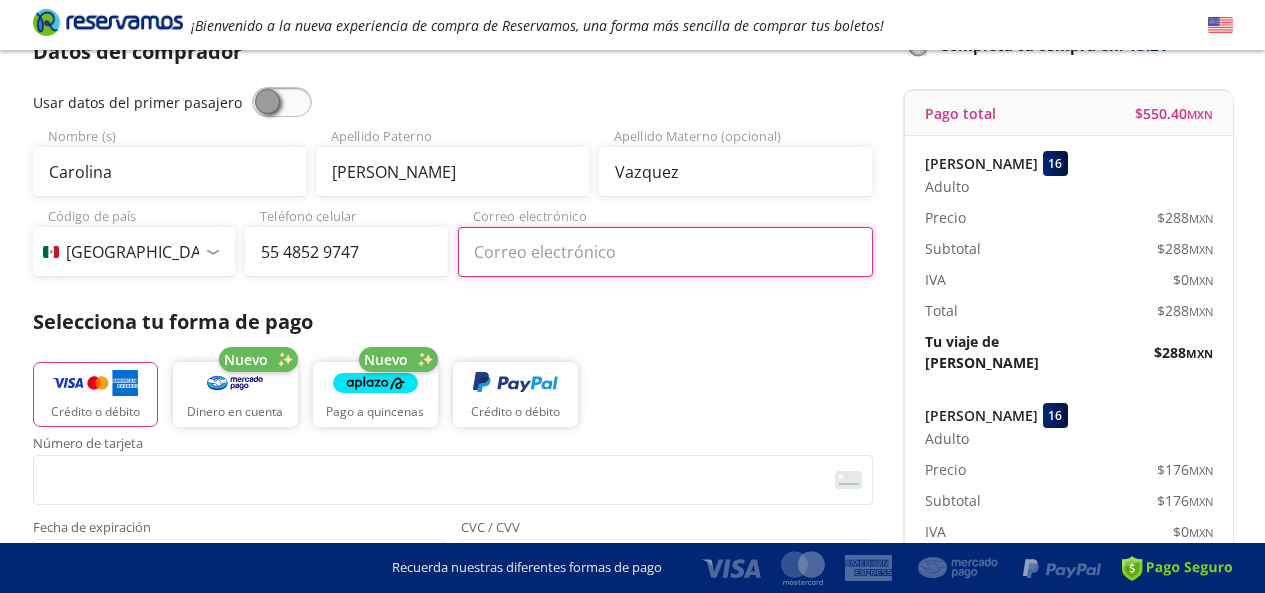type on "[EMAIL_ADDRESS][DOMAIN_NAME]" 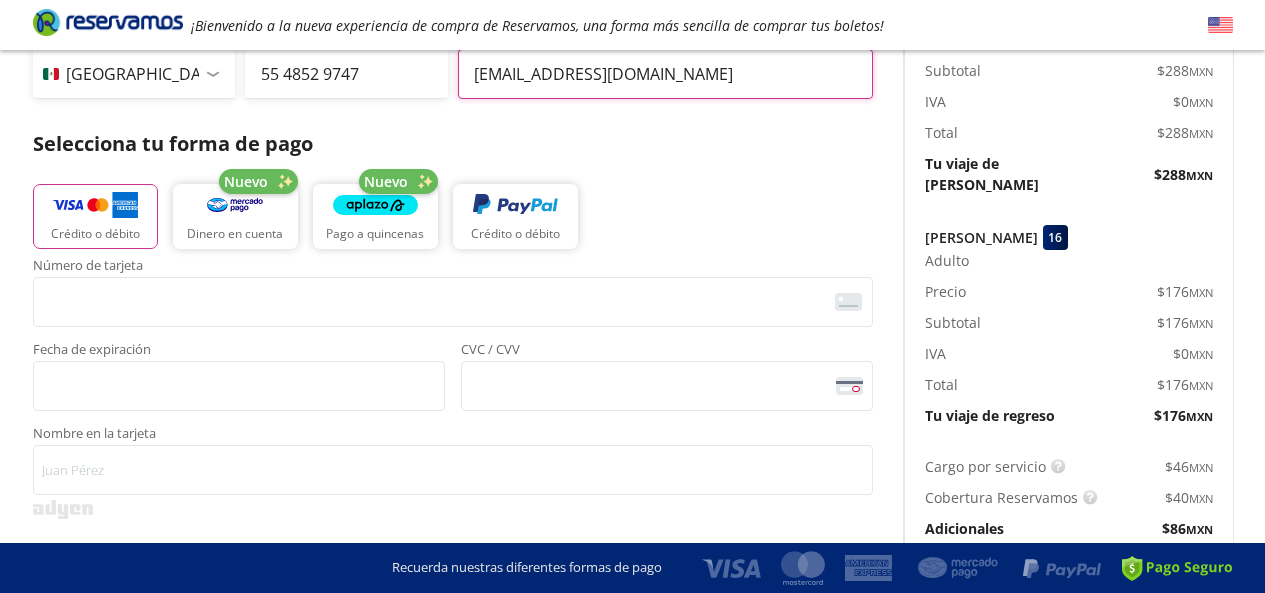 scroll, scrollTop: 384, scrollLeft: 0, axis: vertical 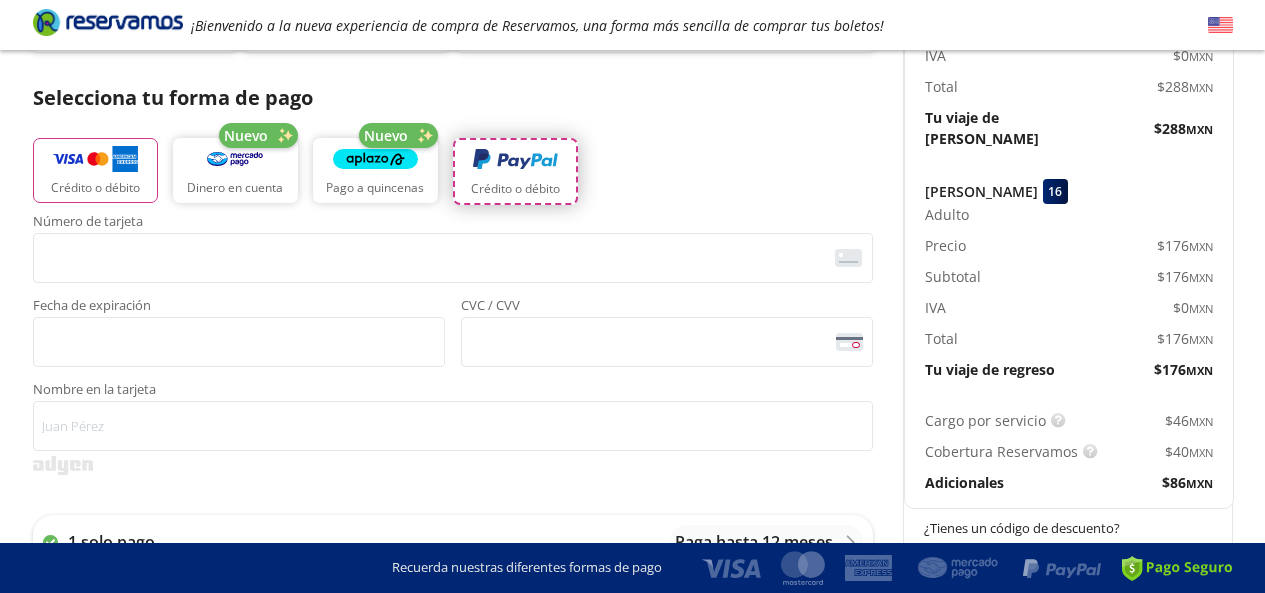 click at bounding box center (515, 160) 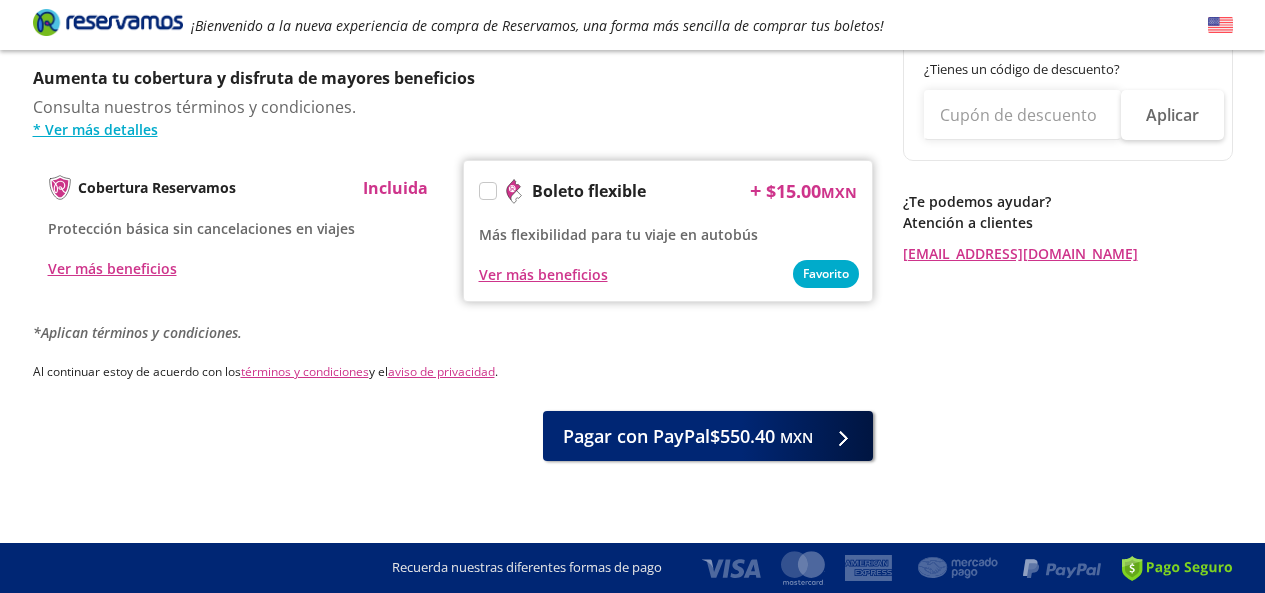 scroll, scrollTop: 851, scrollLeft: 0, axis: vertical 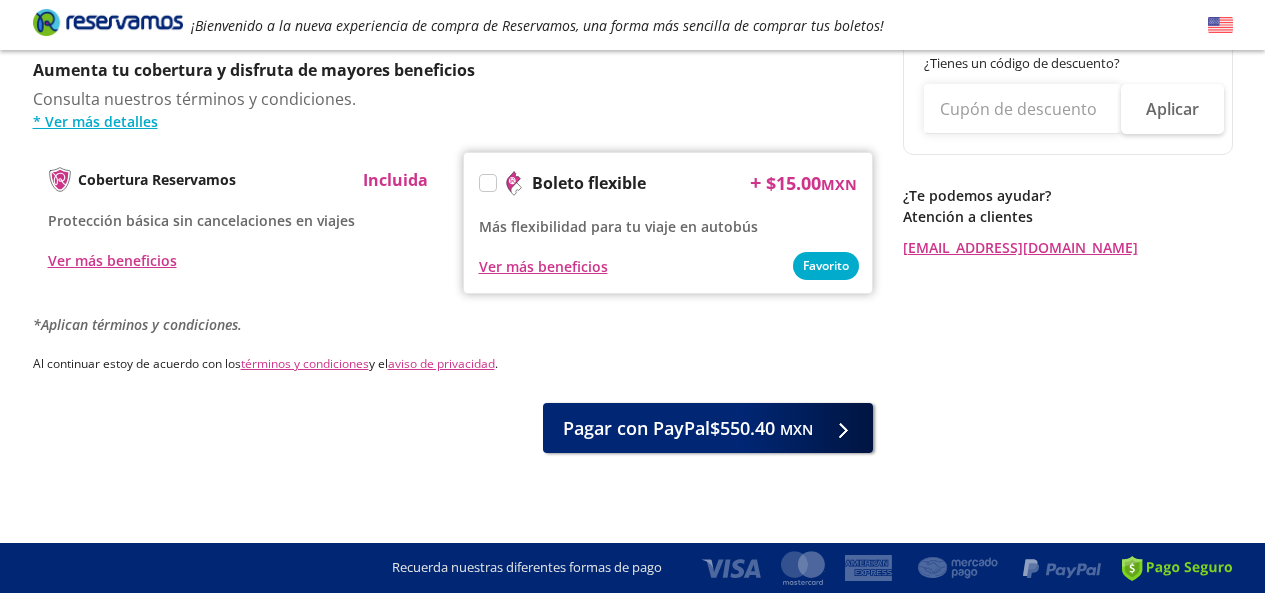 click at bounding box center (488, 183) 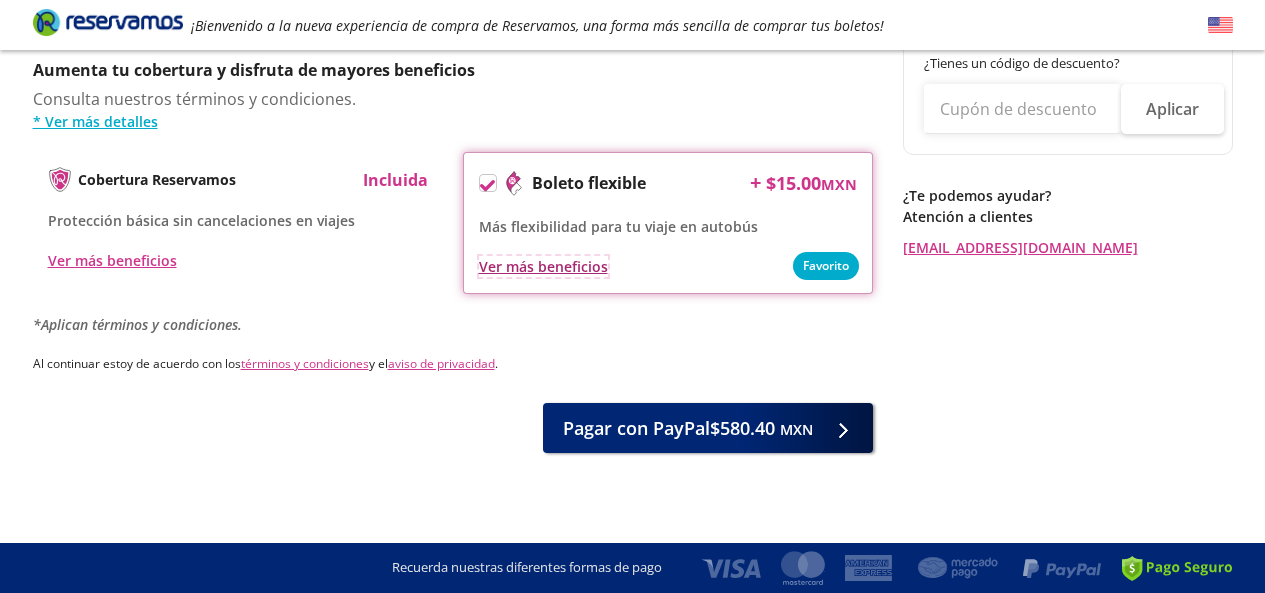 click on "Ver más beneficios" at bounding box center [543, 266] 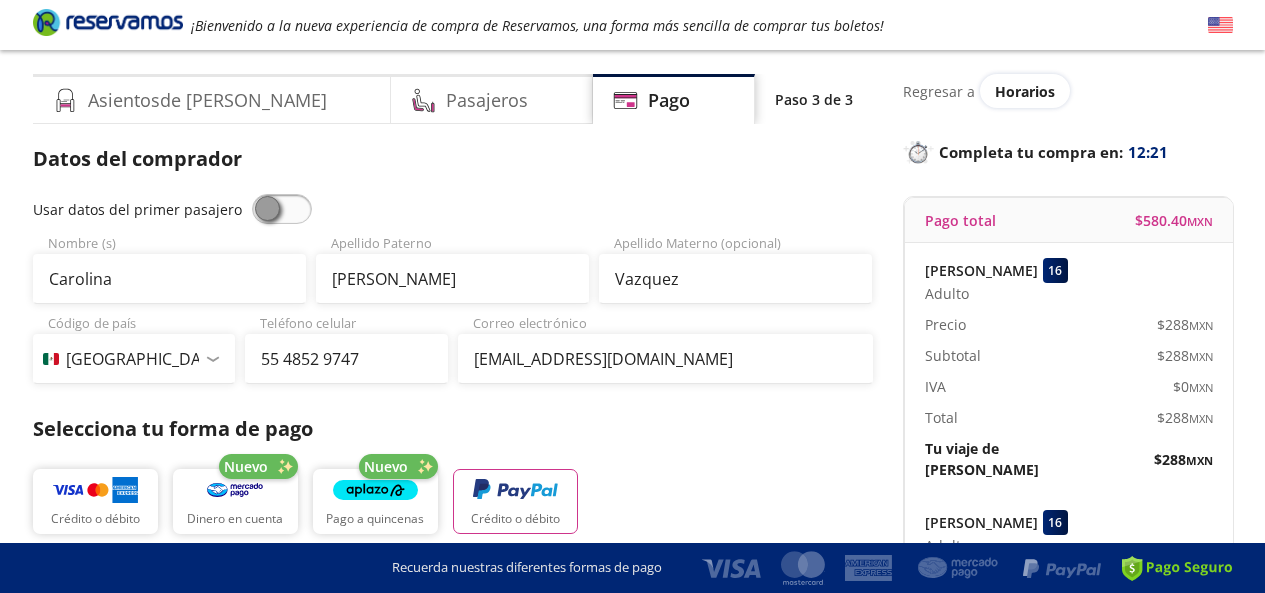 scroll, scrollTop: 0, scrollLeft: 0, axis: both 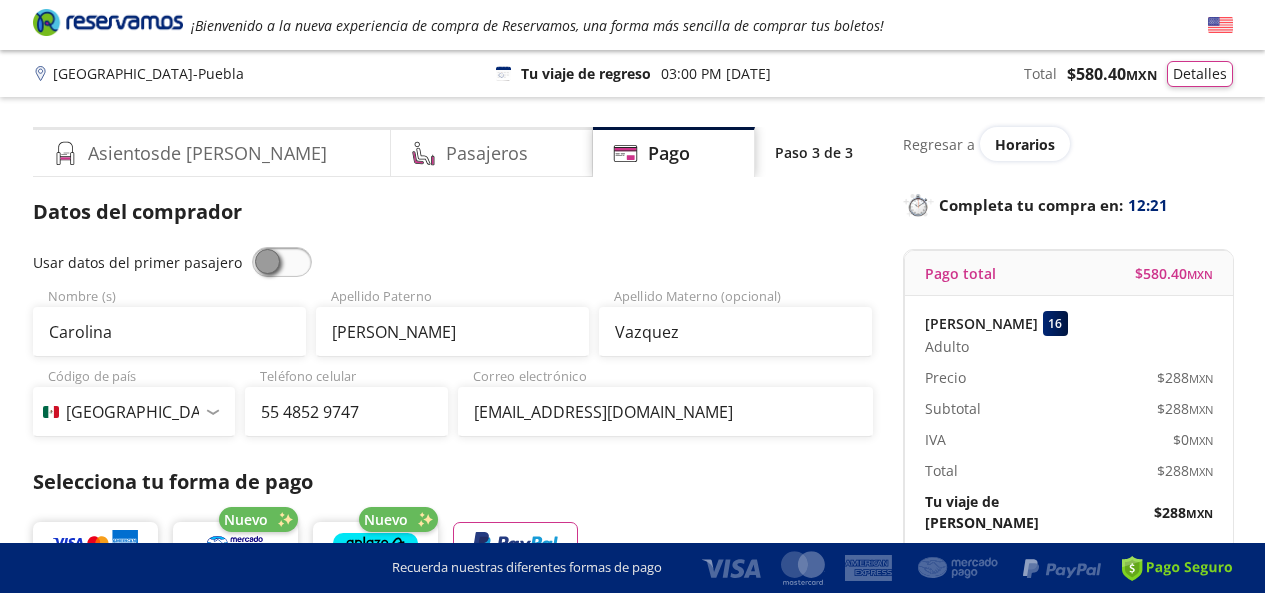 click at bounding box center [869, 568] 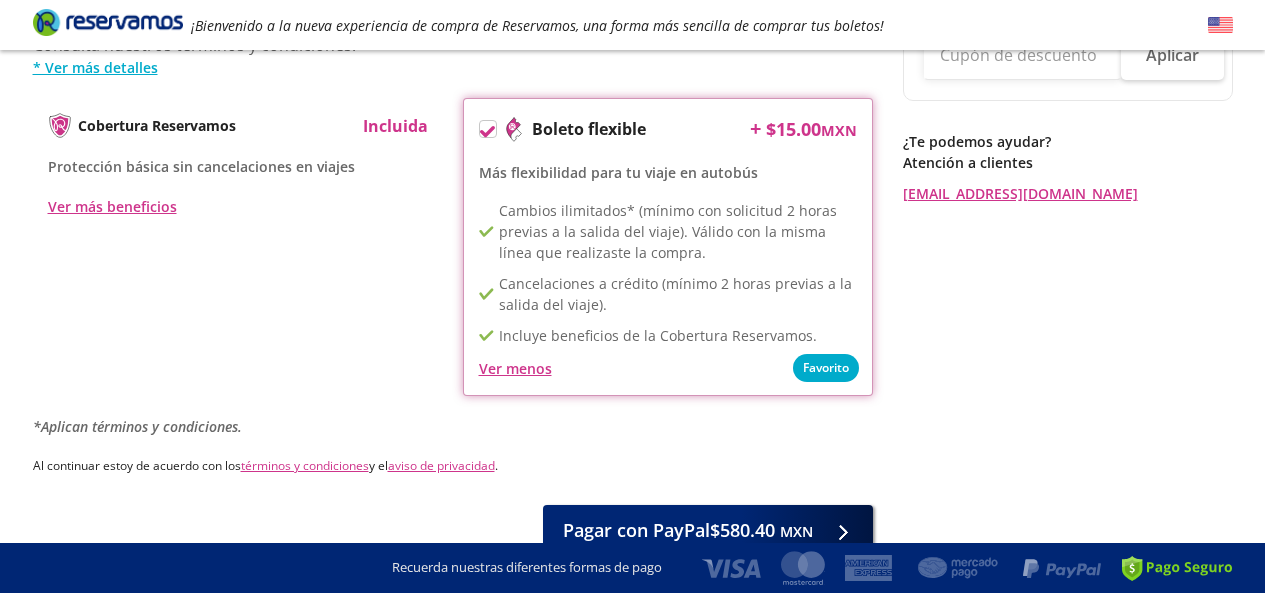 scroll, scrollTop: 1005, scrollLeft: 0, axis: vertical 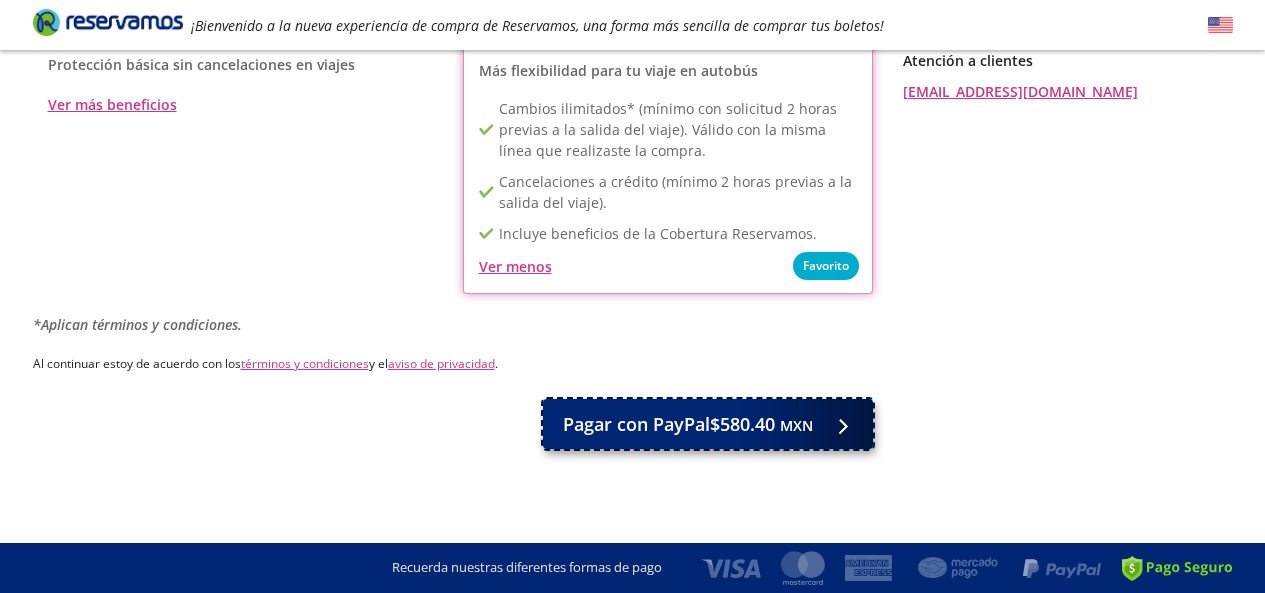 click at bounding box center [838, 424] 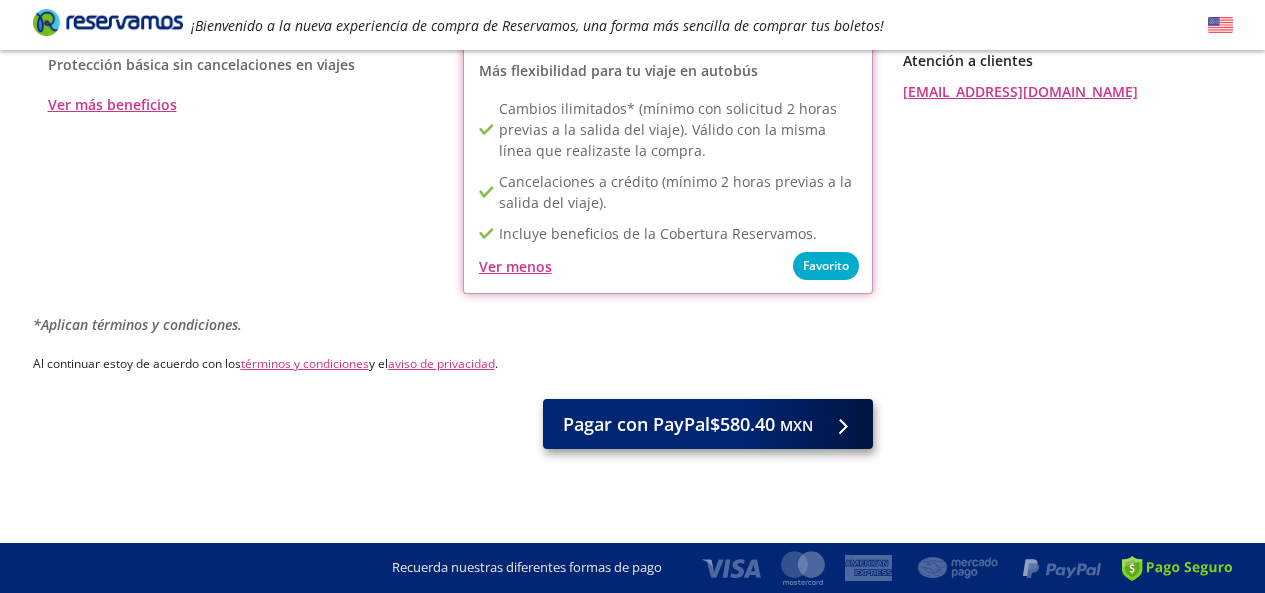 scroll, scrollTop: 0, scrollLeft: 0, axis: both 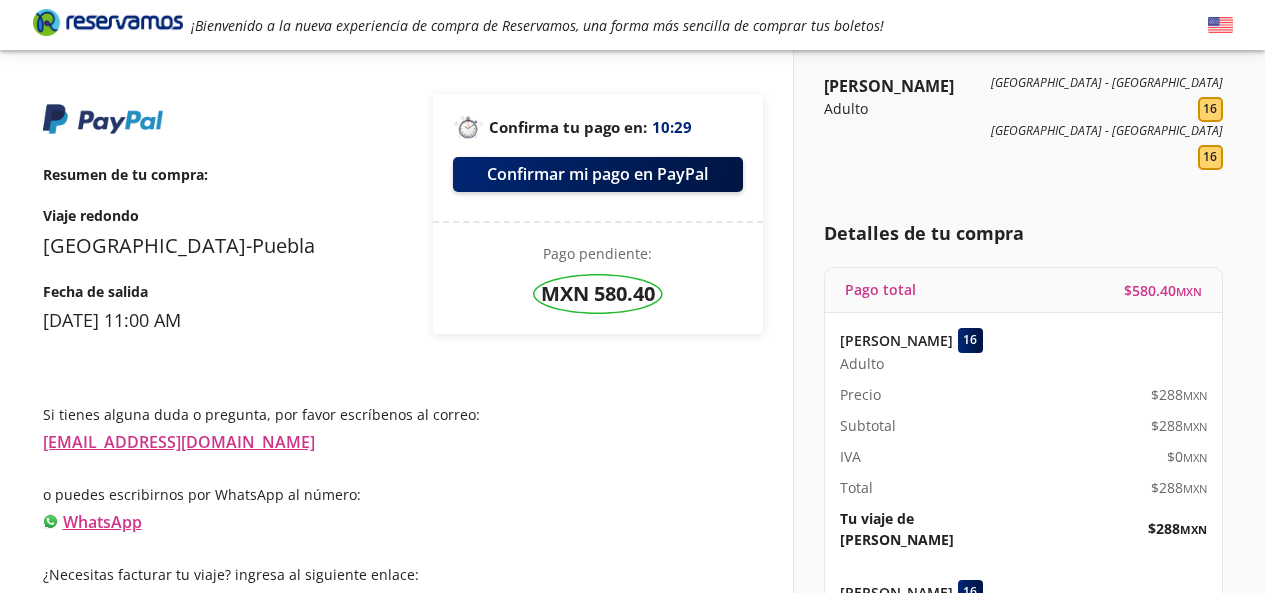 click on "Resumen de tu compra : Viaje redondo [GEOGRAPHIC_DATA]  -  [GEOGRAPHIC_DATA] Fecha de salida [DATE] 11:00 AM" at bounding box center (223, 214) 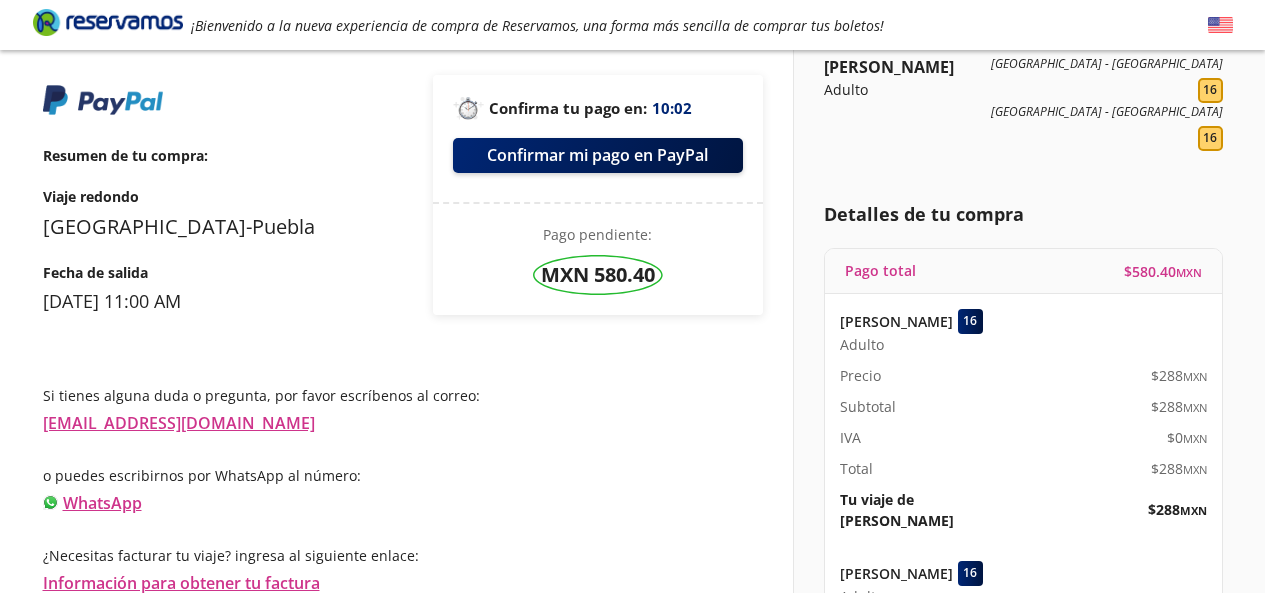 scroll, scrollTop: 0, scrollLeft: 0, axis: both 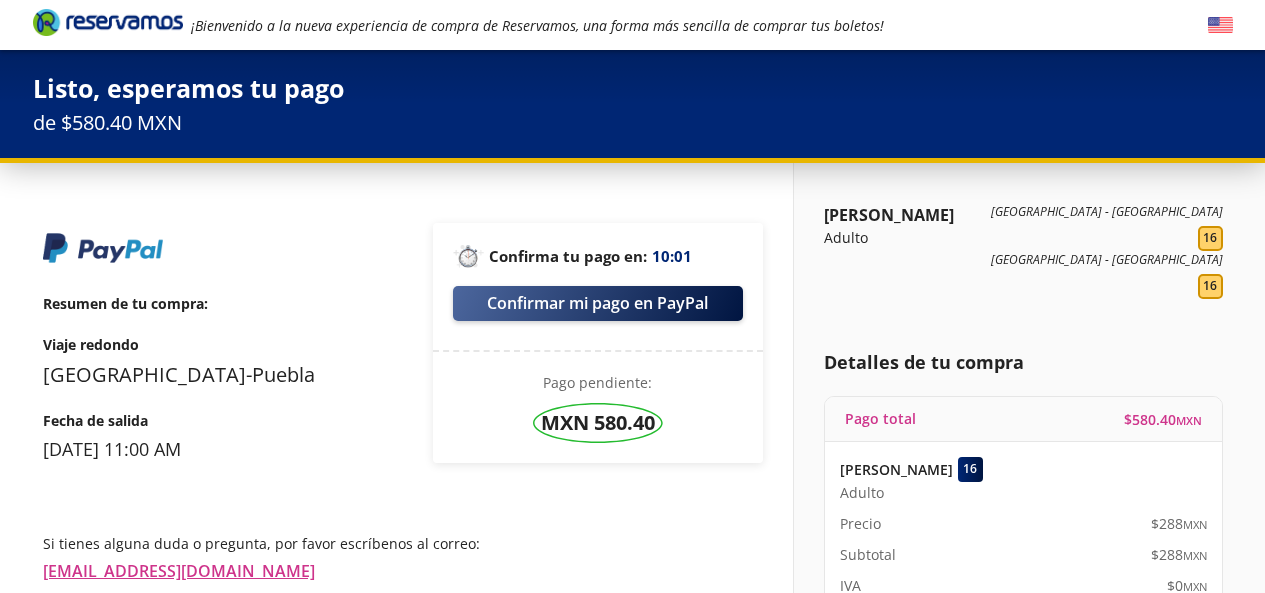 click on "Confirmar mi pago en PayPal" at bounding box center (598, 303) 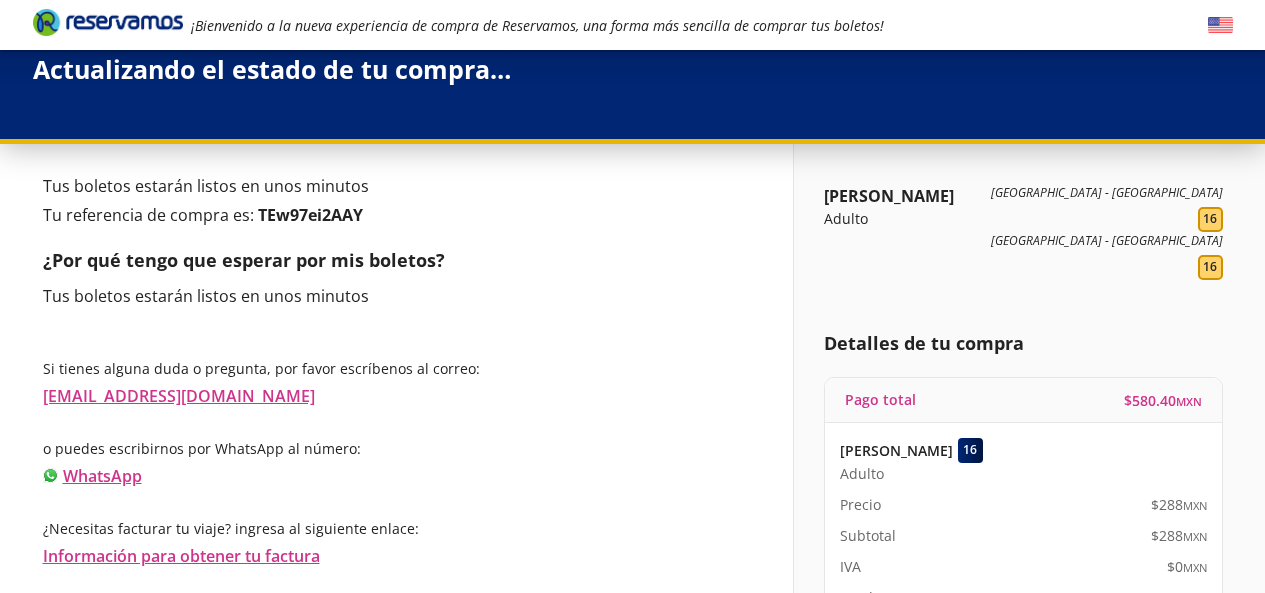 scroll, scrollTop: 0, scrollLeft: 0, axis: both 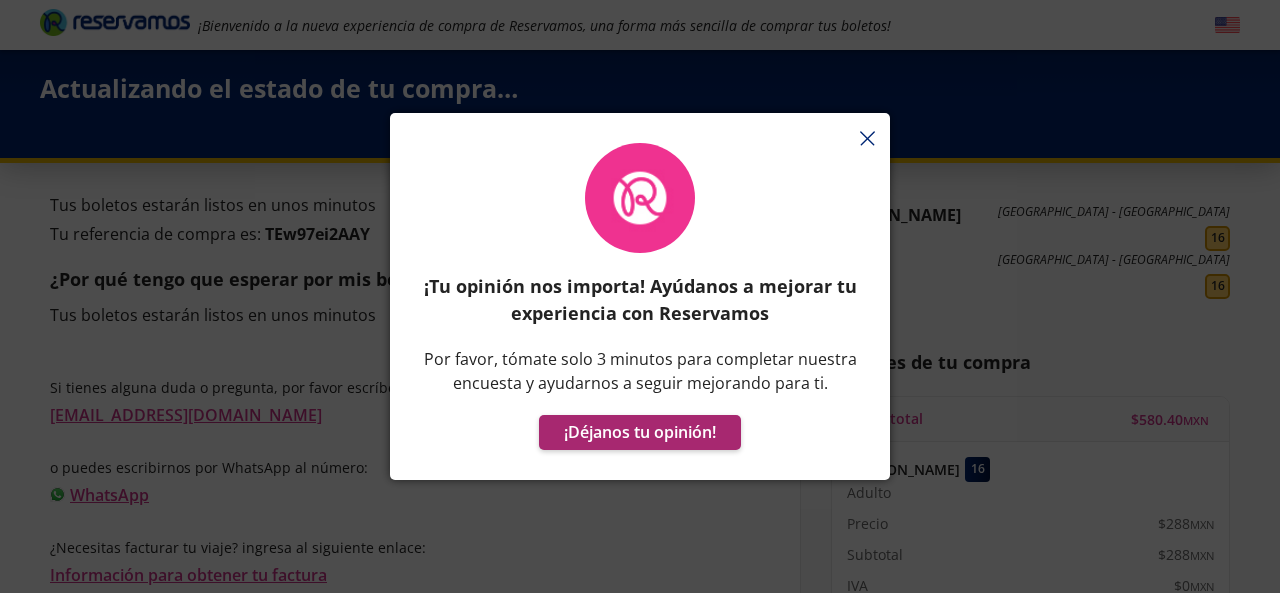 click on "¡Déjanos tu opinión!" at bounding box center (640, 432) 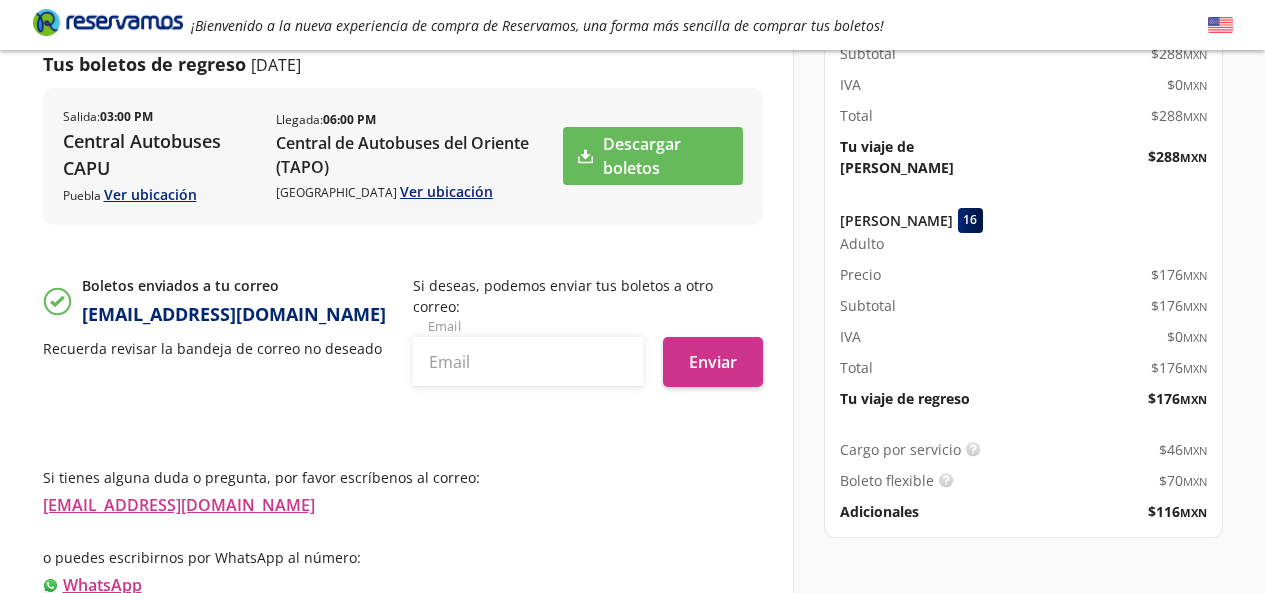 scroll, scrollTop: 502, scrollLeft: 0, axis: vertical 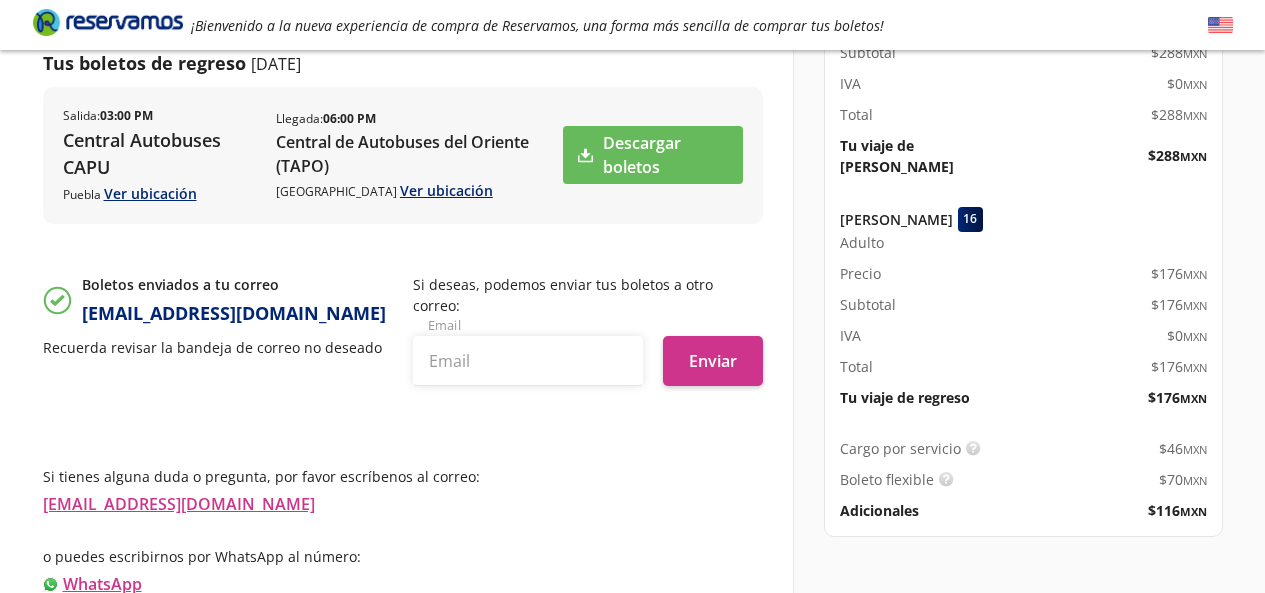 click on "o puedes escribirnos por WhatsApp al número: WhatsApp" at bounding box center [403, 571] 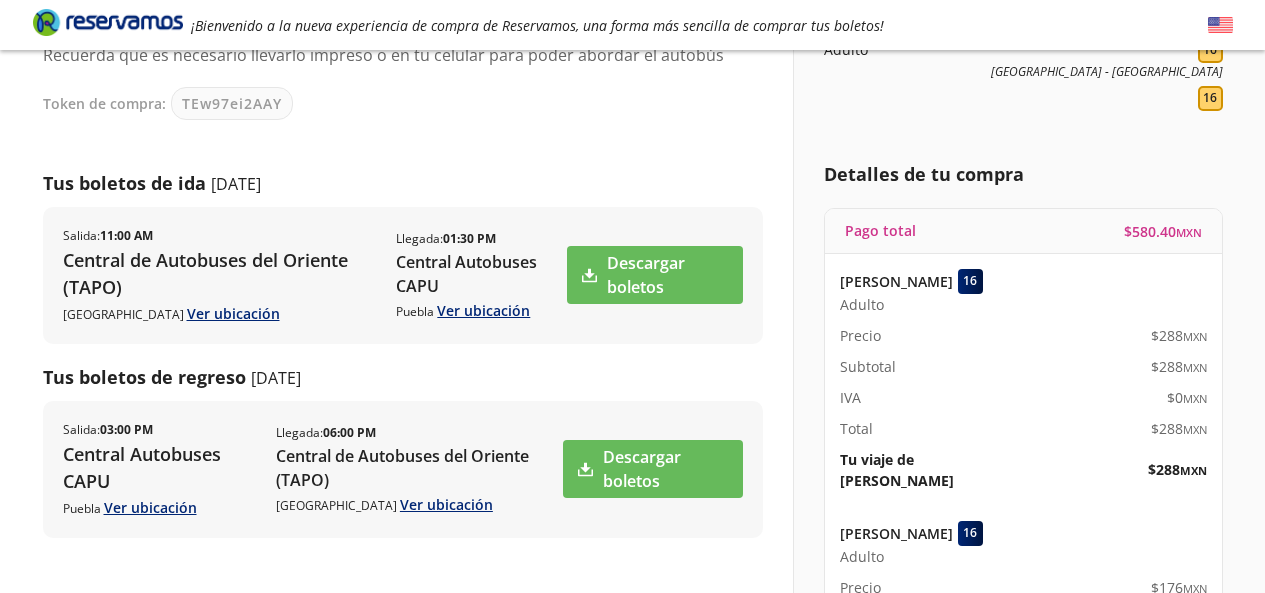 scroll, scrollTop: 187, scrollLeft: 0, axis: vertical 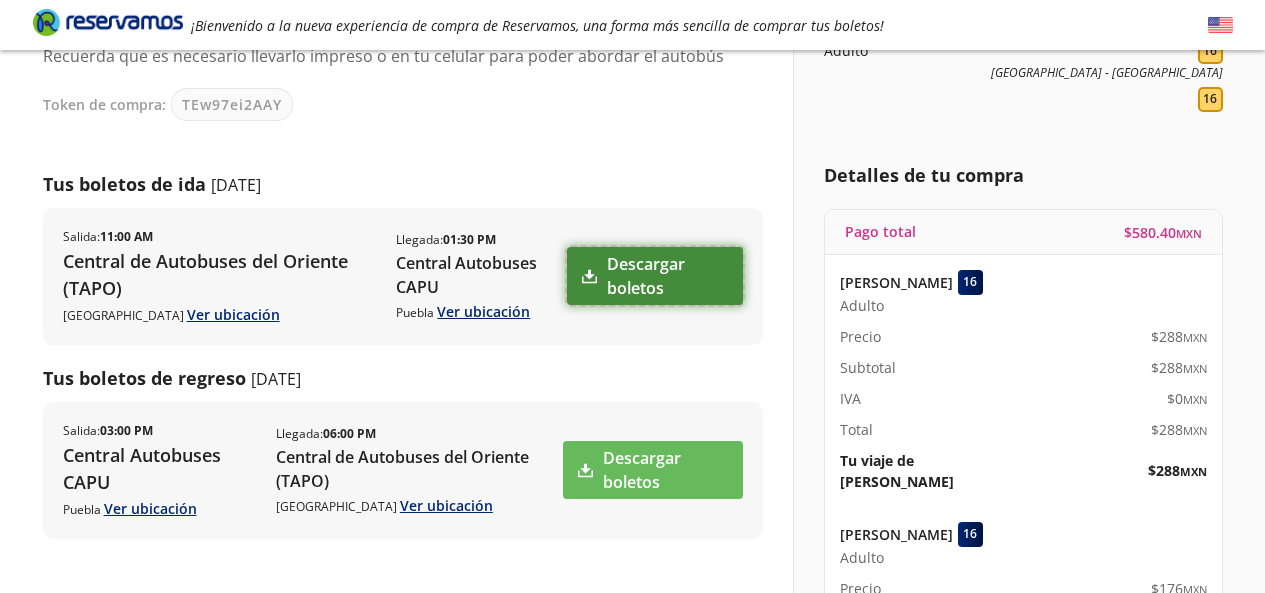 click on "Descargar boletos" at bounding box center [654, 276] 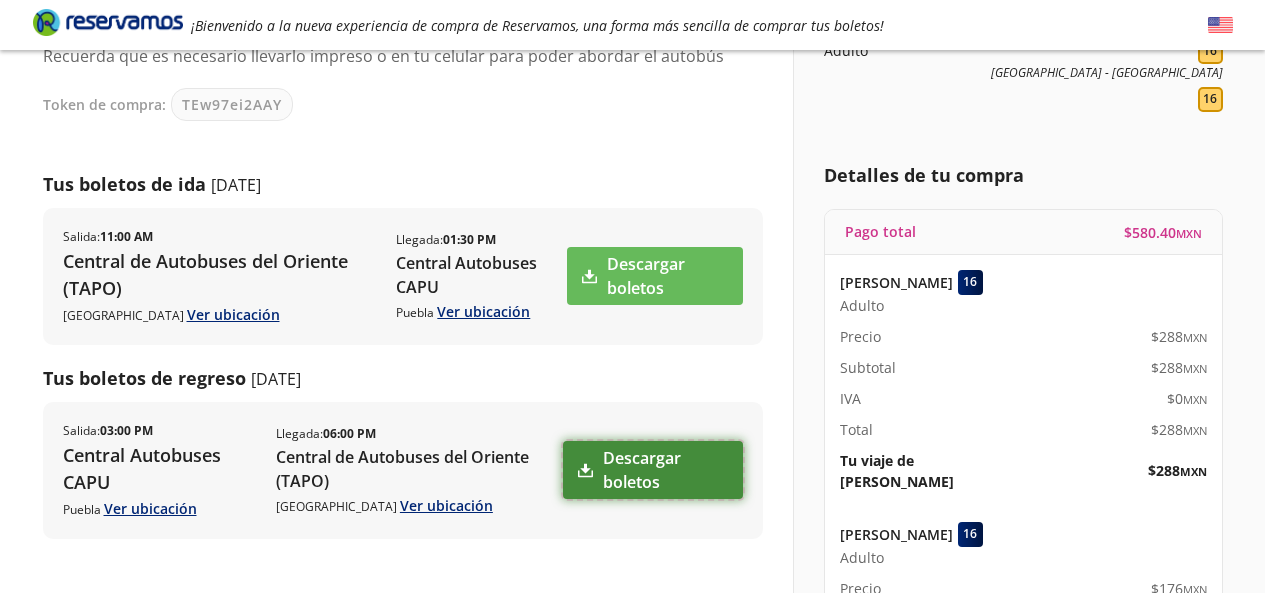 click on "Descargar boletos" at bounding box center [652, 470] 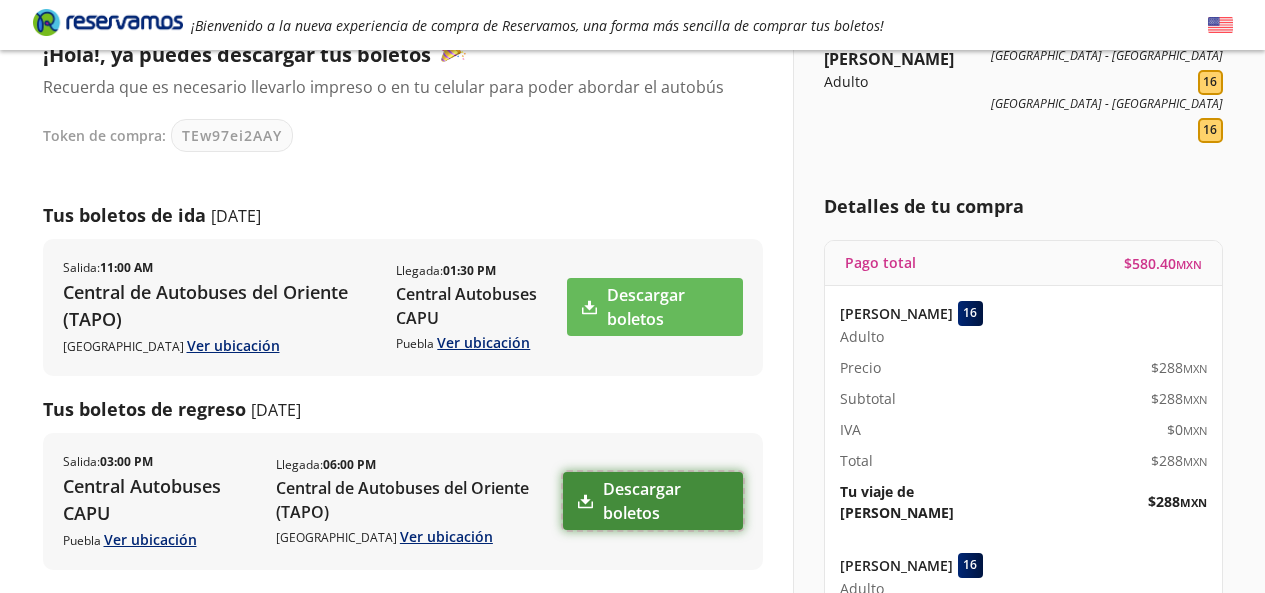 scroll, scrollTop: 0, scrollLeft: 0, axis: both 